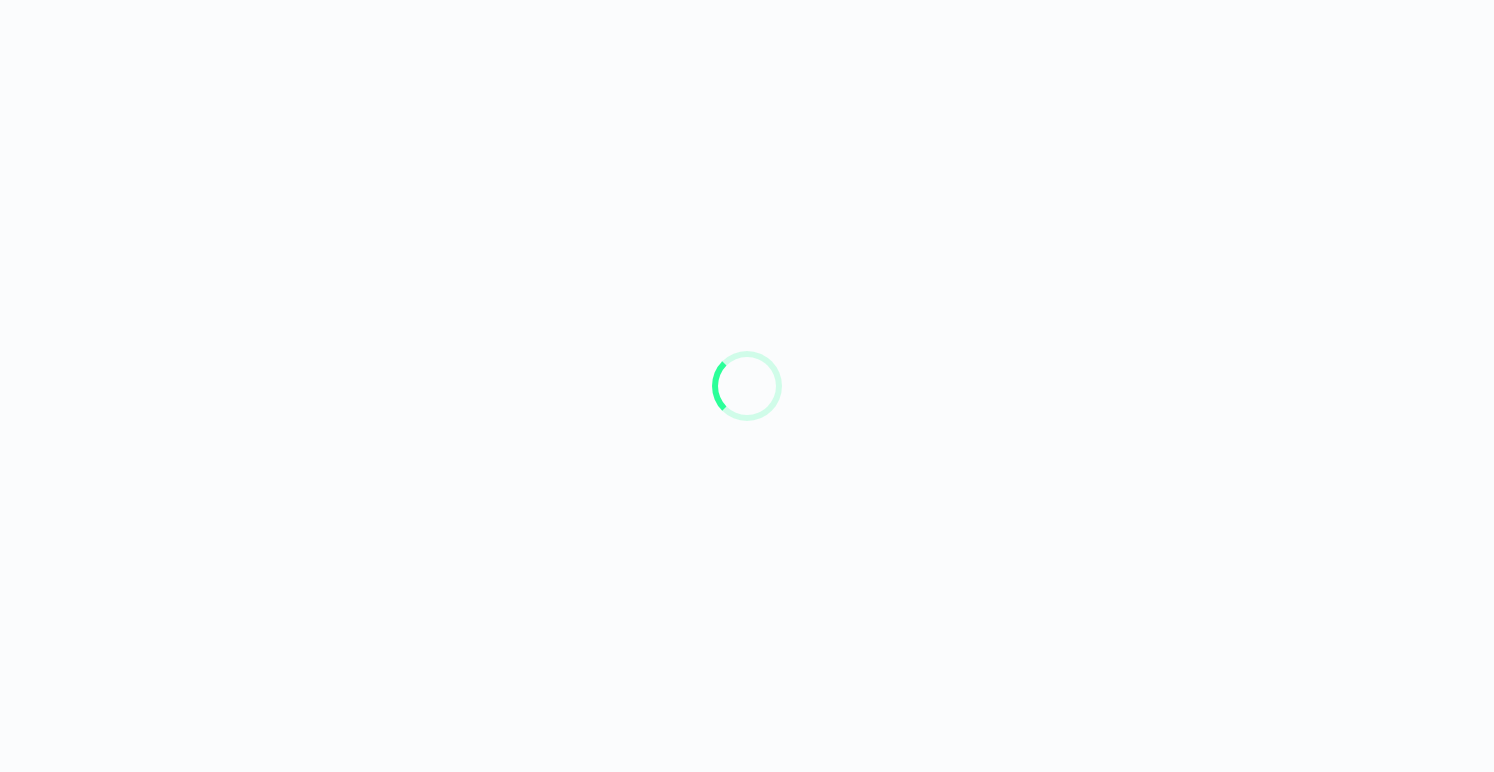 scroll, scrollTop: 0, scrollLeft: 0, axis: both 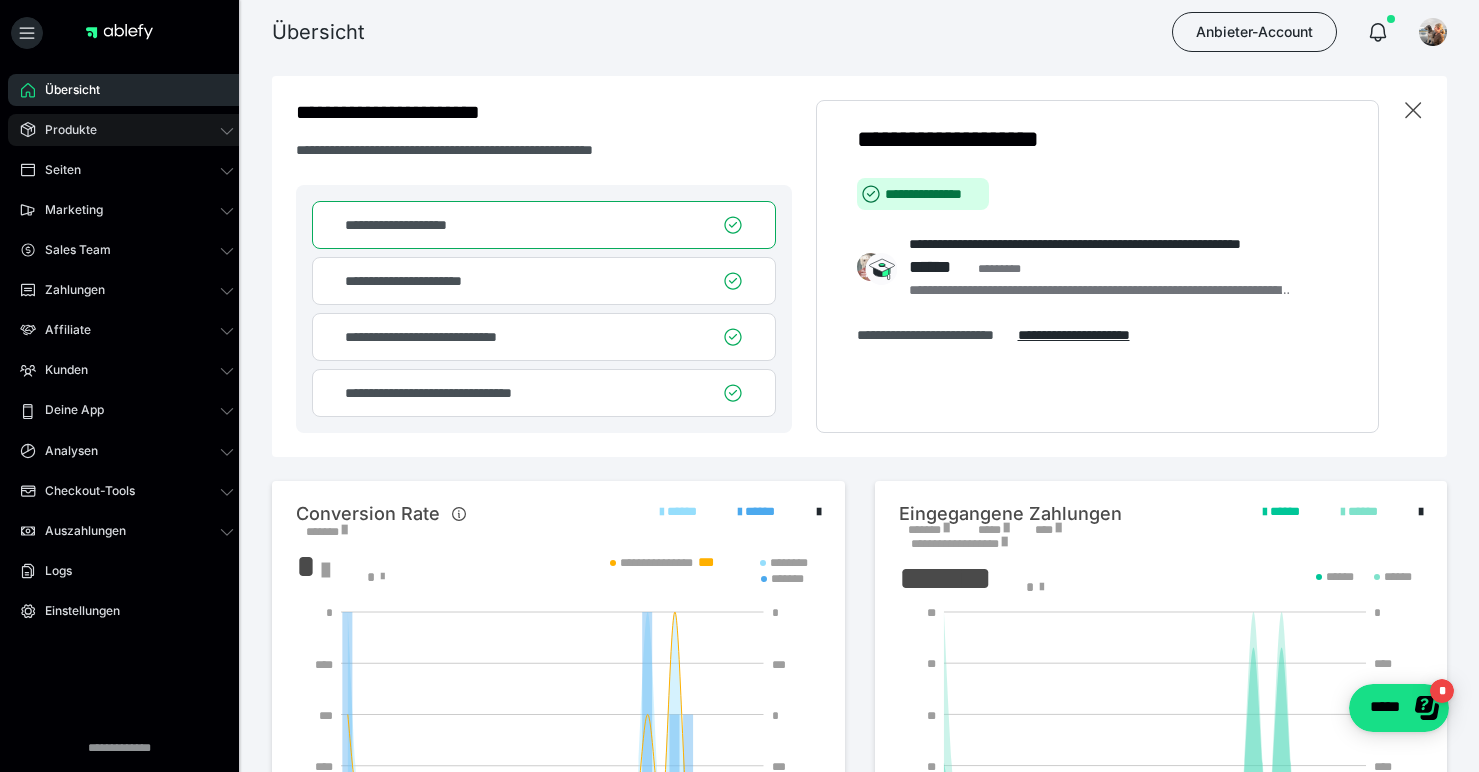 click on "Produkte" at bounding box center [64, 130] 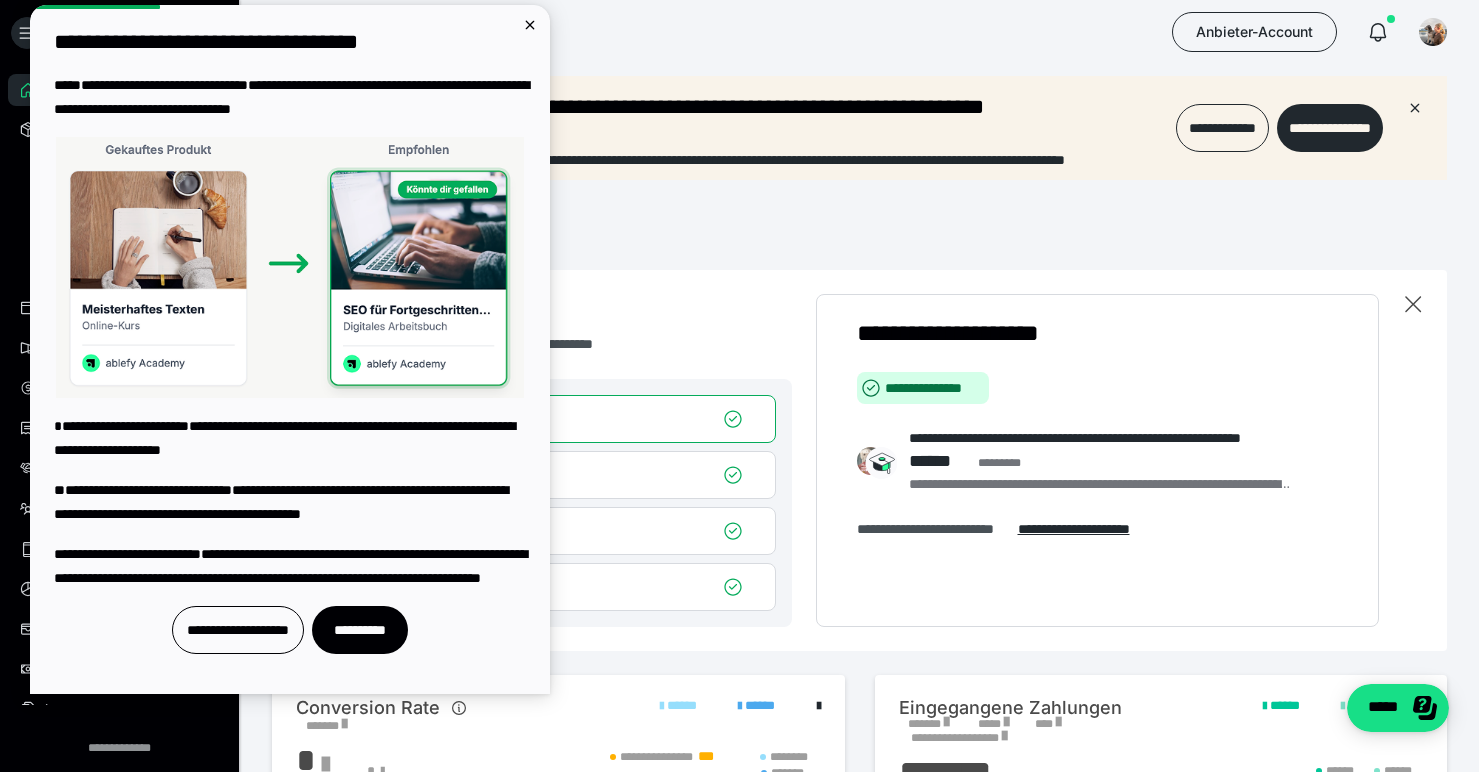 scroll, scrollTop: 0, scrollLeft: 0, axis: both 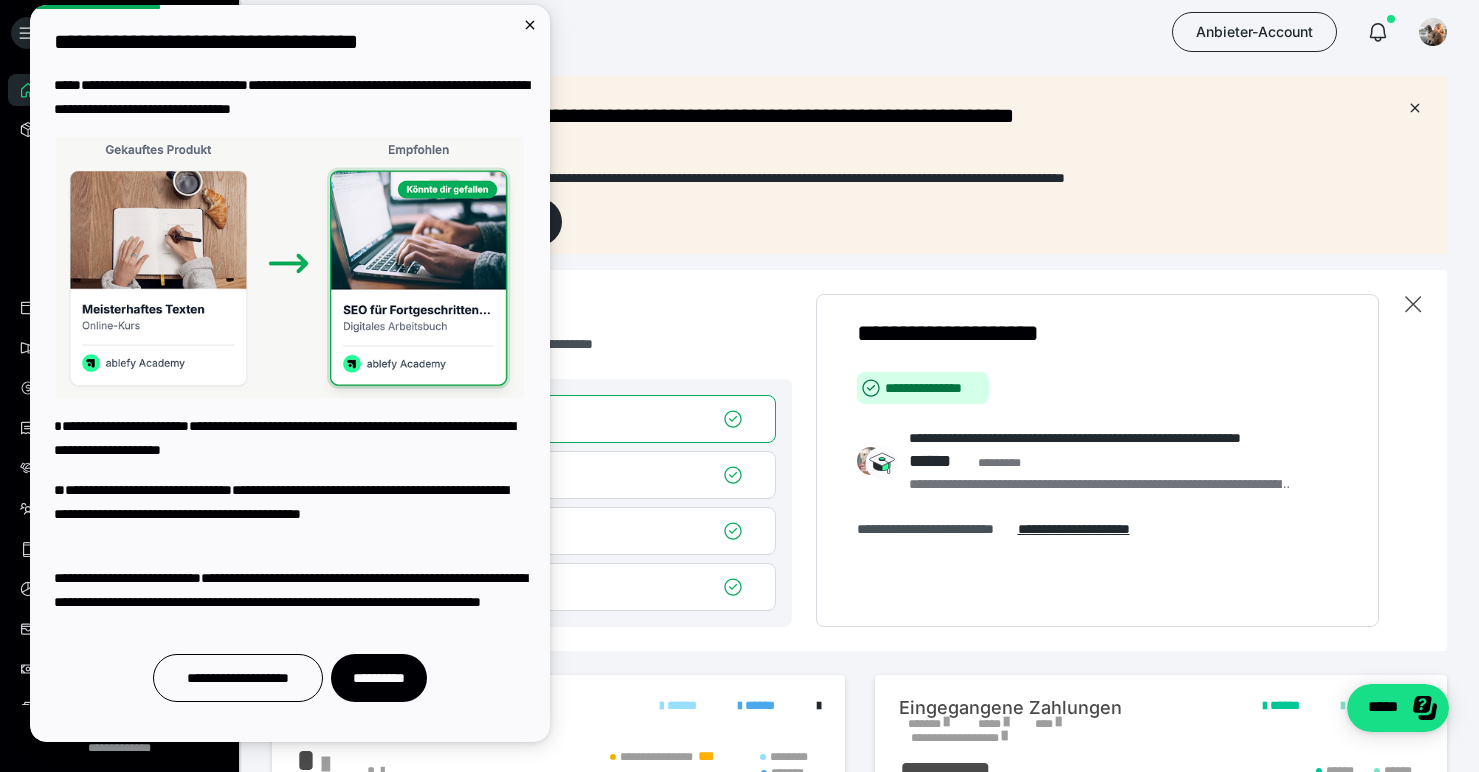 click at bounding box center [290, 268] 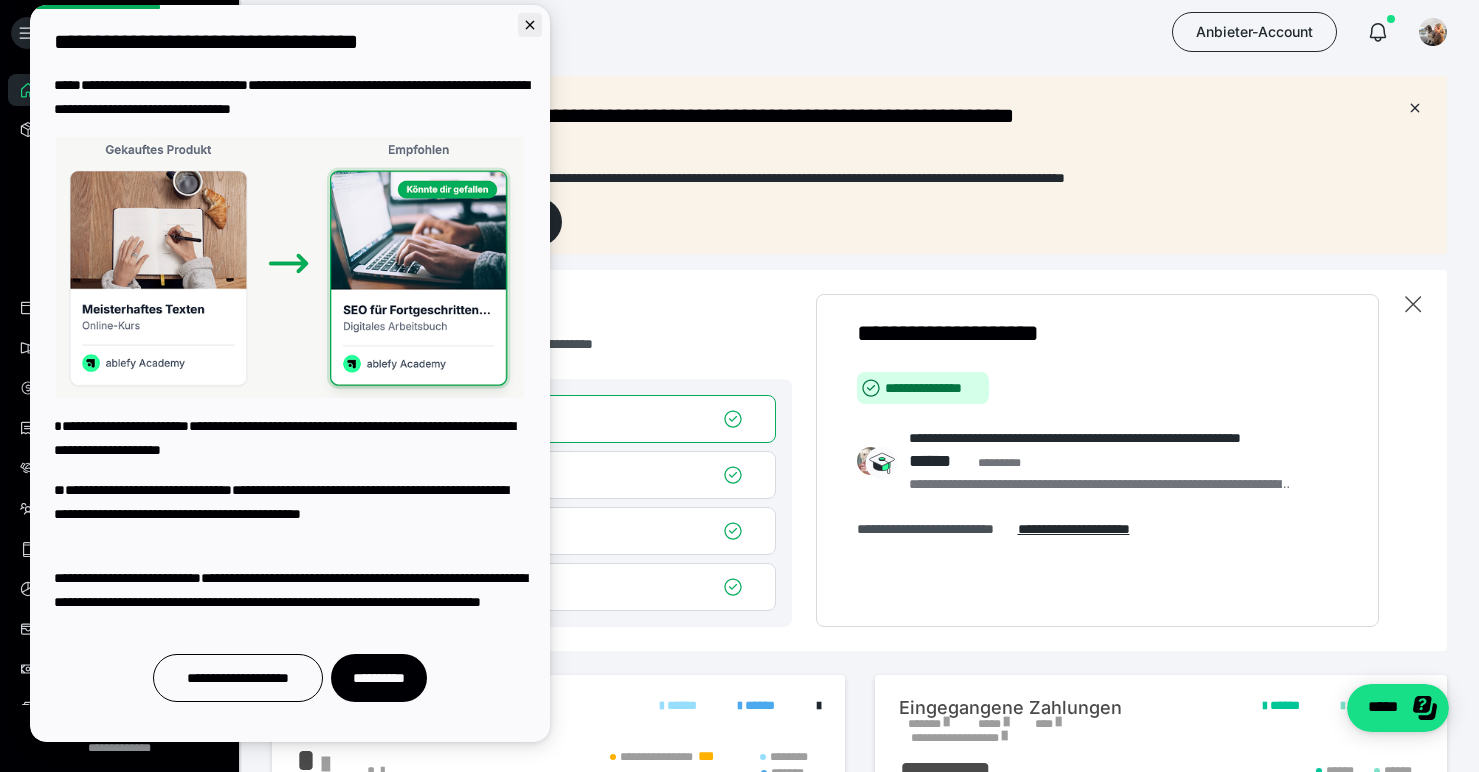 click 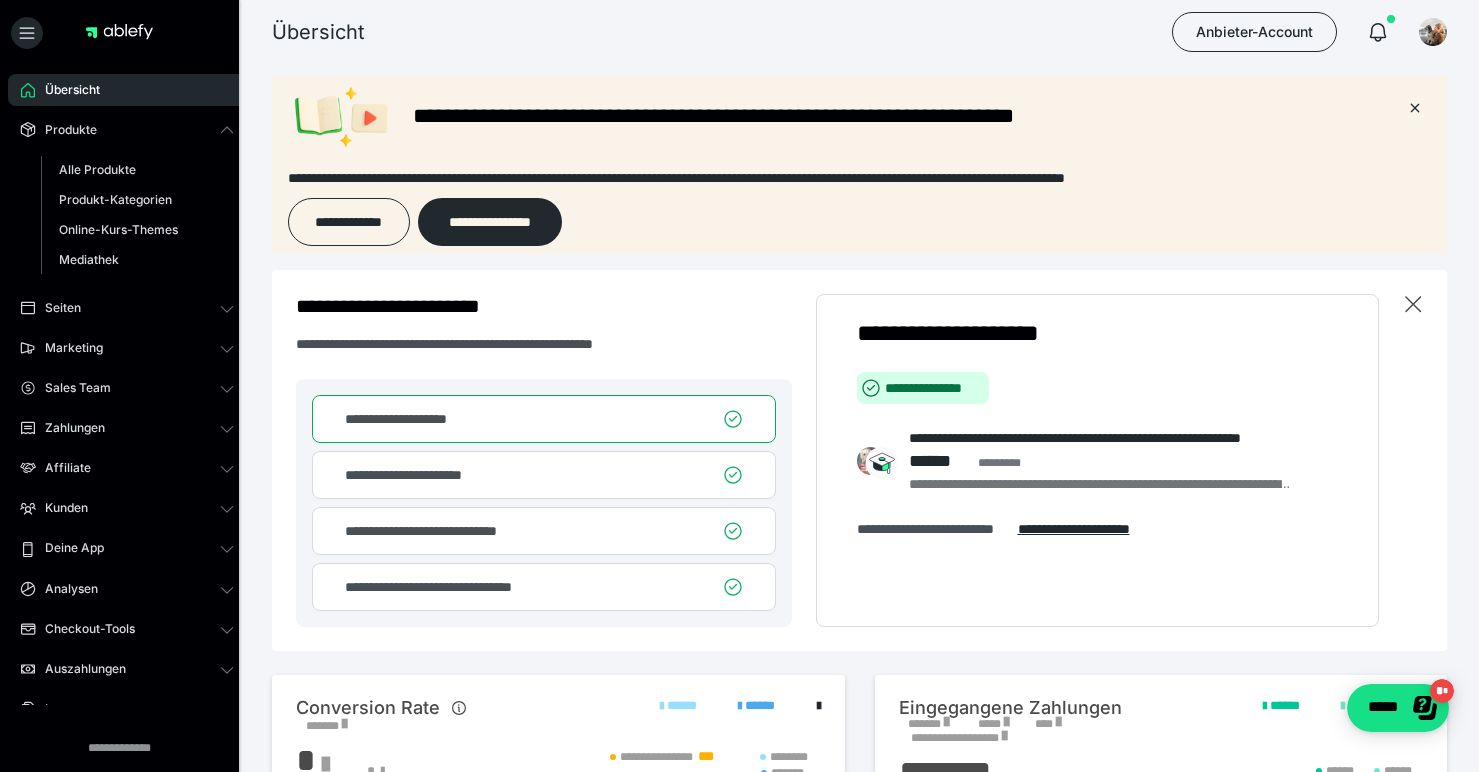 scroll, scrollTop: 0, scrollLeft: 0, axis: both 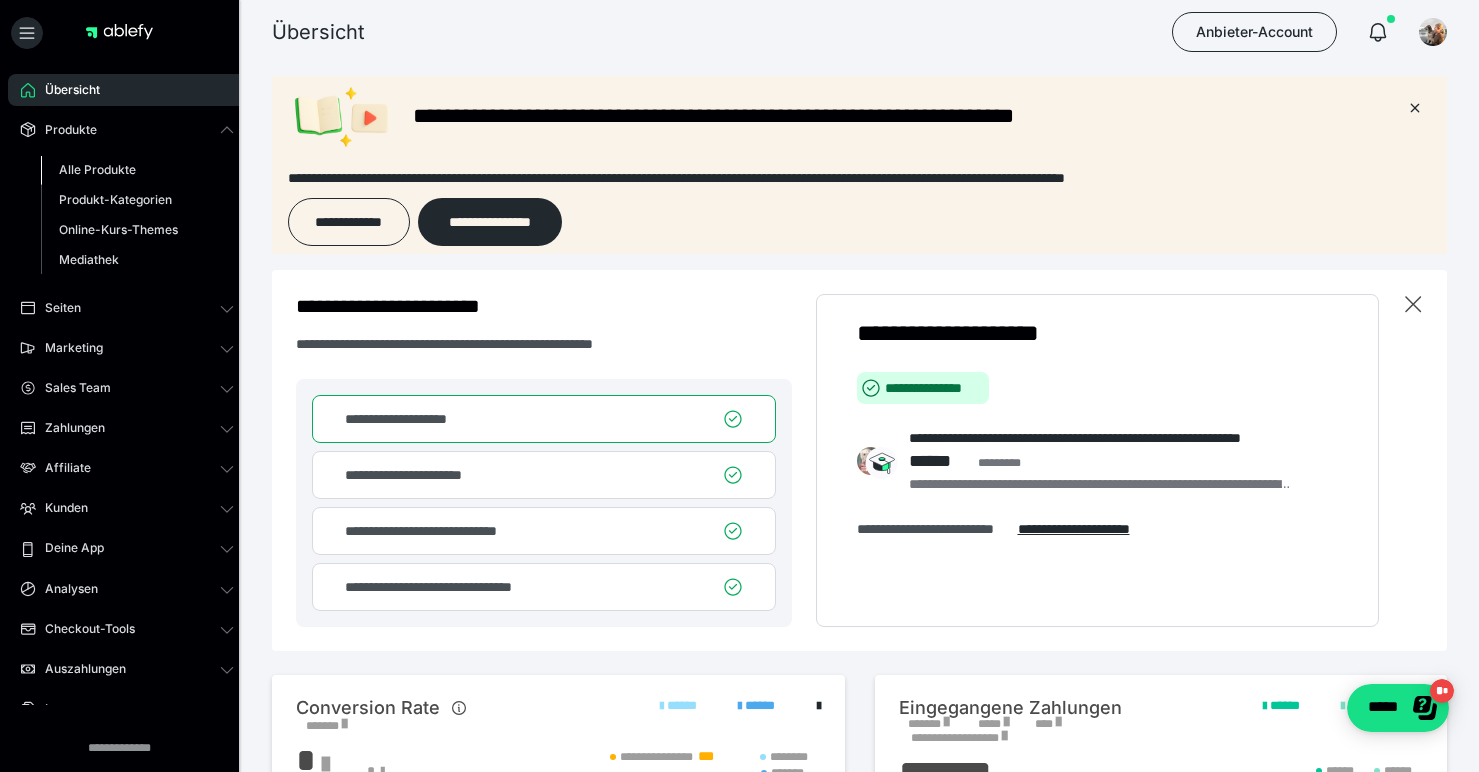 click on "Alle Produkte" at bounding box center [97, 169] 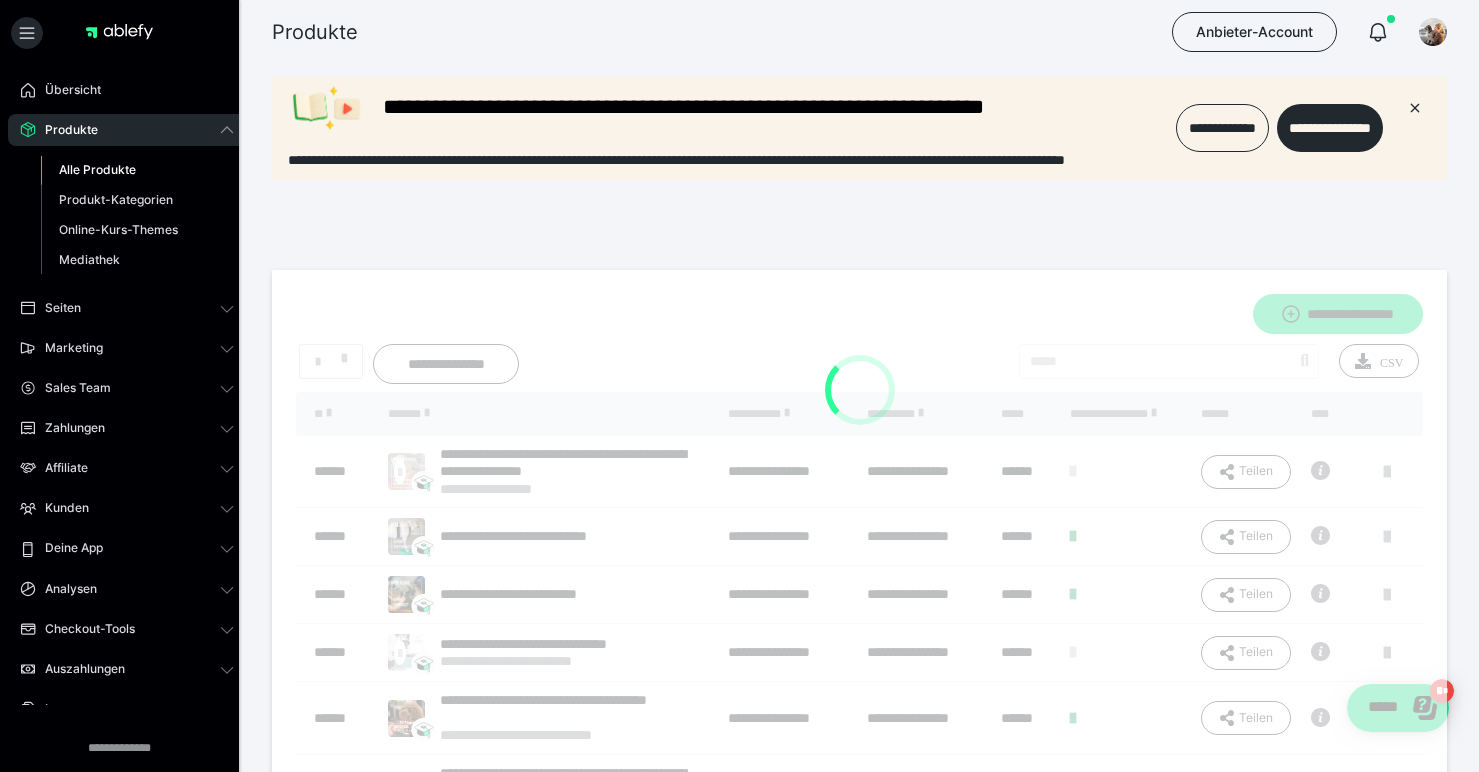 scroll, scrollTop: 0, scrollLeft: 0, axis: both 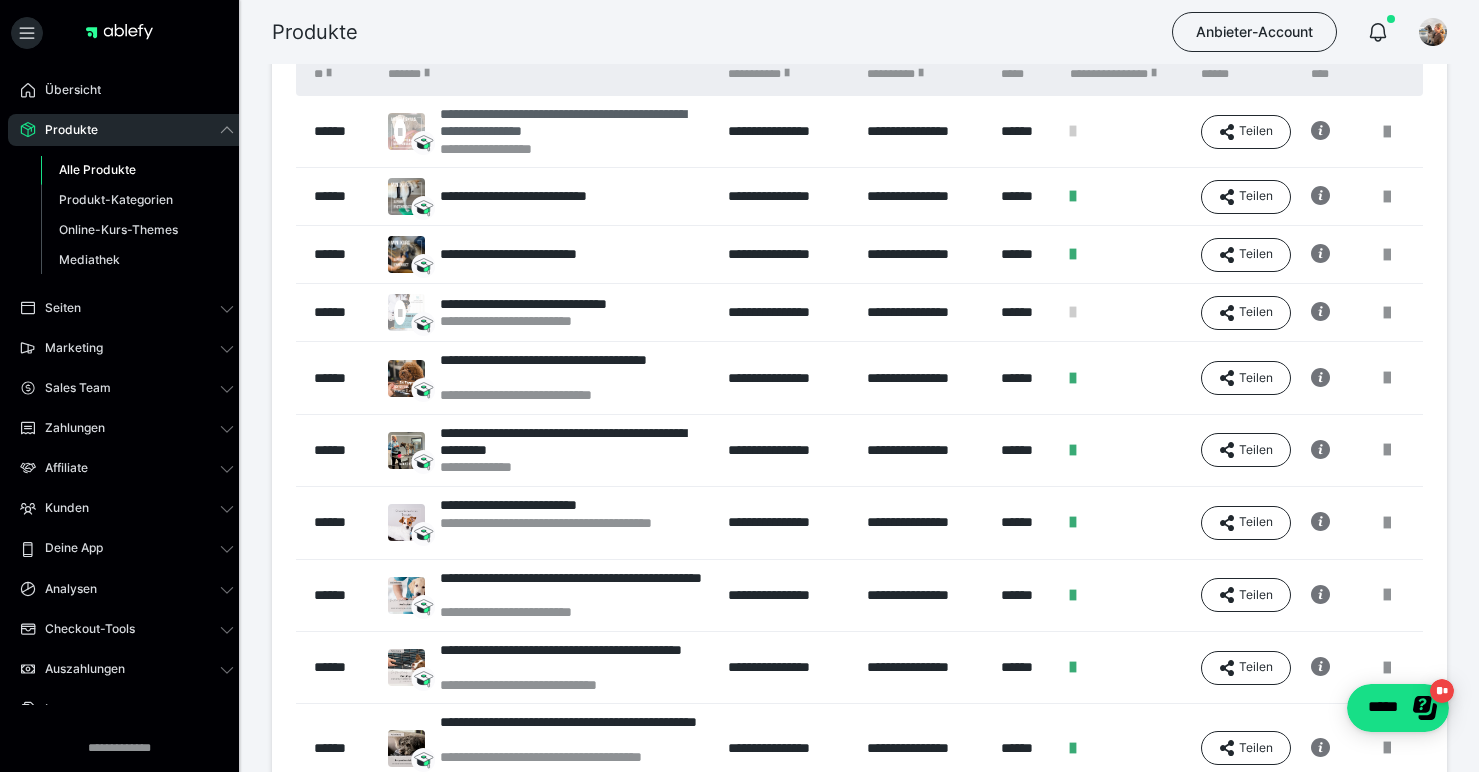 click on "**********" at bounding box center [574, 123] 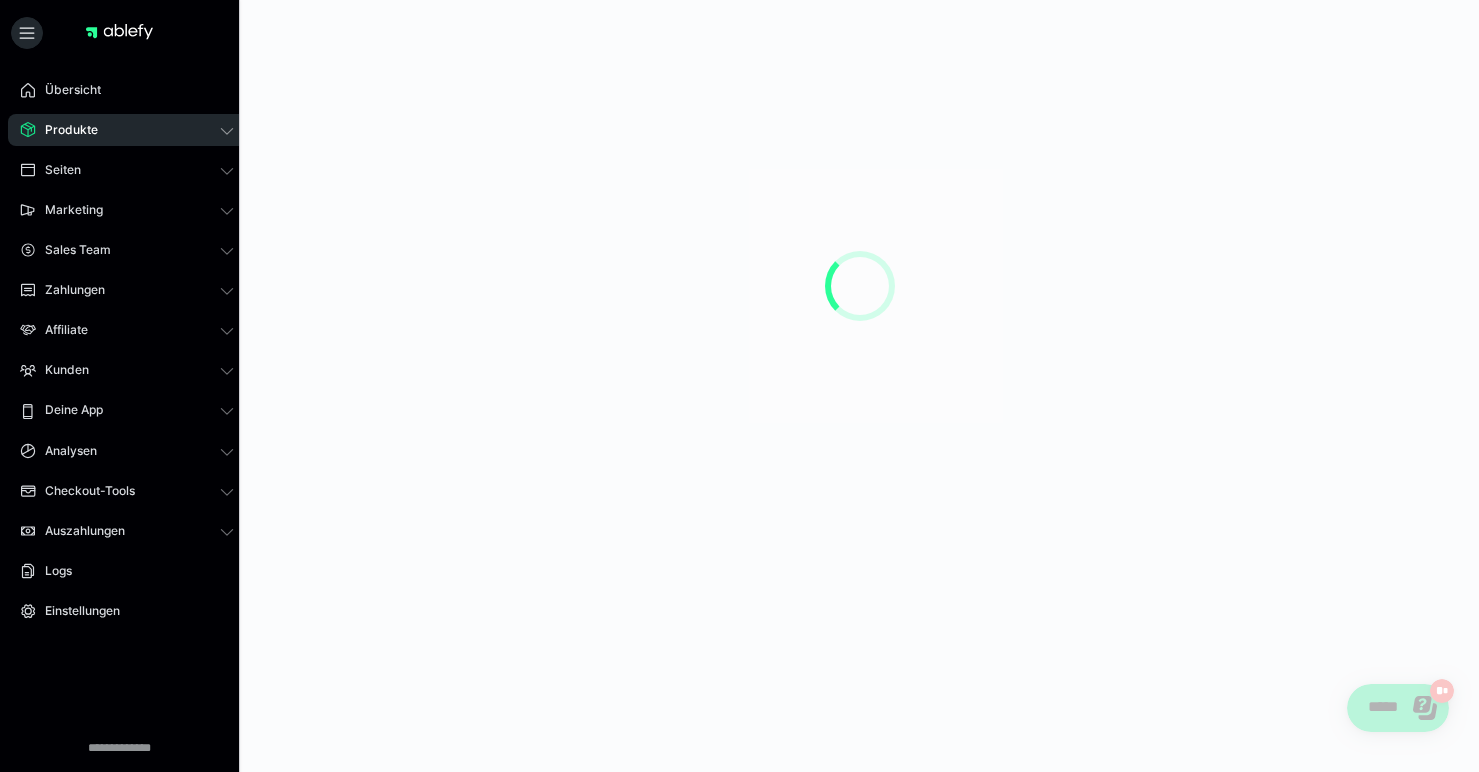 scroll, scrollTop: 0, scrollLeft: 0, axis: both 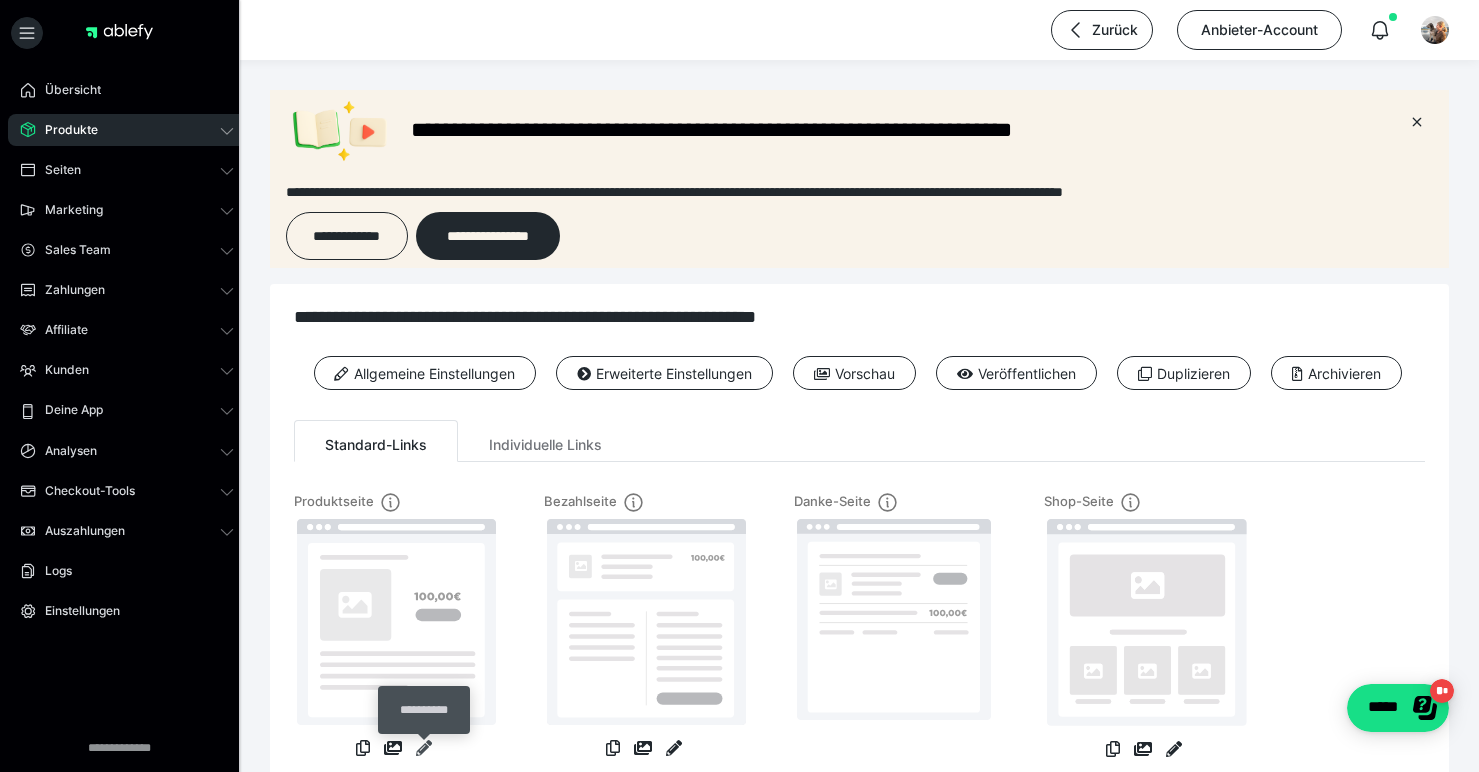 click at bounding box center (424, 748) 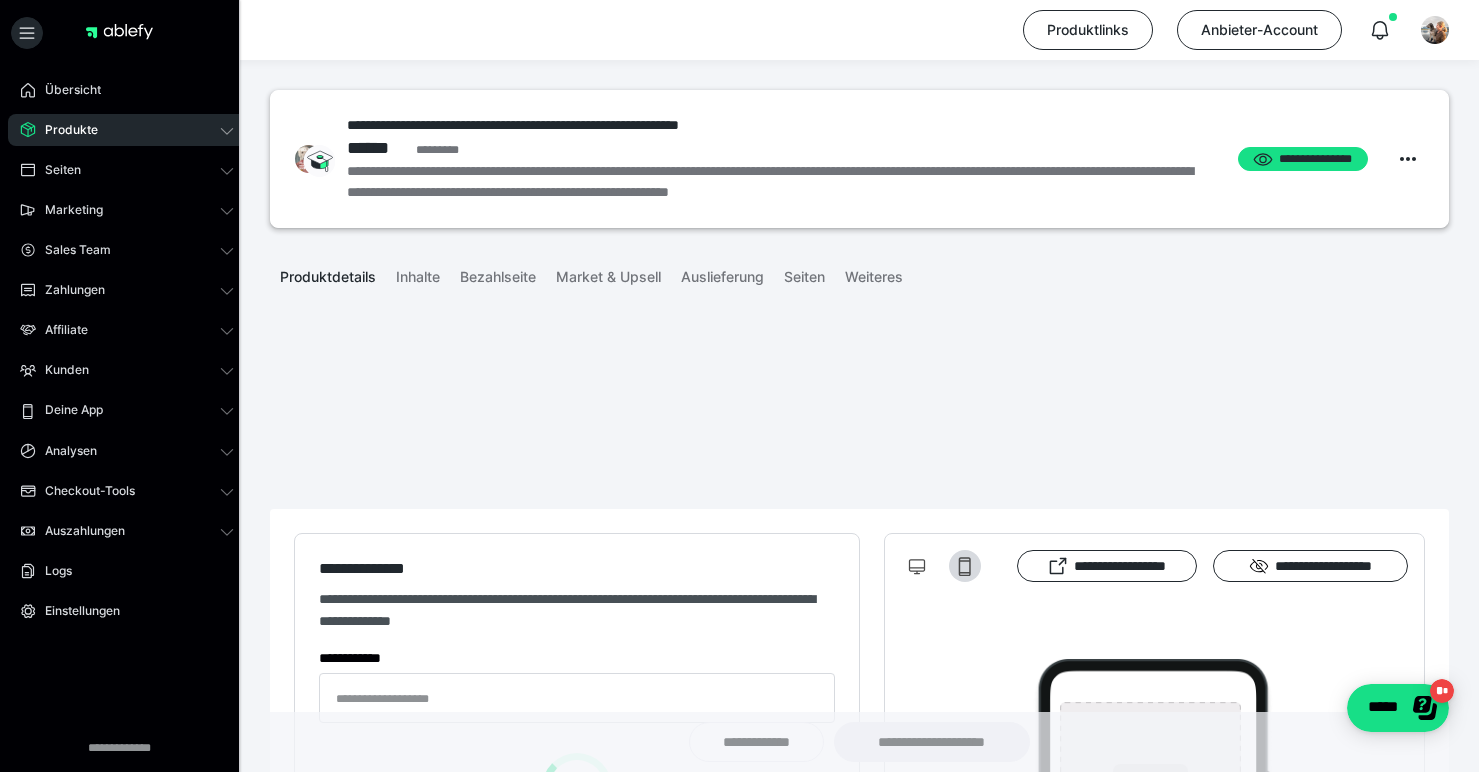 type on "**********" 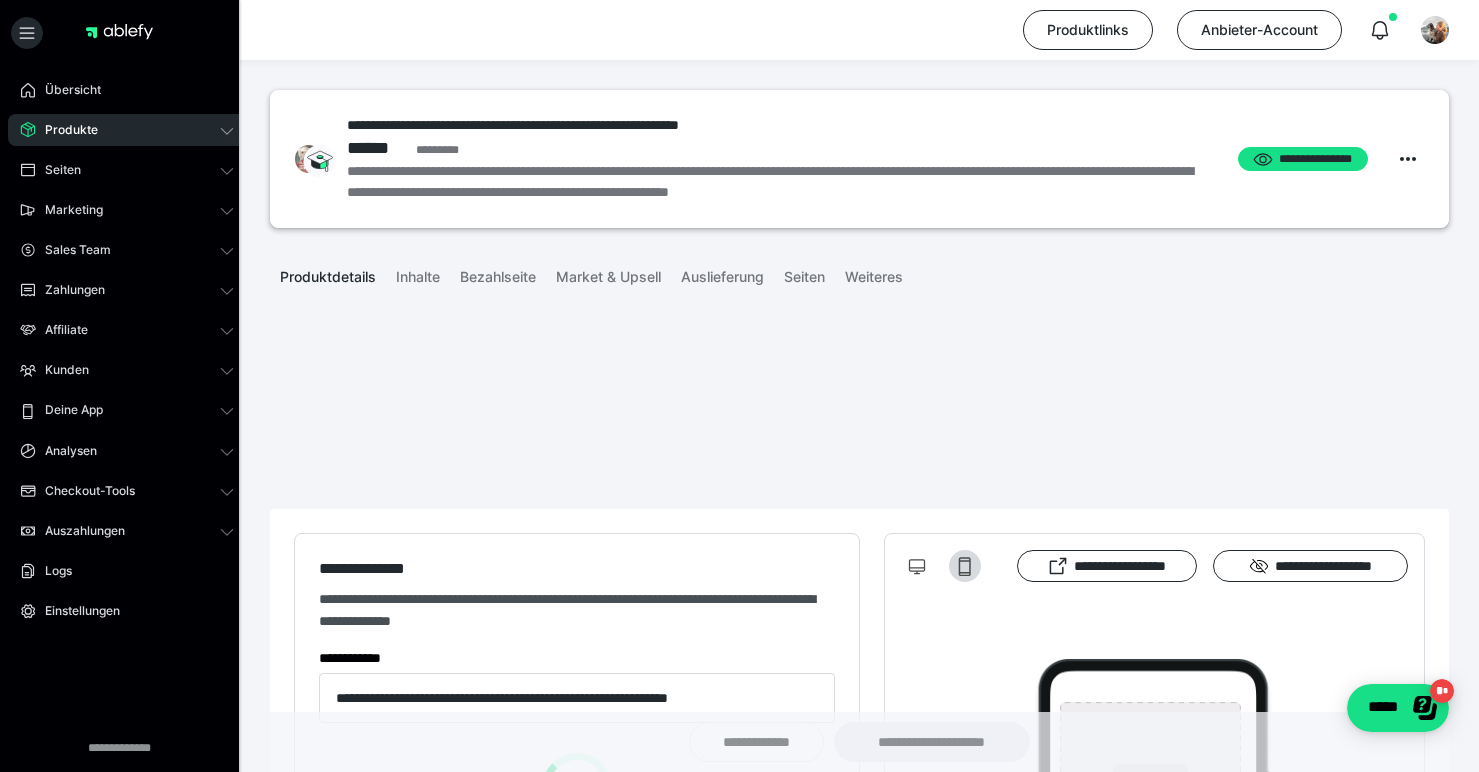 type on "**********" 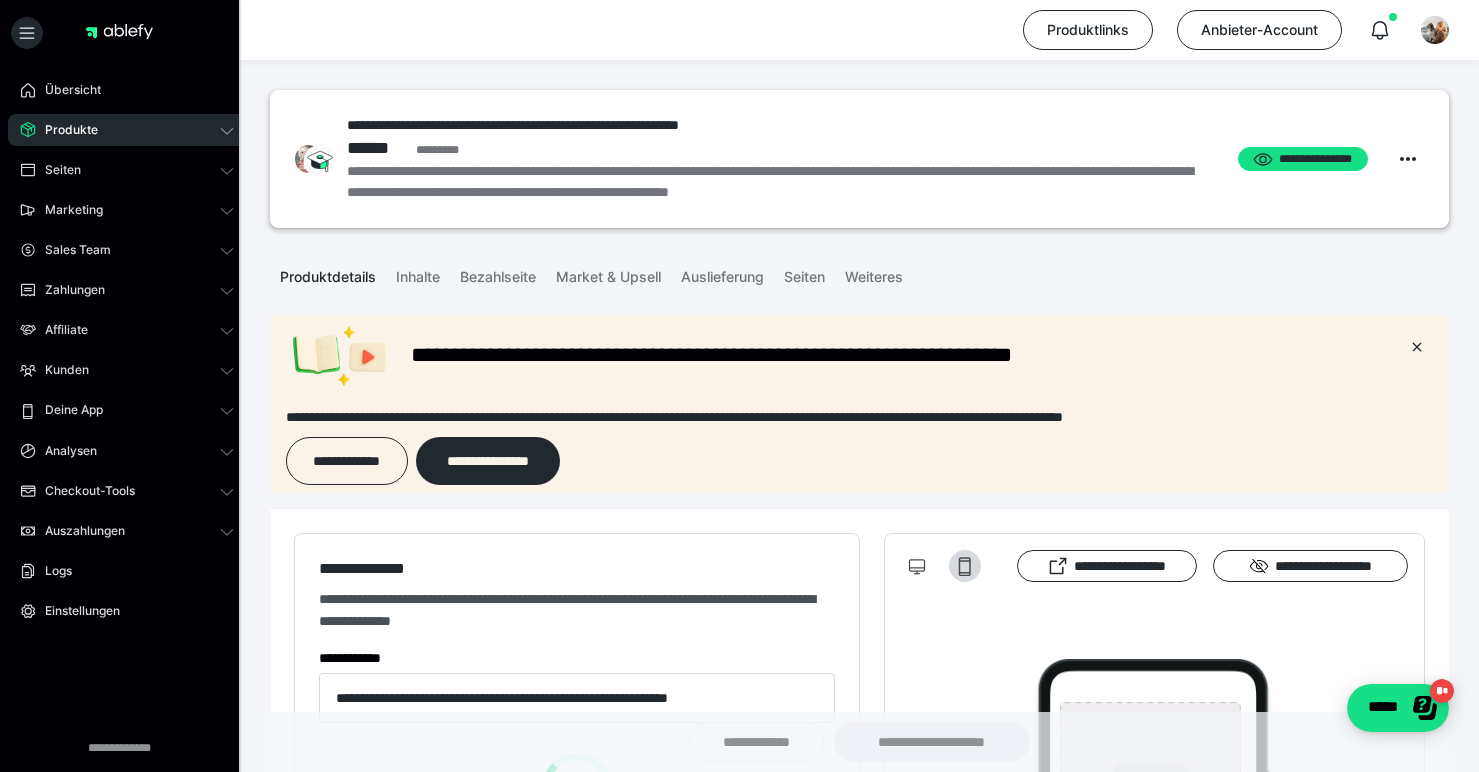scroll, scrollTop: 0, scrollLeft: 0, axis: both 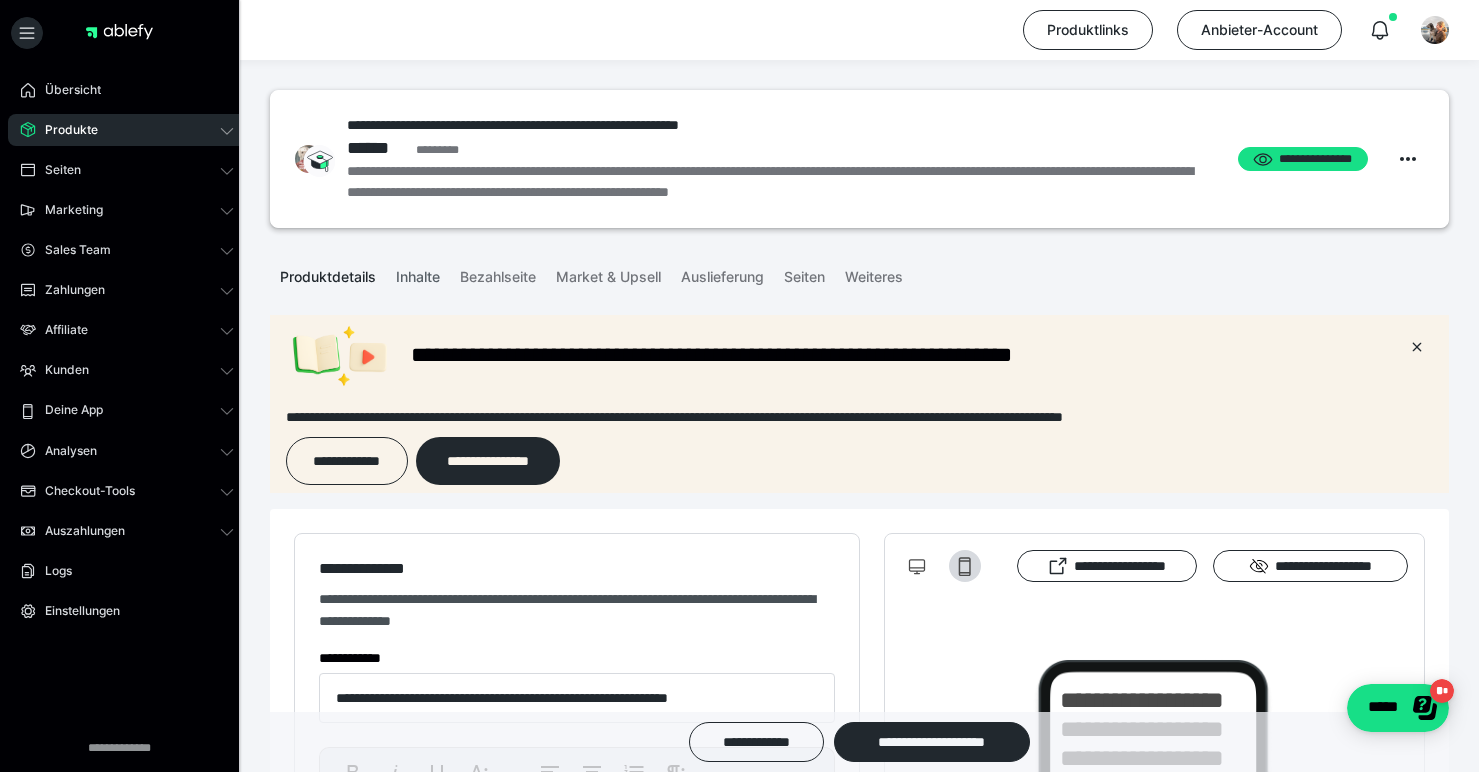 click on "Inhalte" at bounding box center [418, 273] 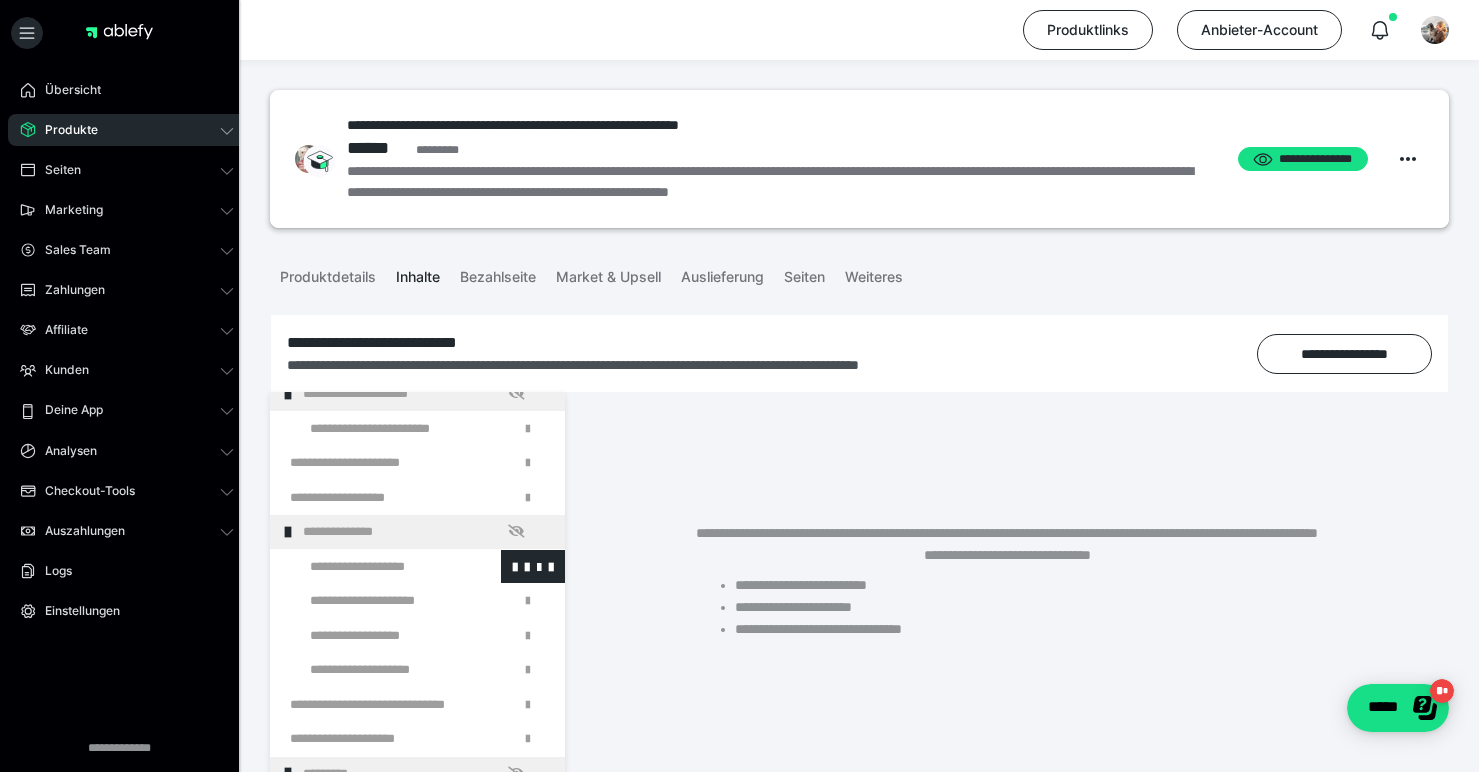 scroll, scrollTop: 263, scrollLeft: 0, axis: vertical 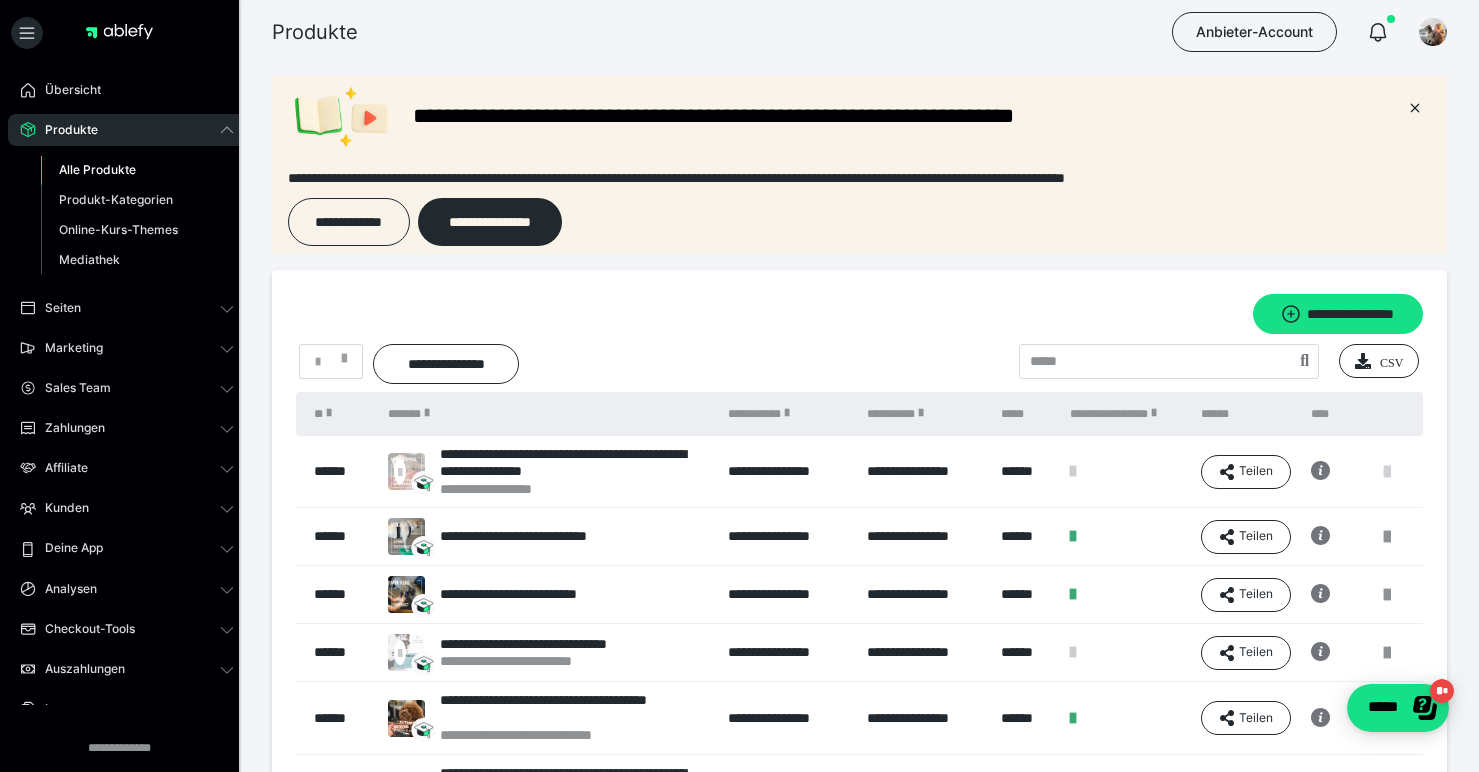 click at bounding box center (1387, 472) 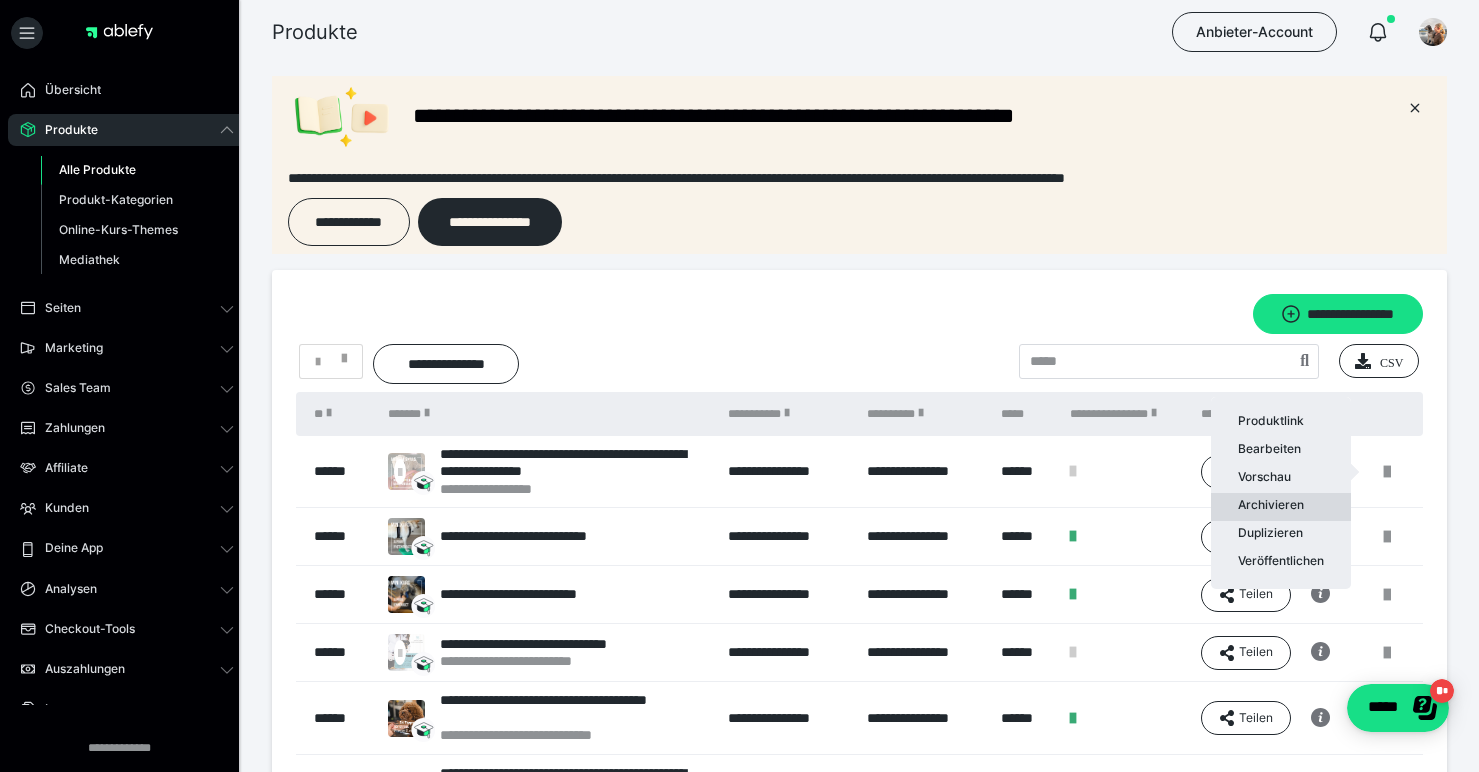 click on "Archivieren" at bounding box center (1281, 507) 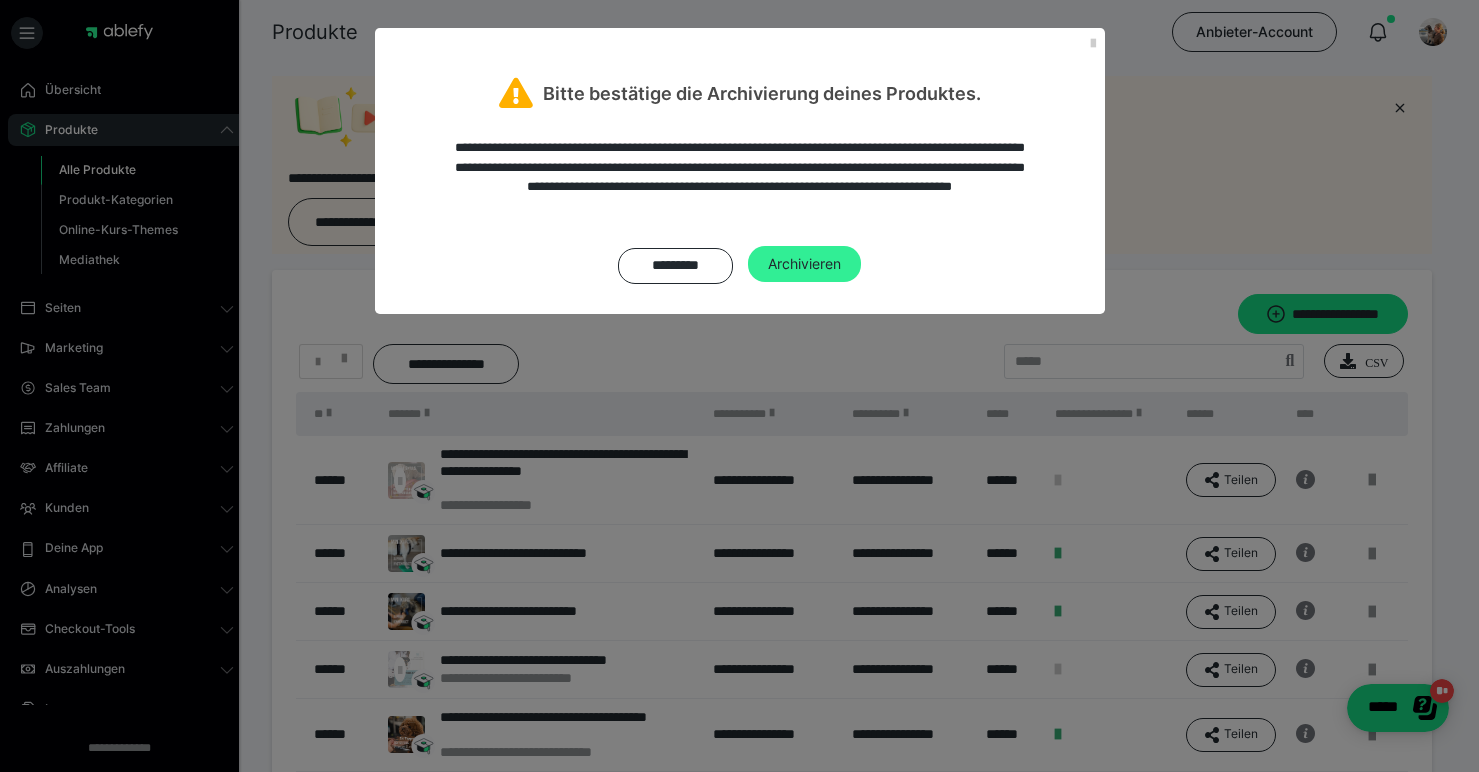 click on "Archivieren" at bounding box center (804, 264) 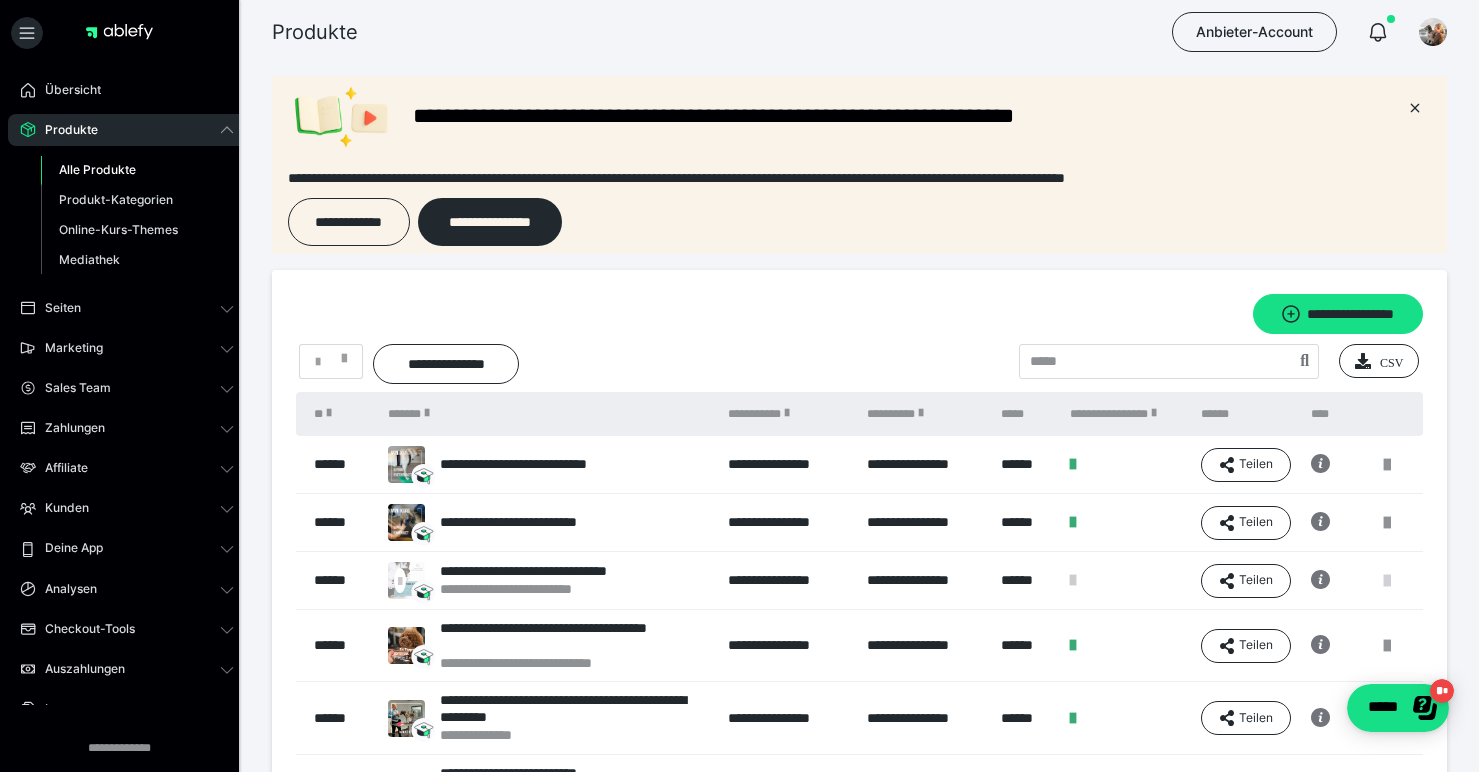 click at bounding box center [1387, 581] 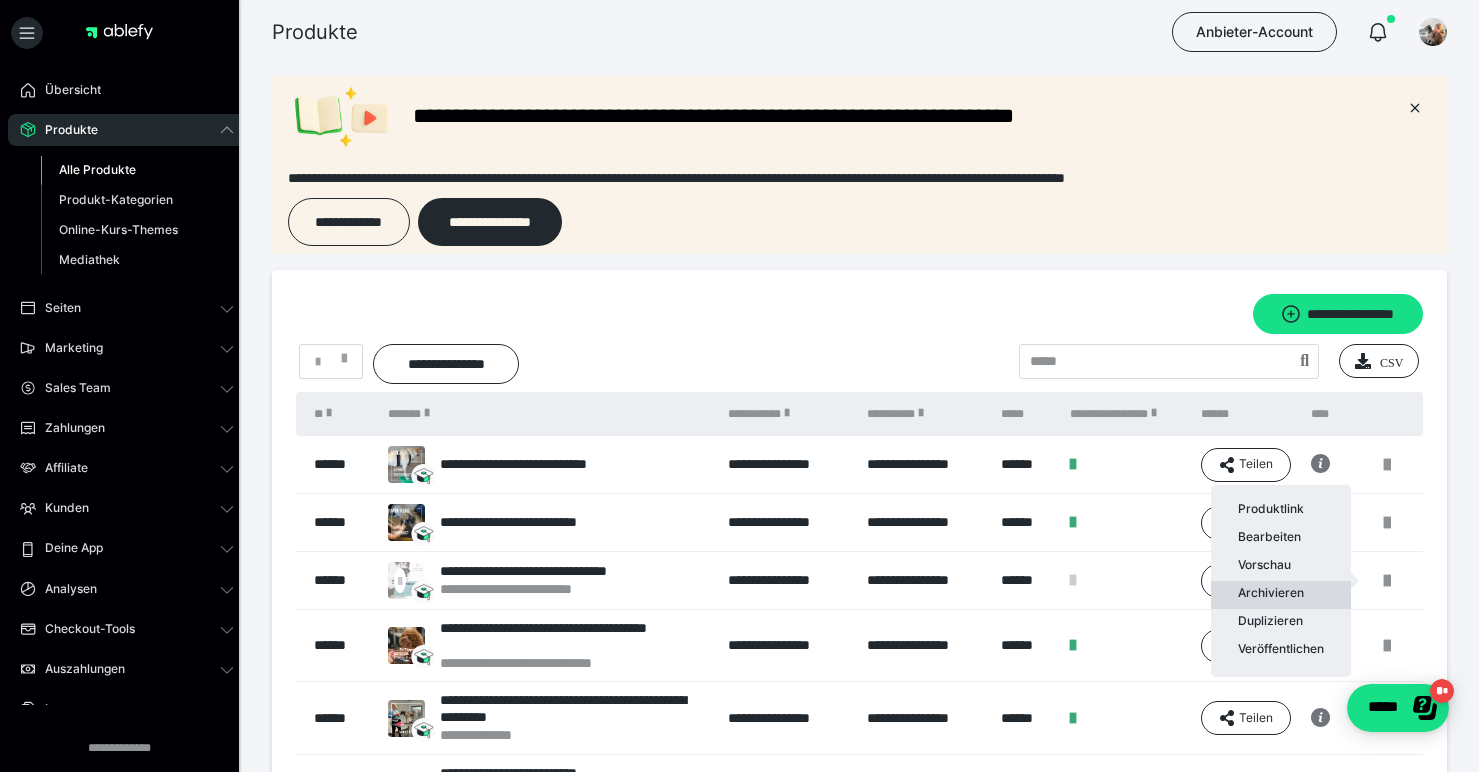 click on "Archivieren" at bounding box center [1281, 595] 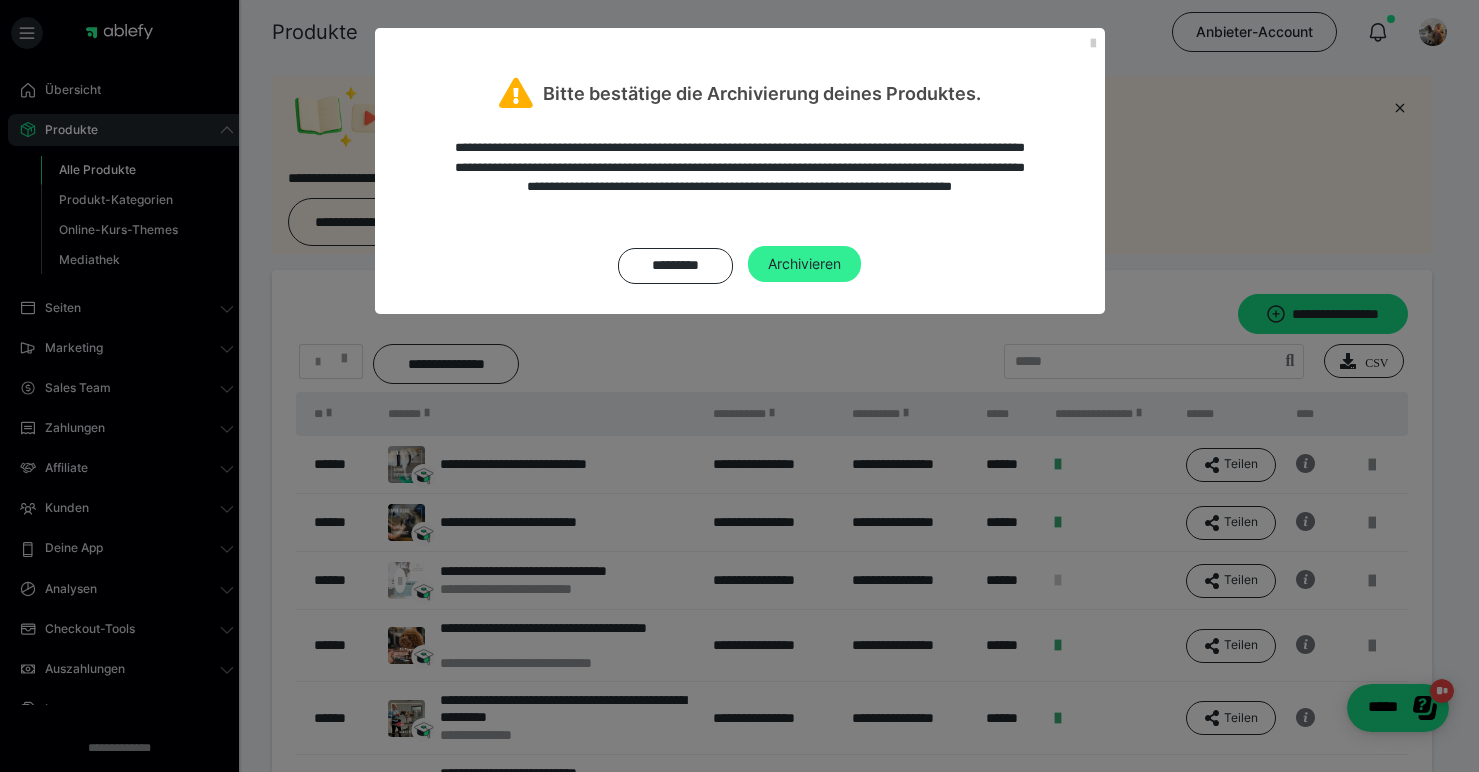 click on "Archivieren" at bounding box center [804, 264] 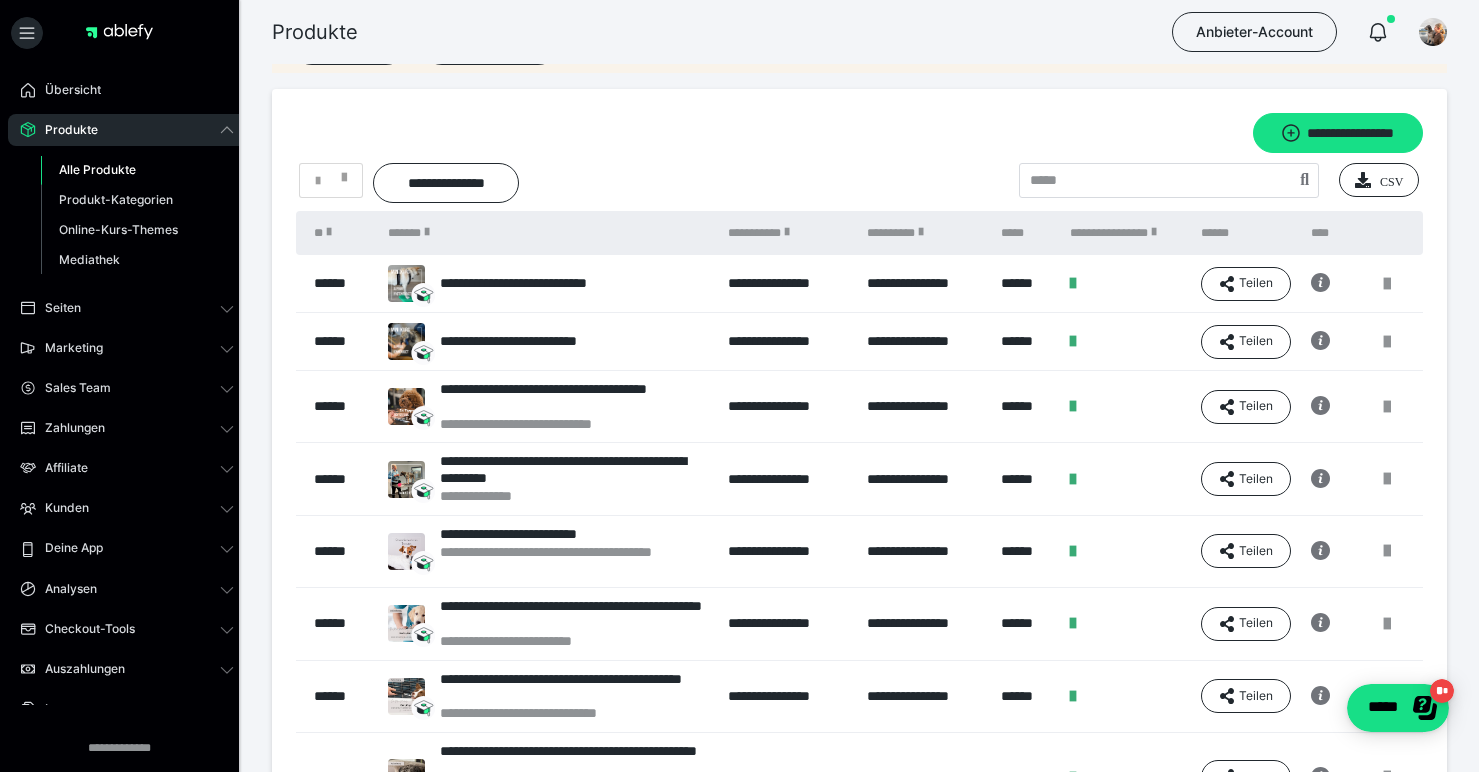 scroll, scrollTop: 0, scrollLeft: 0, axis: both 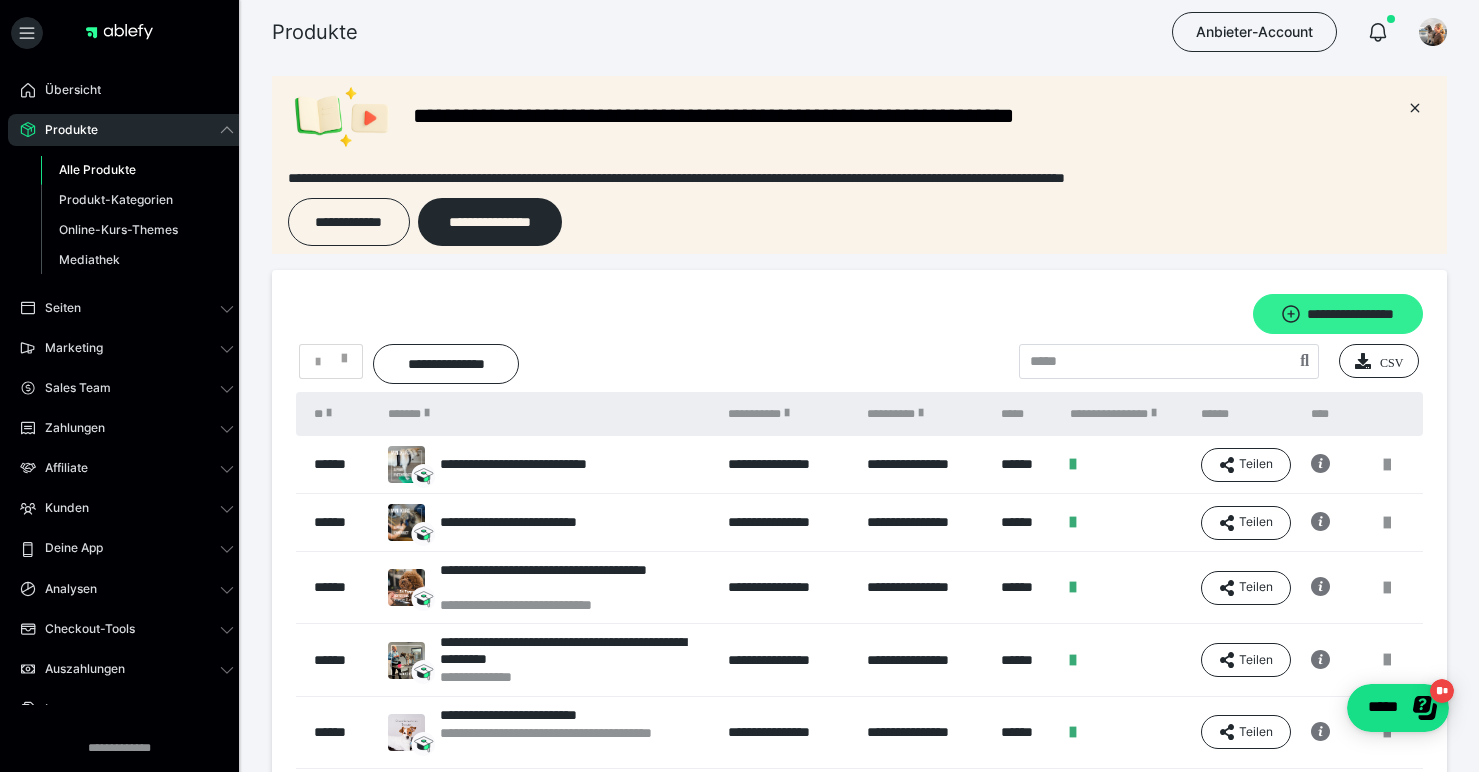 click on "**********" at bounding box center (1338, 314) 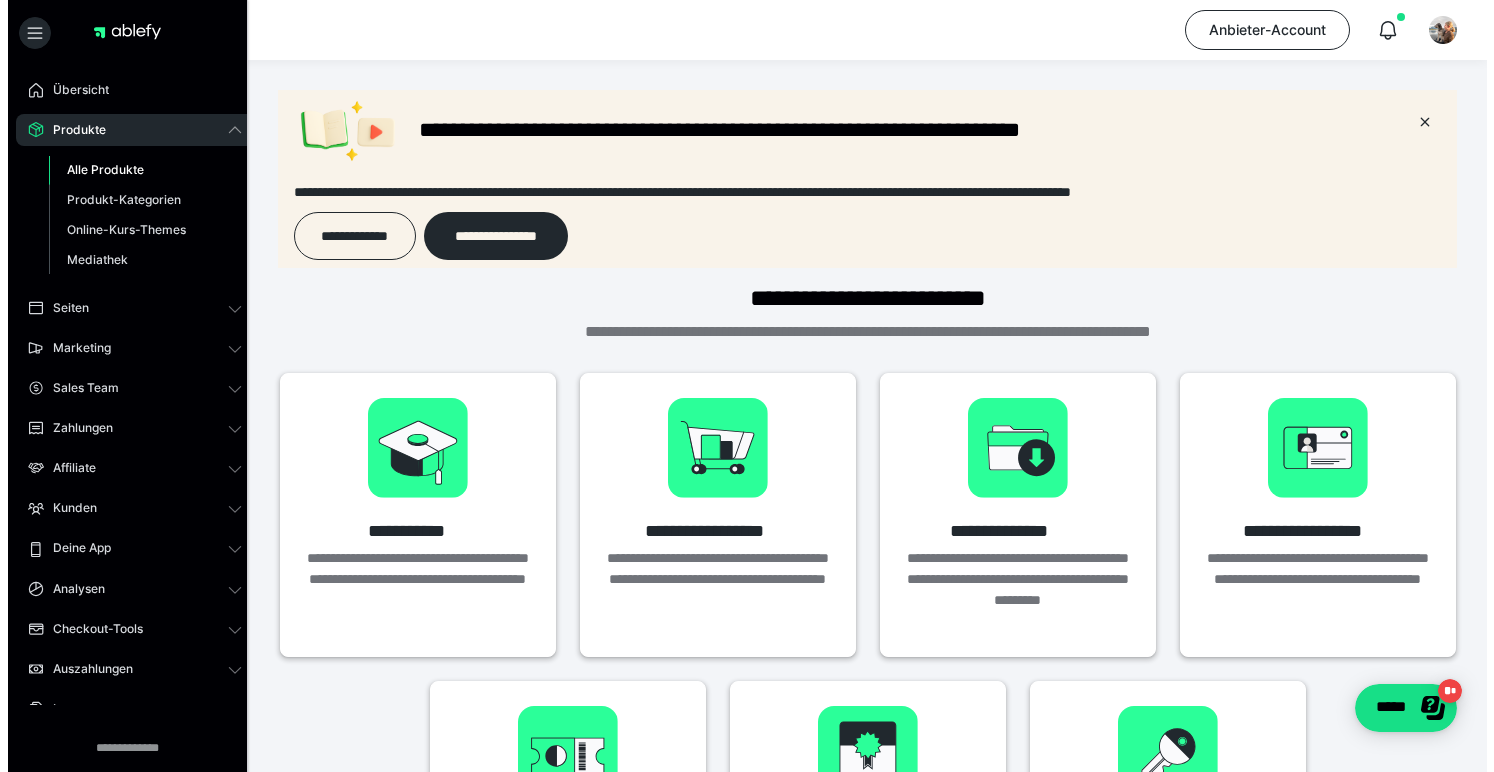 scroll, scrollTop: 0, scrollLeft: 0, axis: both 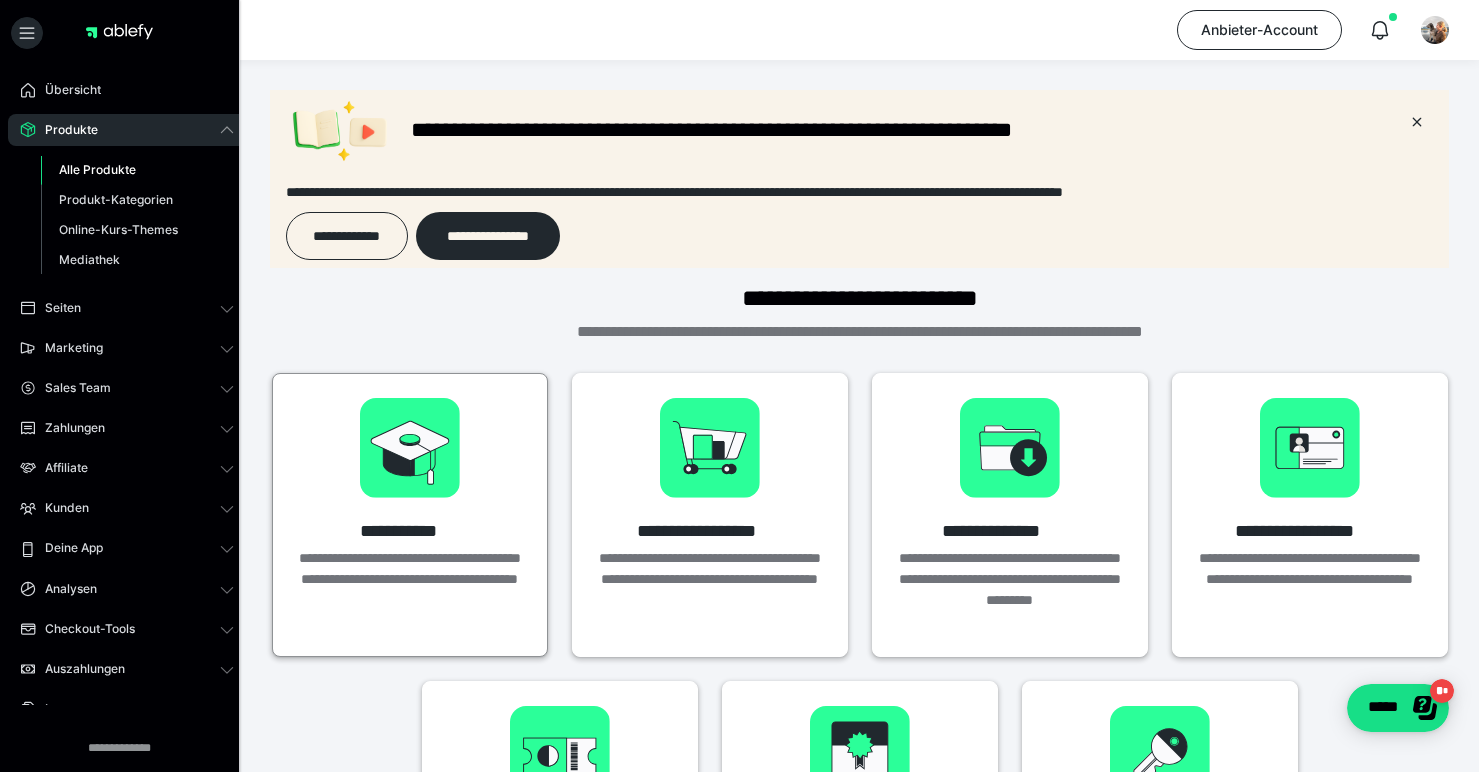 click at bounding box center (410, 448) 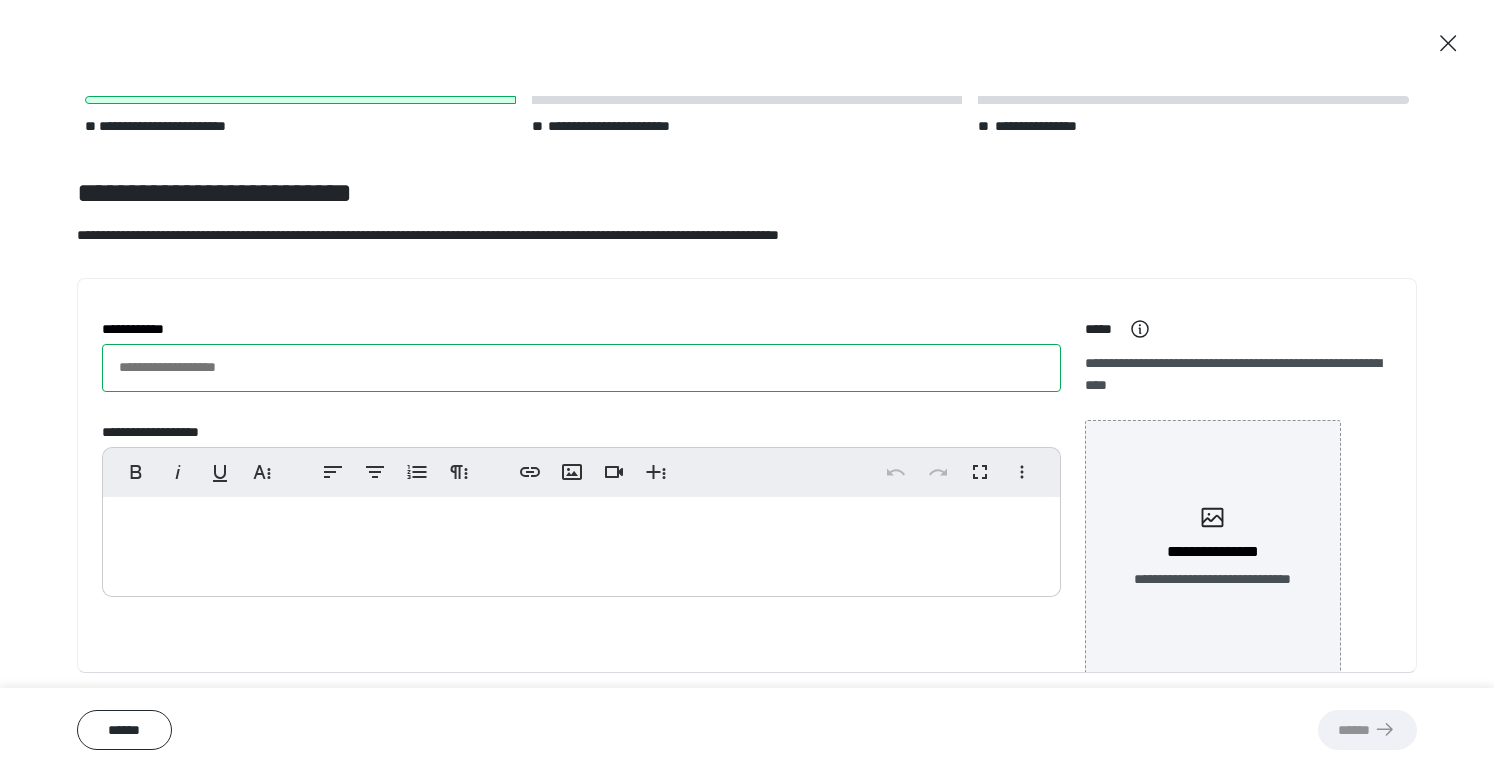 click on "**********" at bounding box center [581, 368] 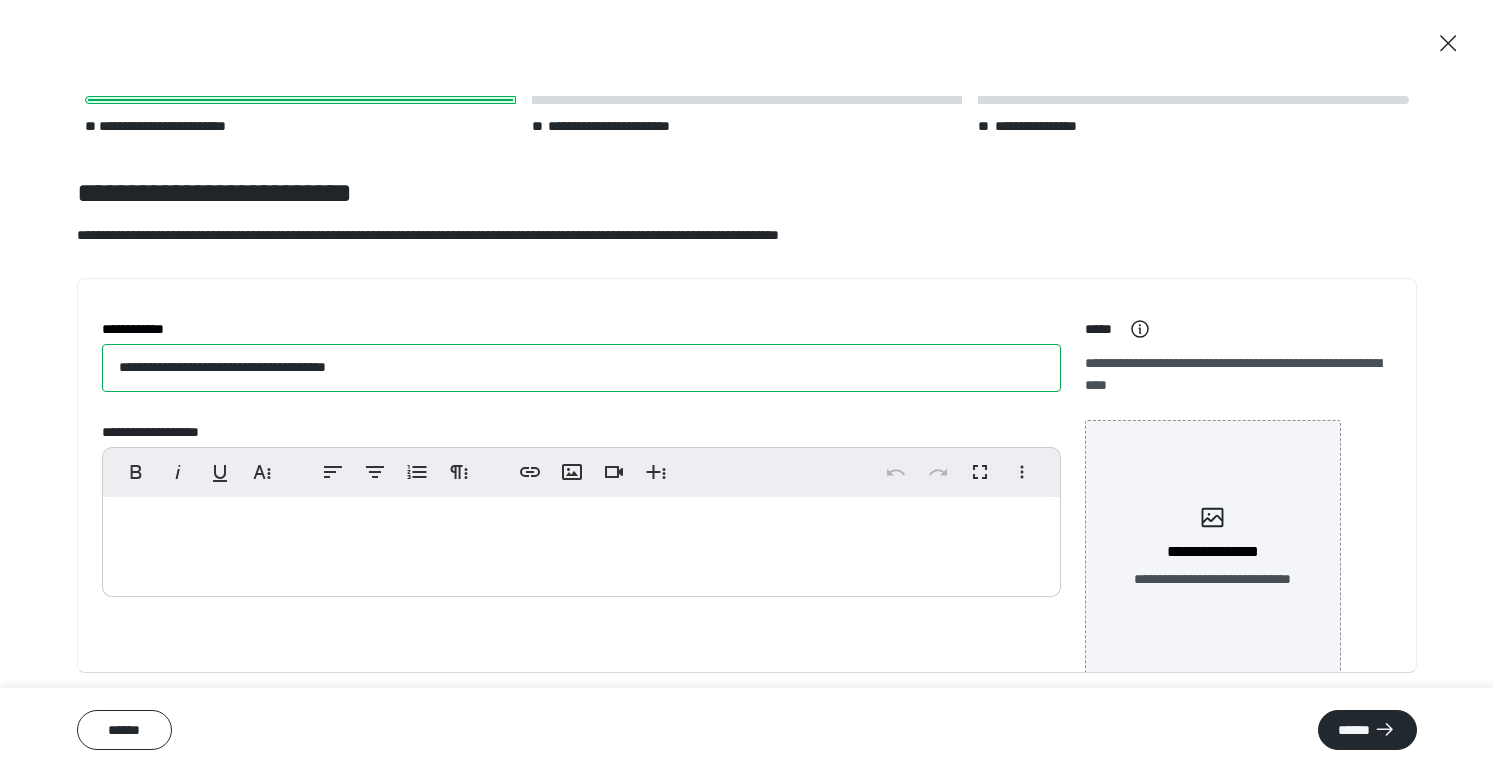 click on "**********" at bounding box center (581, 368) 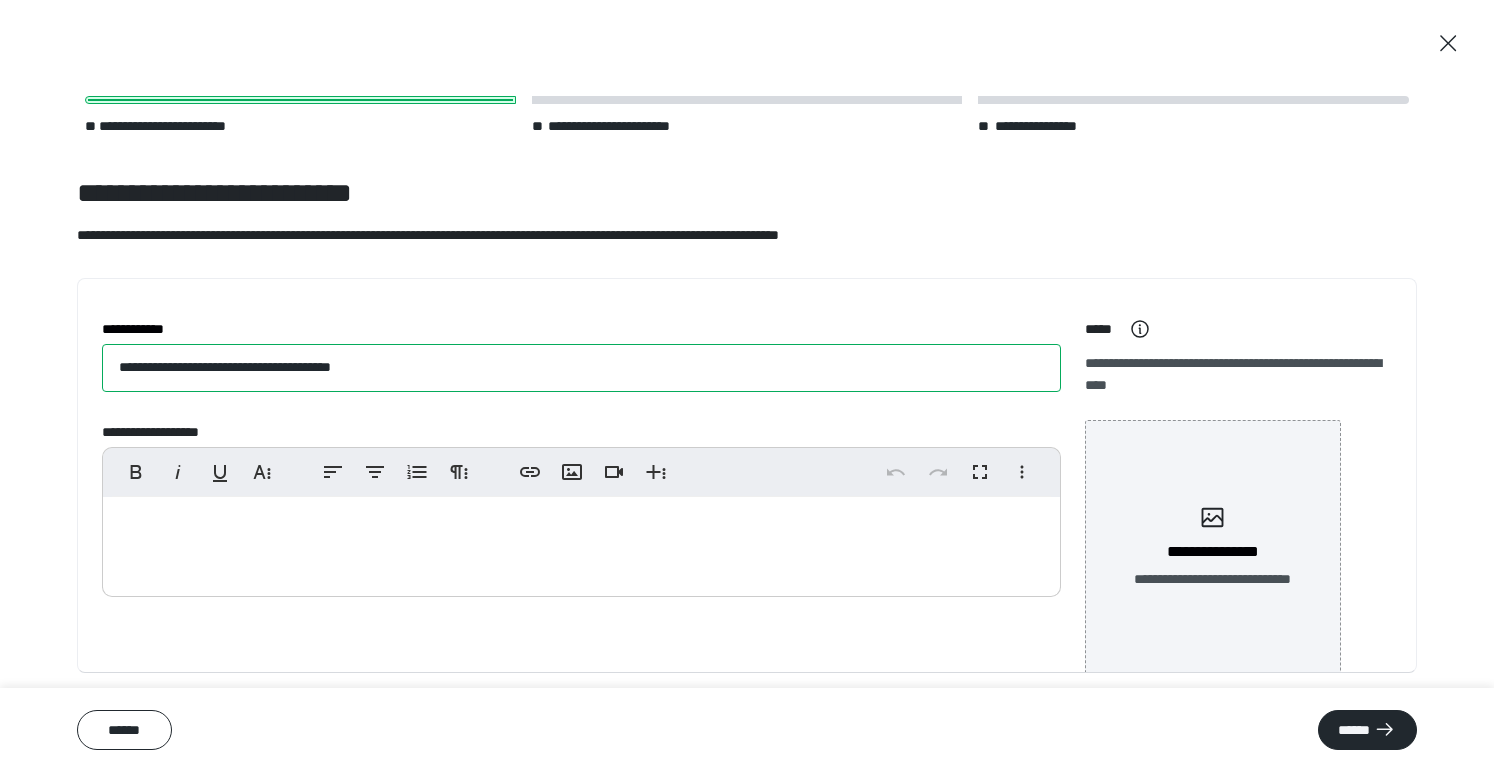 type on "**********" 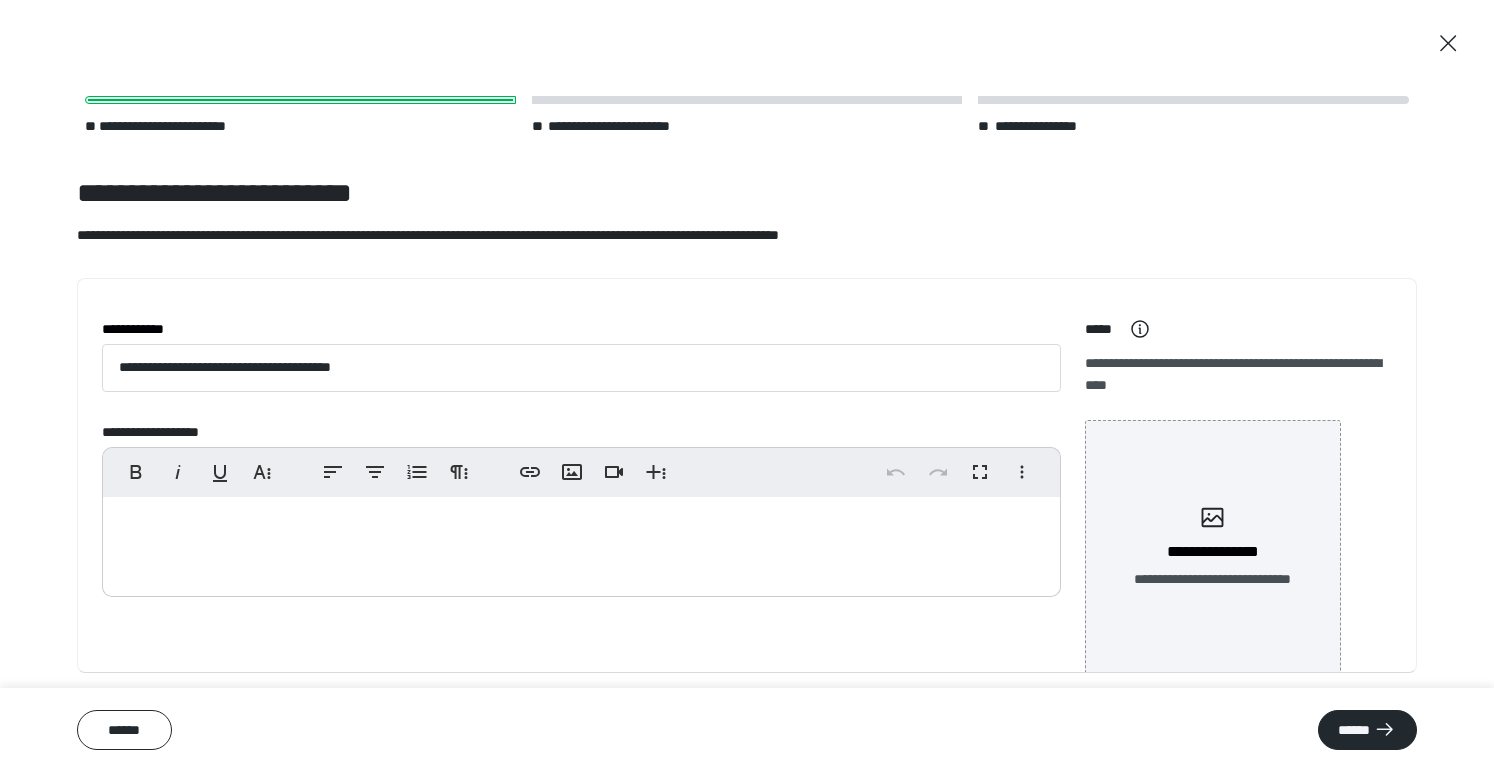 click at bounding box center [581, 542] 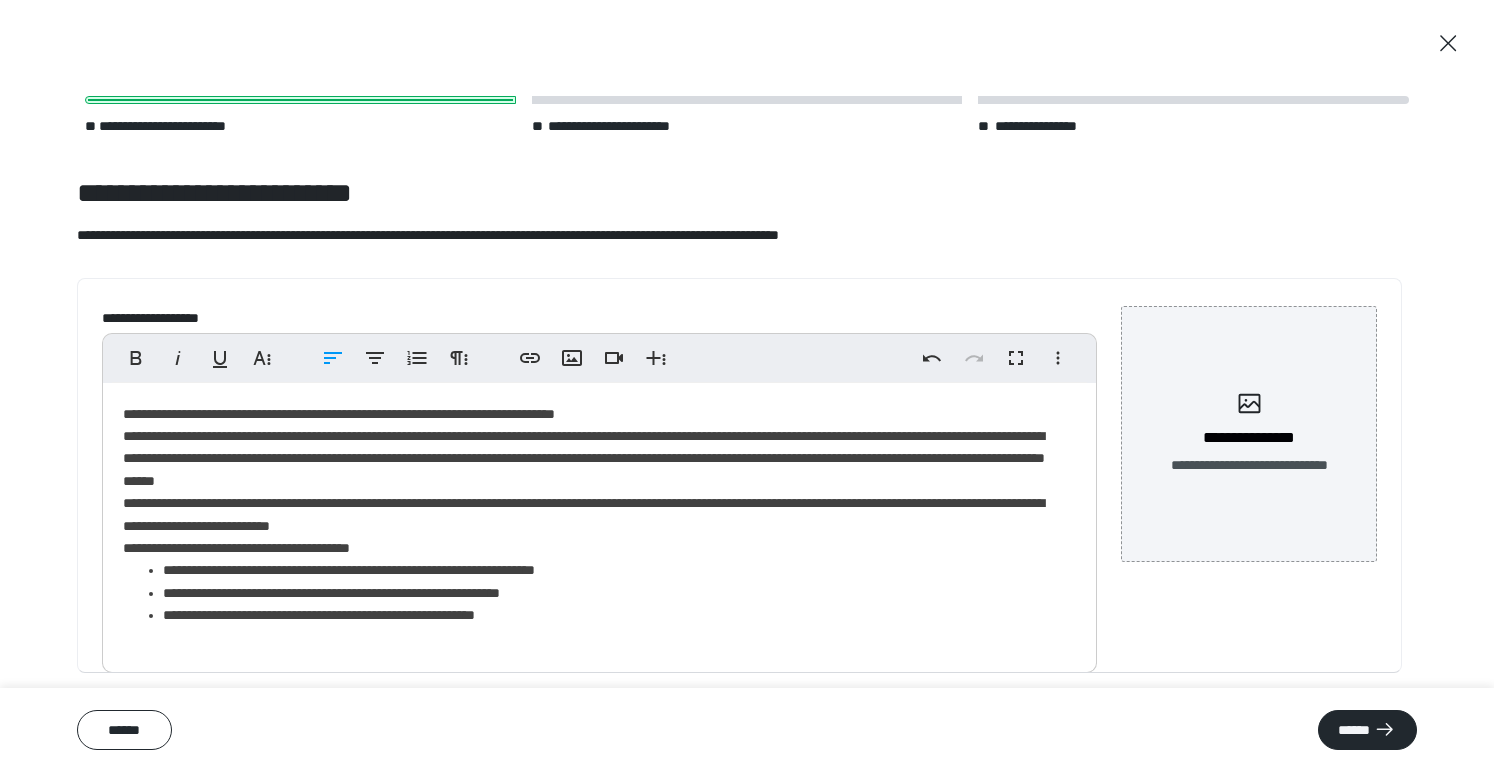 scroll, scrollTop: 113, scrollLeft: 0, axis: vertical 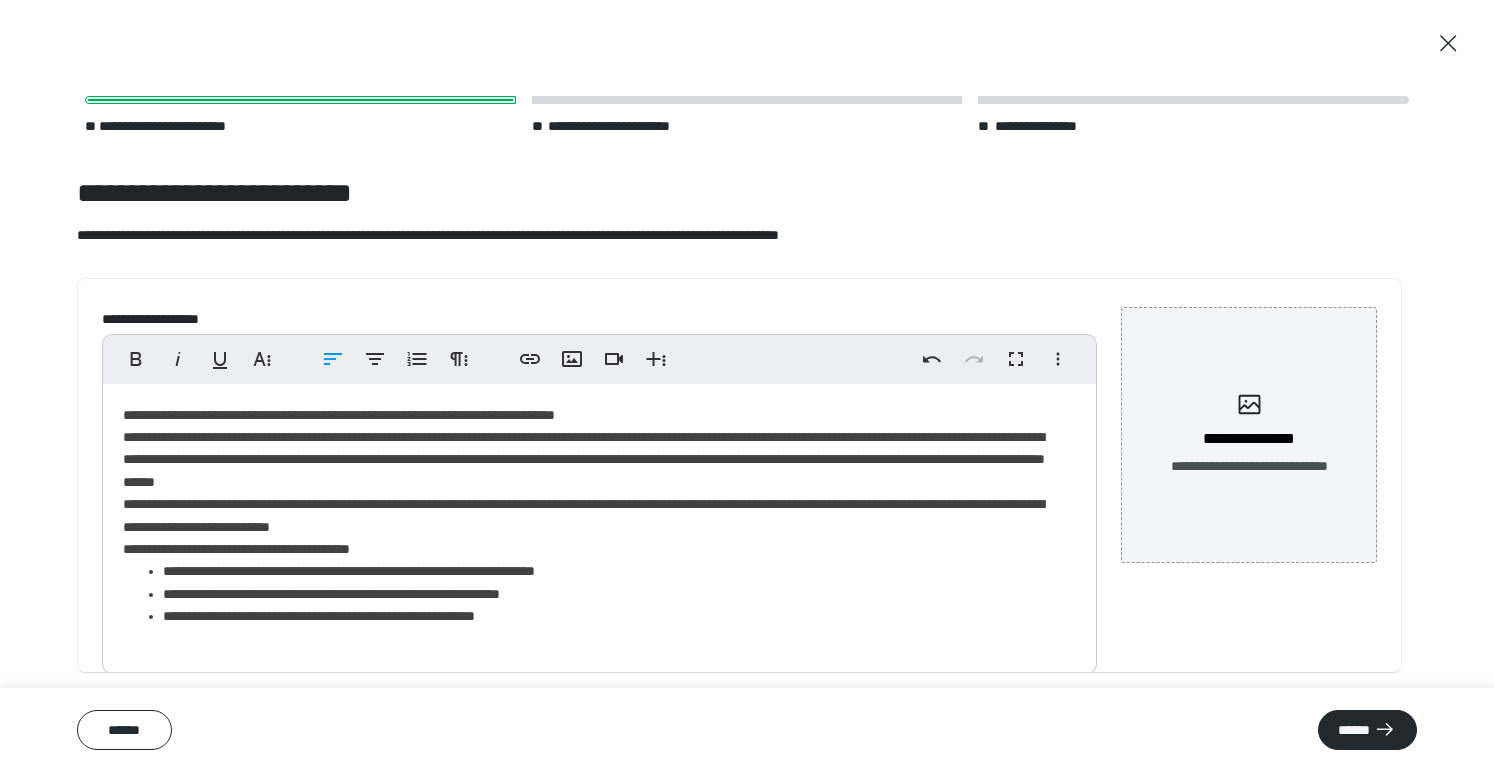 click on "**********" at bounding box center [612, 571] 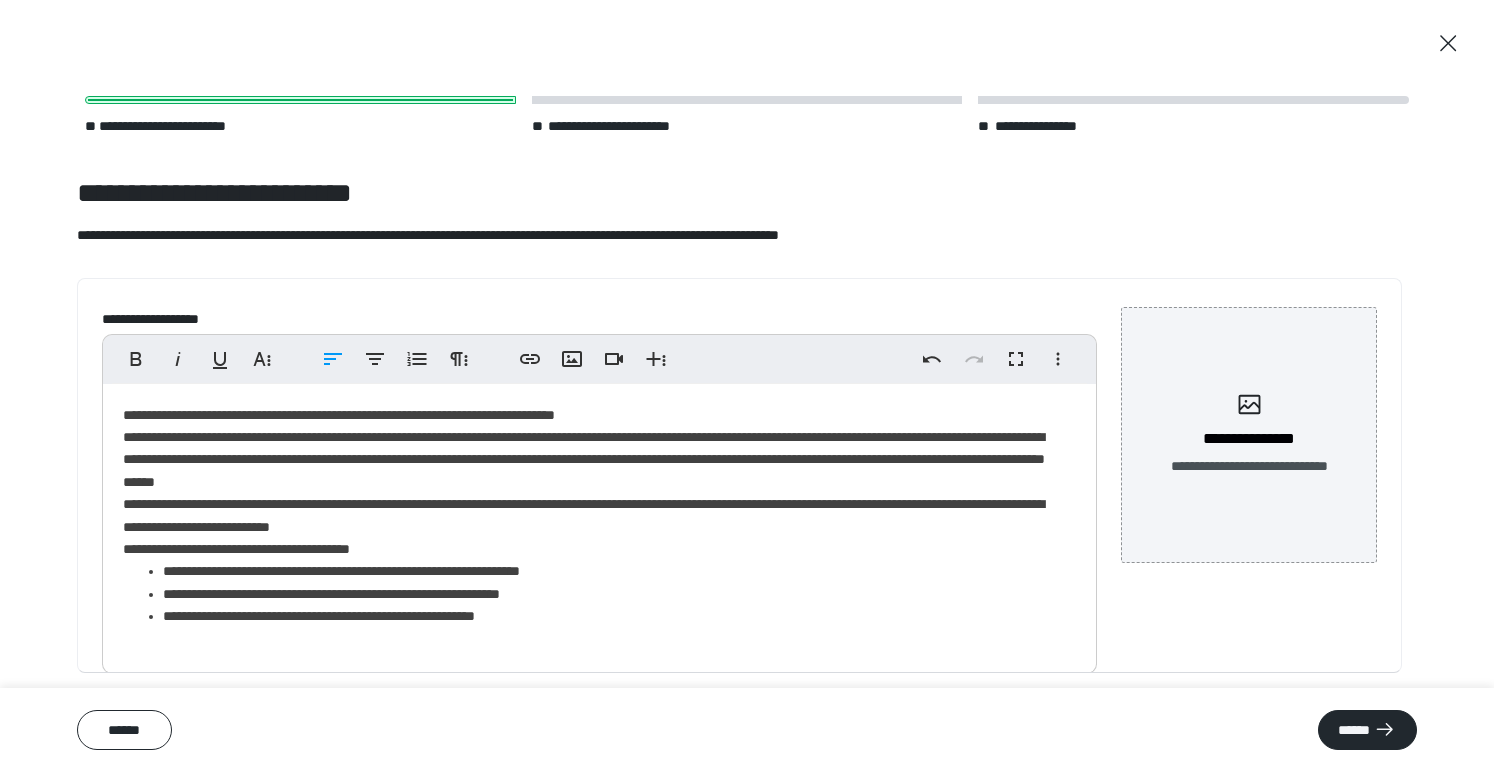 click on "**********" at bounding box center (612, 594) 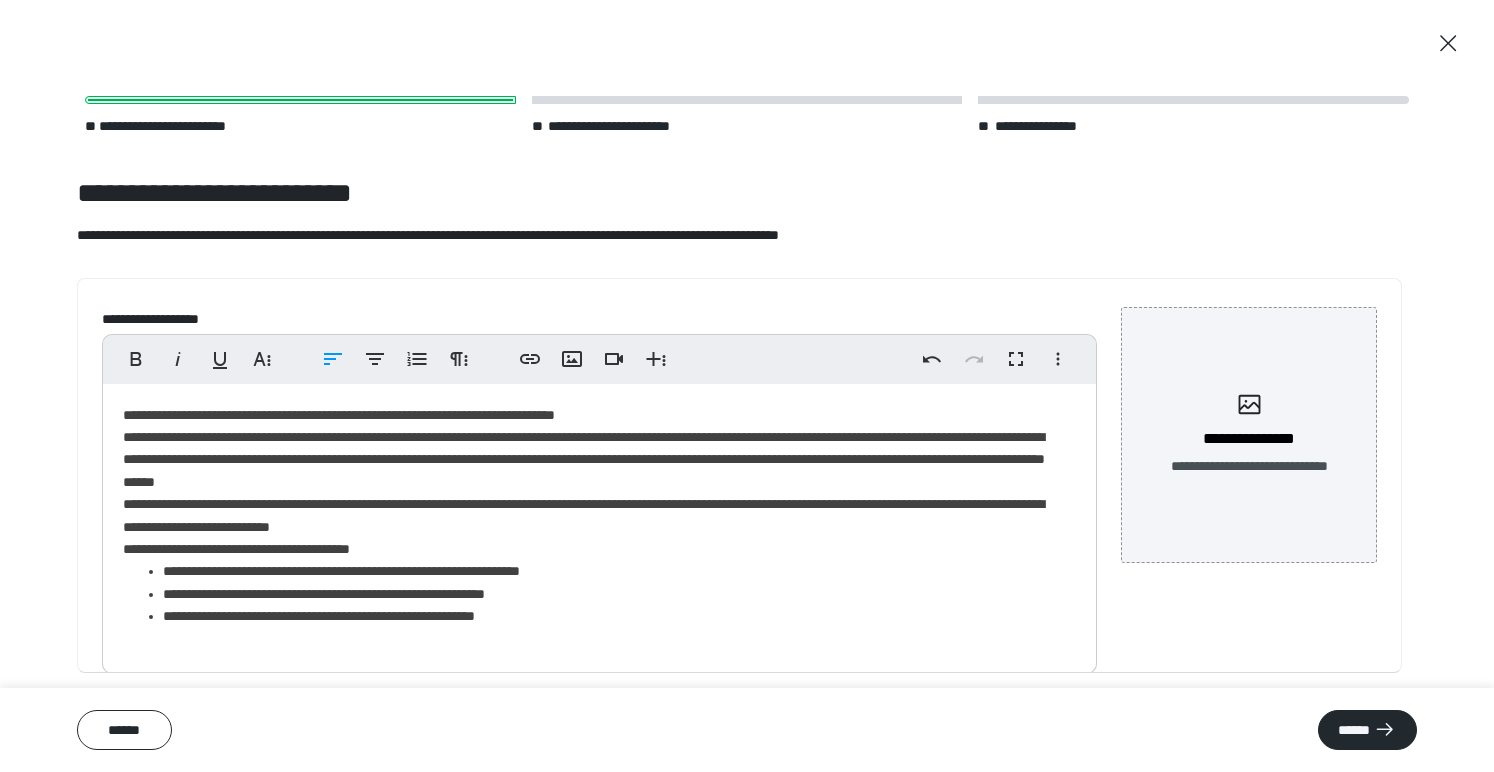 click on "**********" at bounding box center (612, 616) 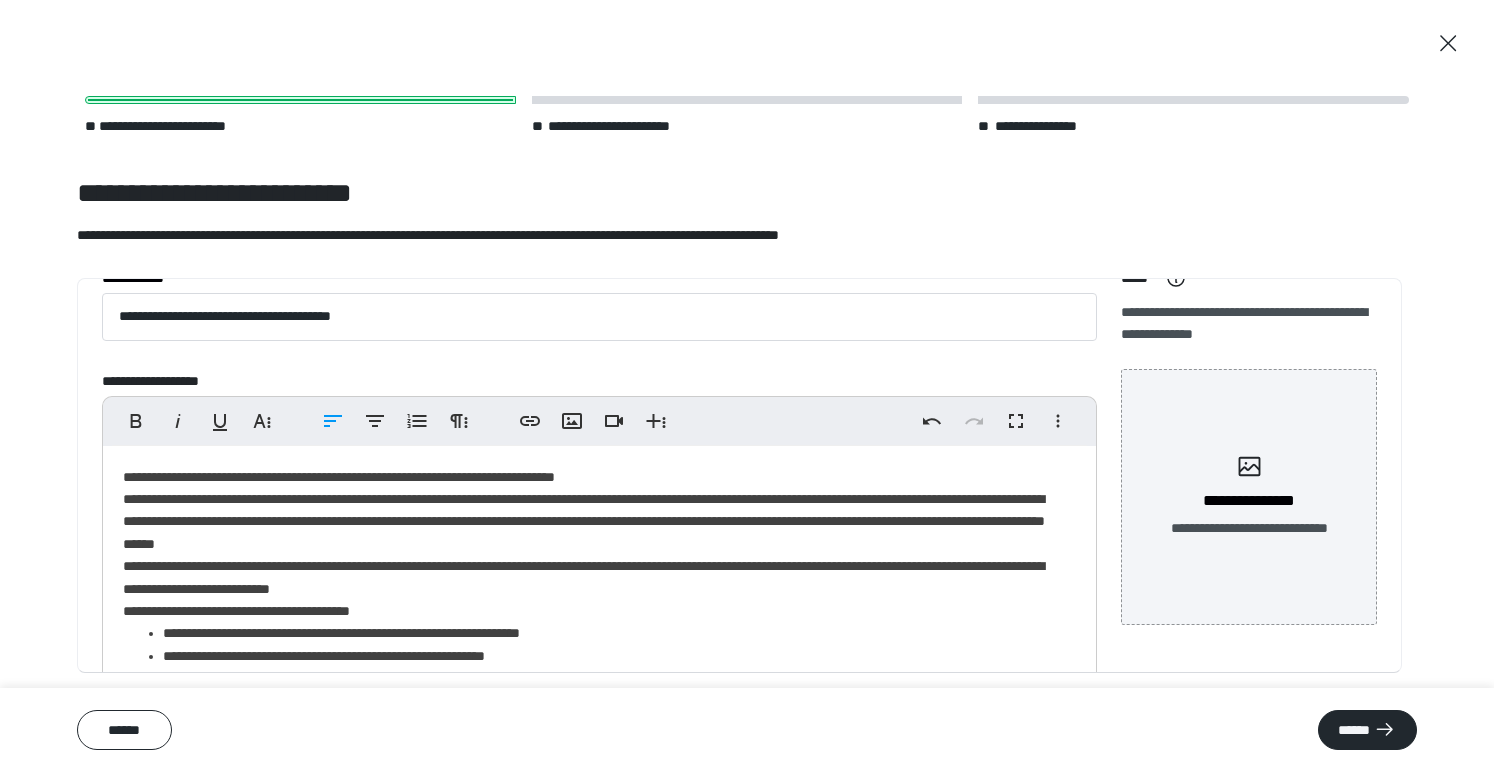 scroll, scrollTop: 104, scrollLeft: 0, axis: vertical 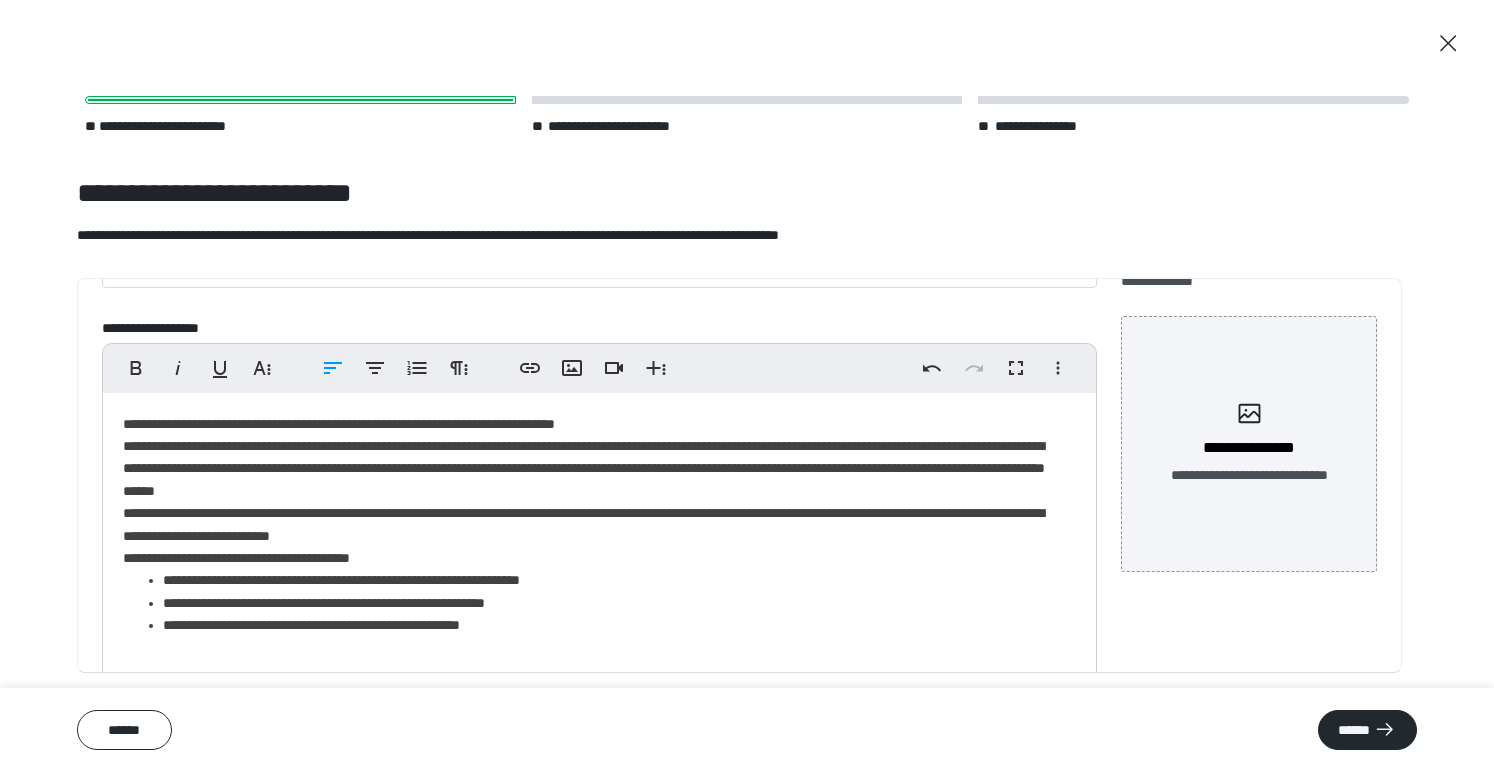 click on "**********" at bounding box center [592, 533] 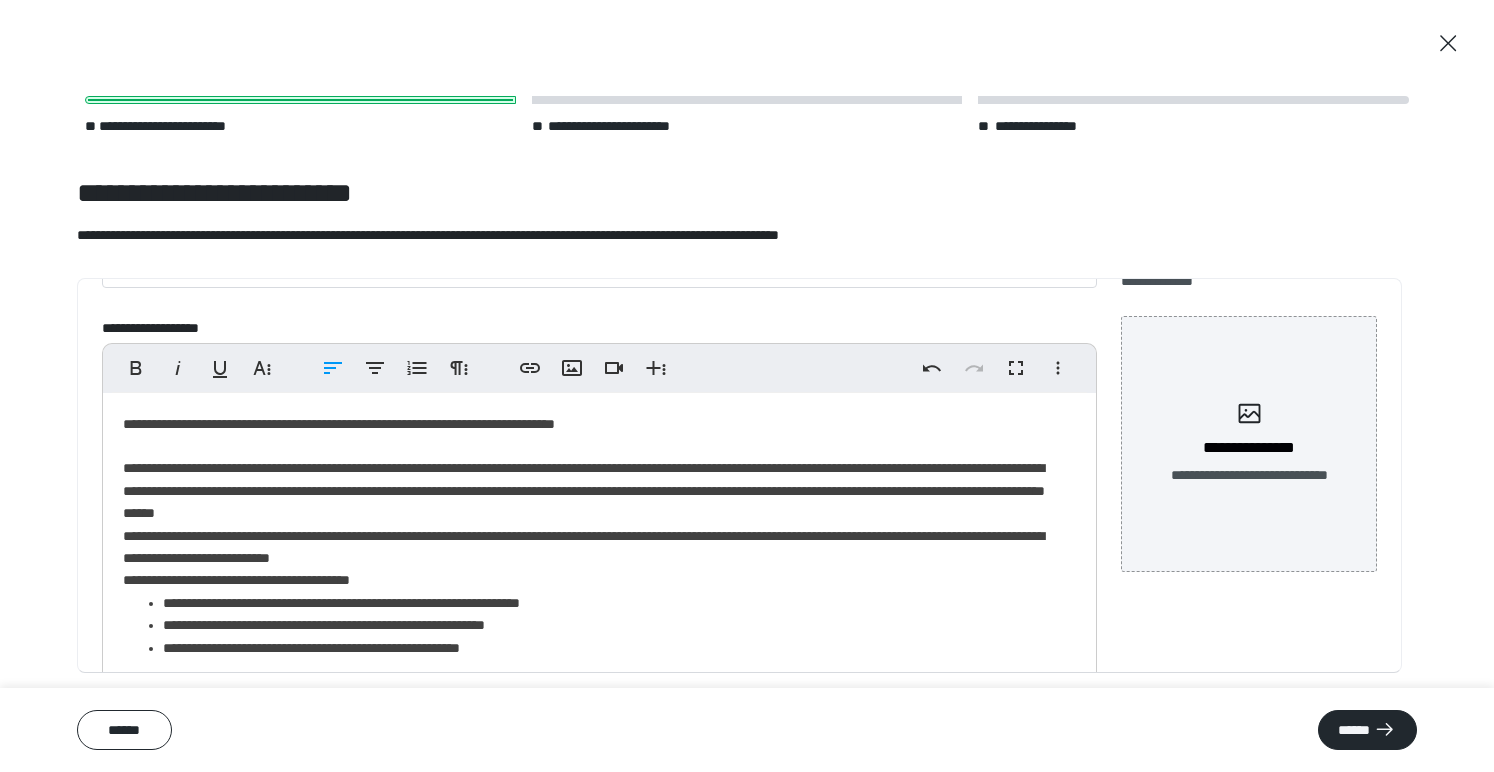 click on "**********" at bounding box center [592, 544] 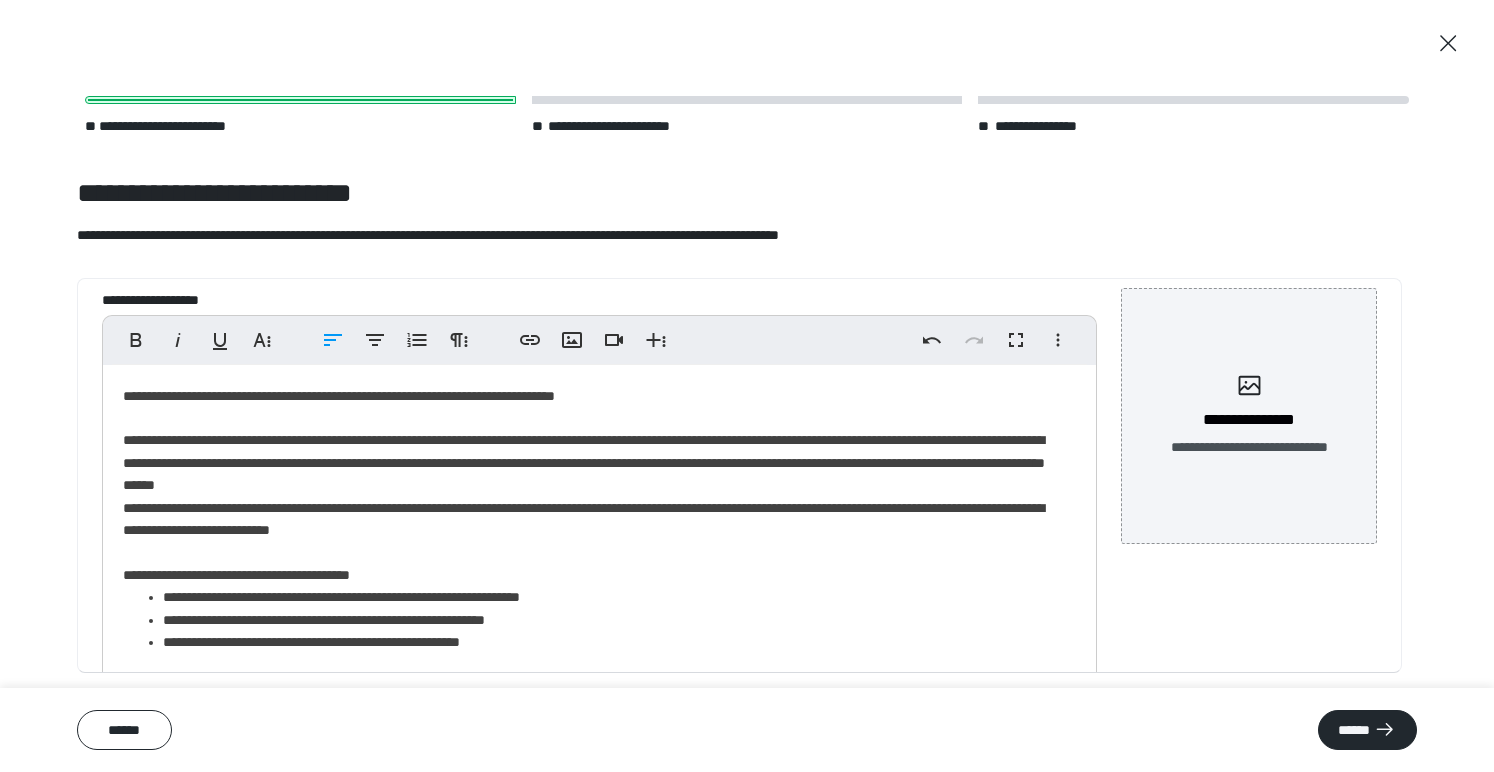 scroll, scrollTop: 199, scrollLeft: 0, axis: vertical 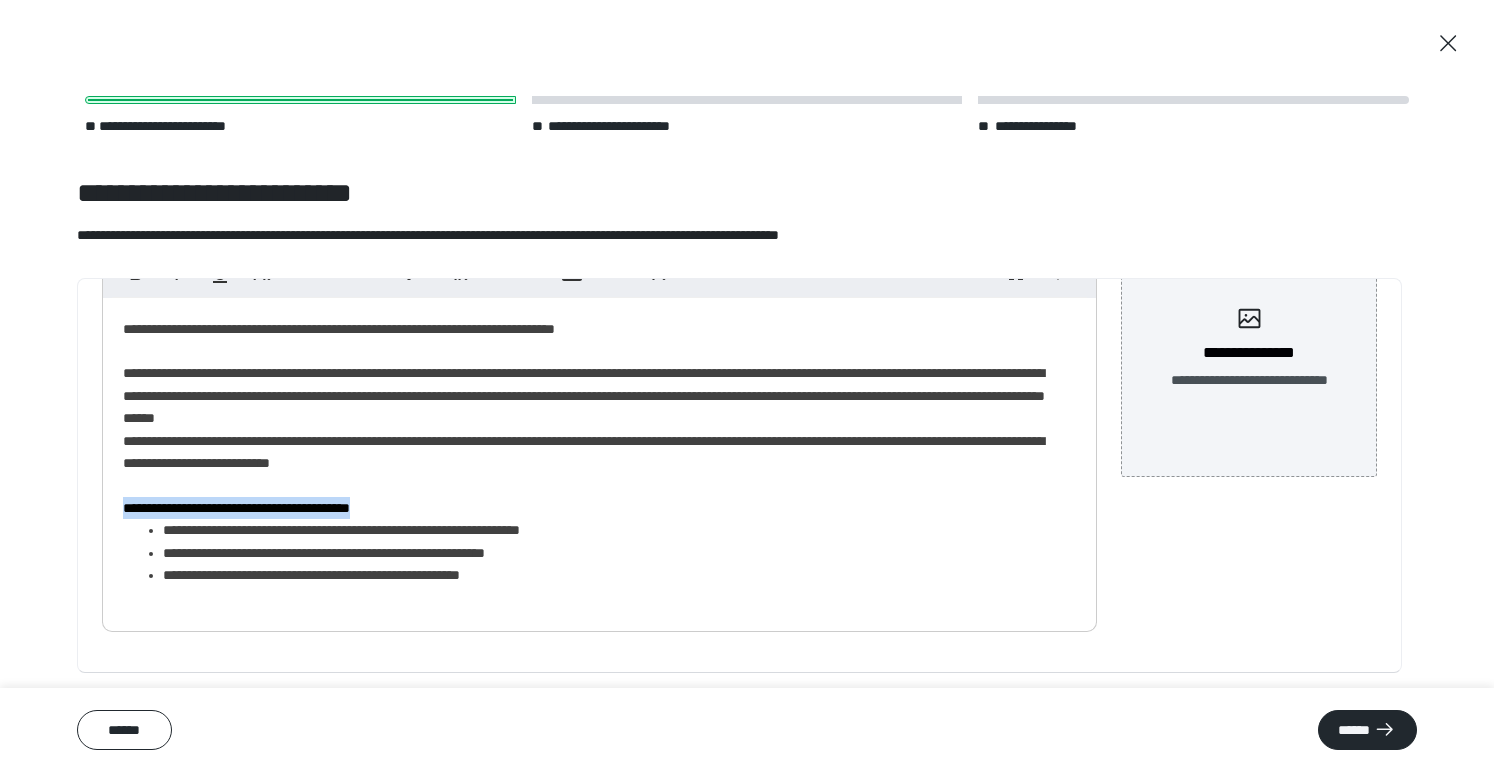 drag, startPoint x: 398, startPoint y: 509, endPoint x: 123, endPoint y: 510, distance: 275.00183 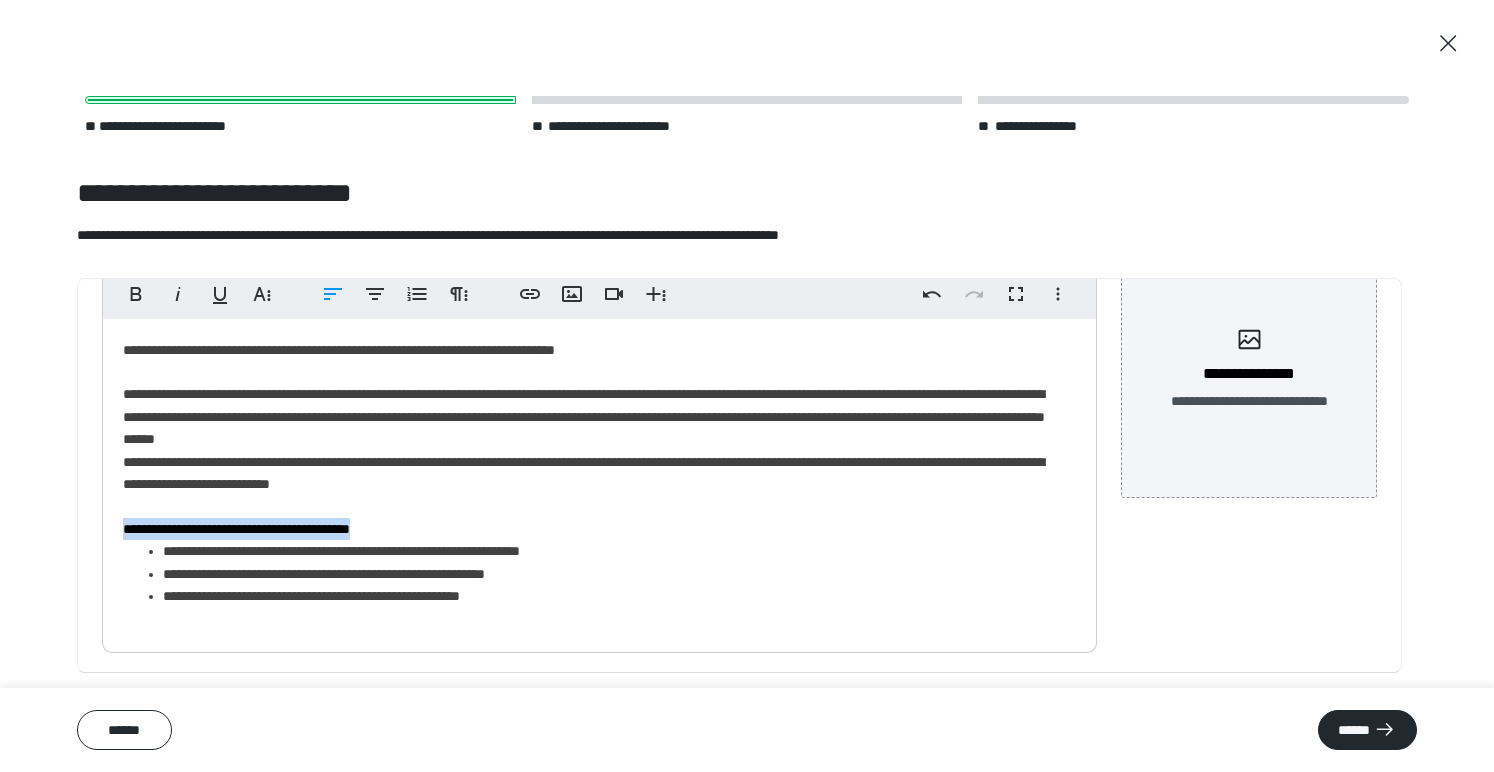scroll, scrollTop: 139, scrollLeft: 0, axis: vertical 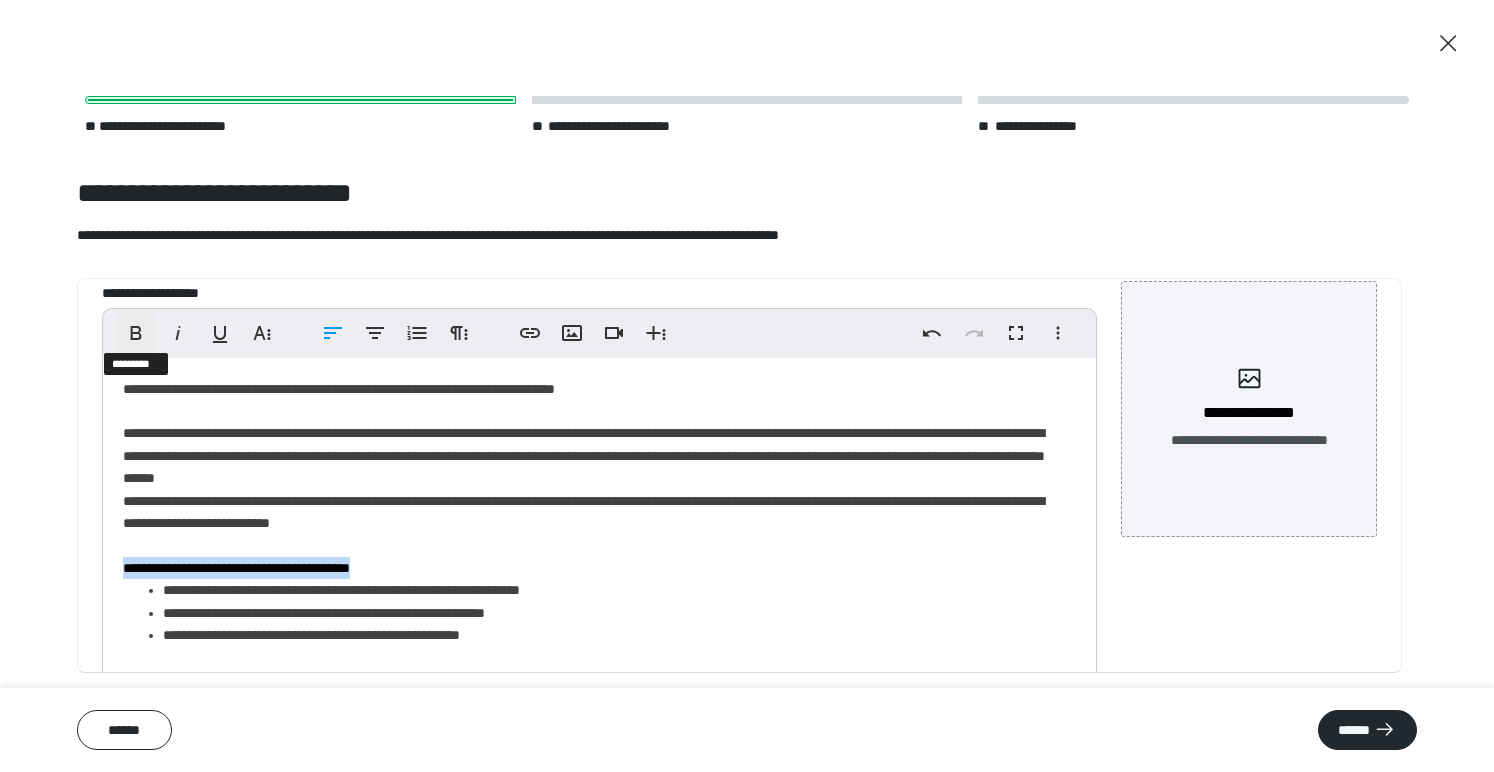 click 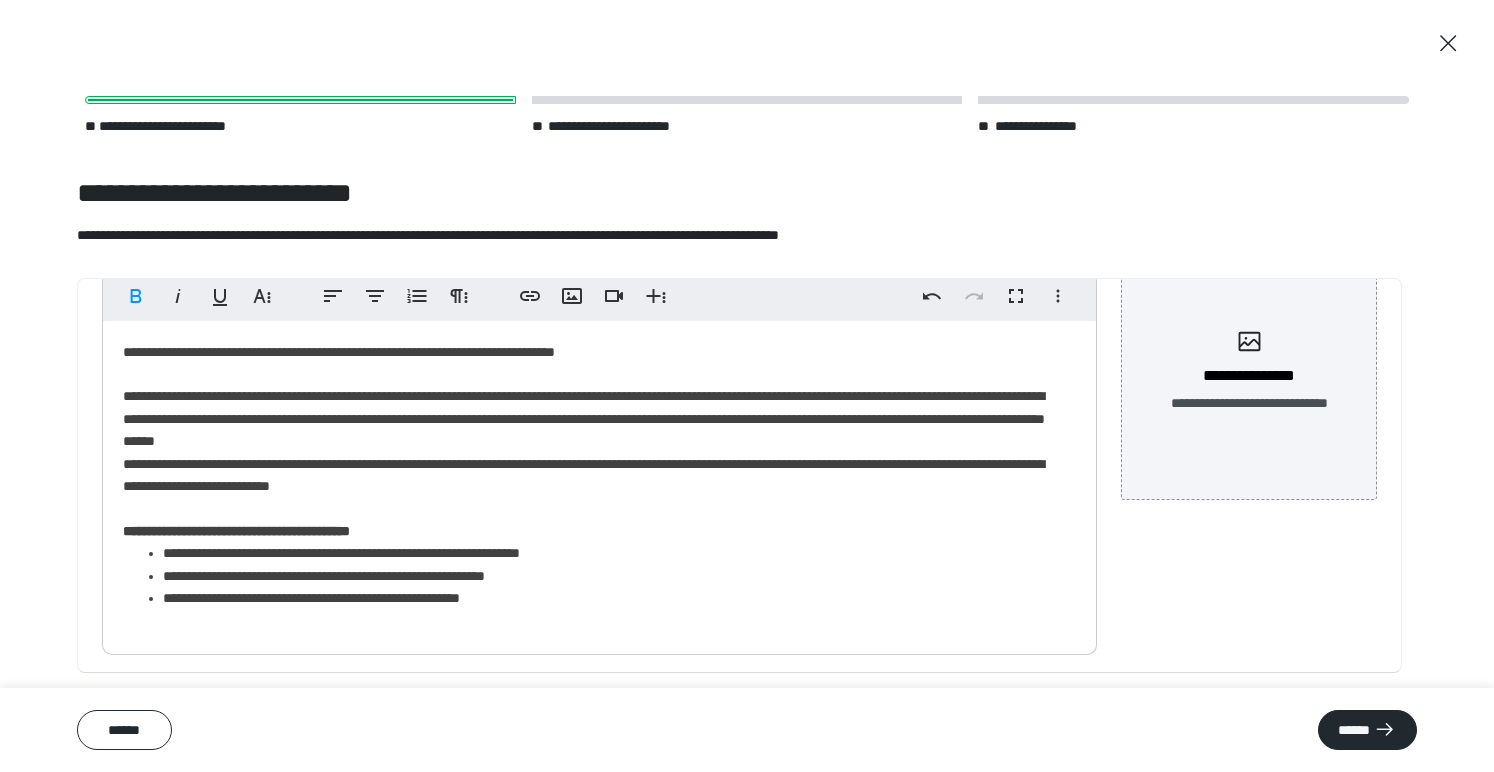 scroll, scrollTop: 199, scrollLeft: 0, axis: vertical 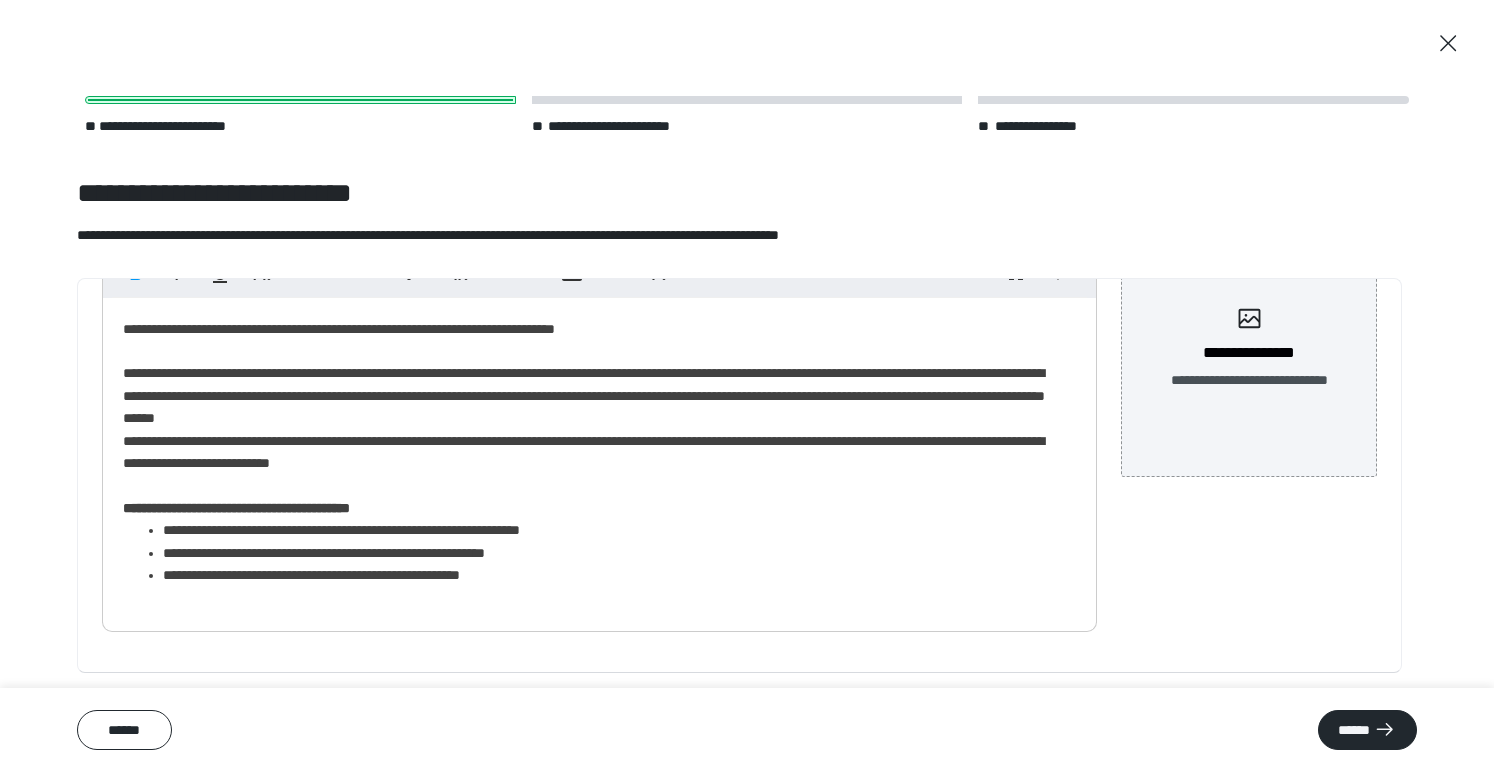 click on "**********" at bounding box center [612, 575] 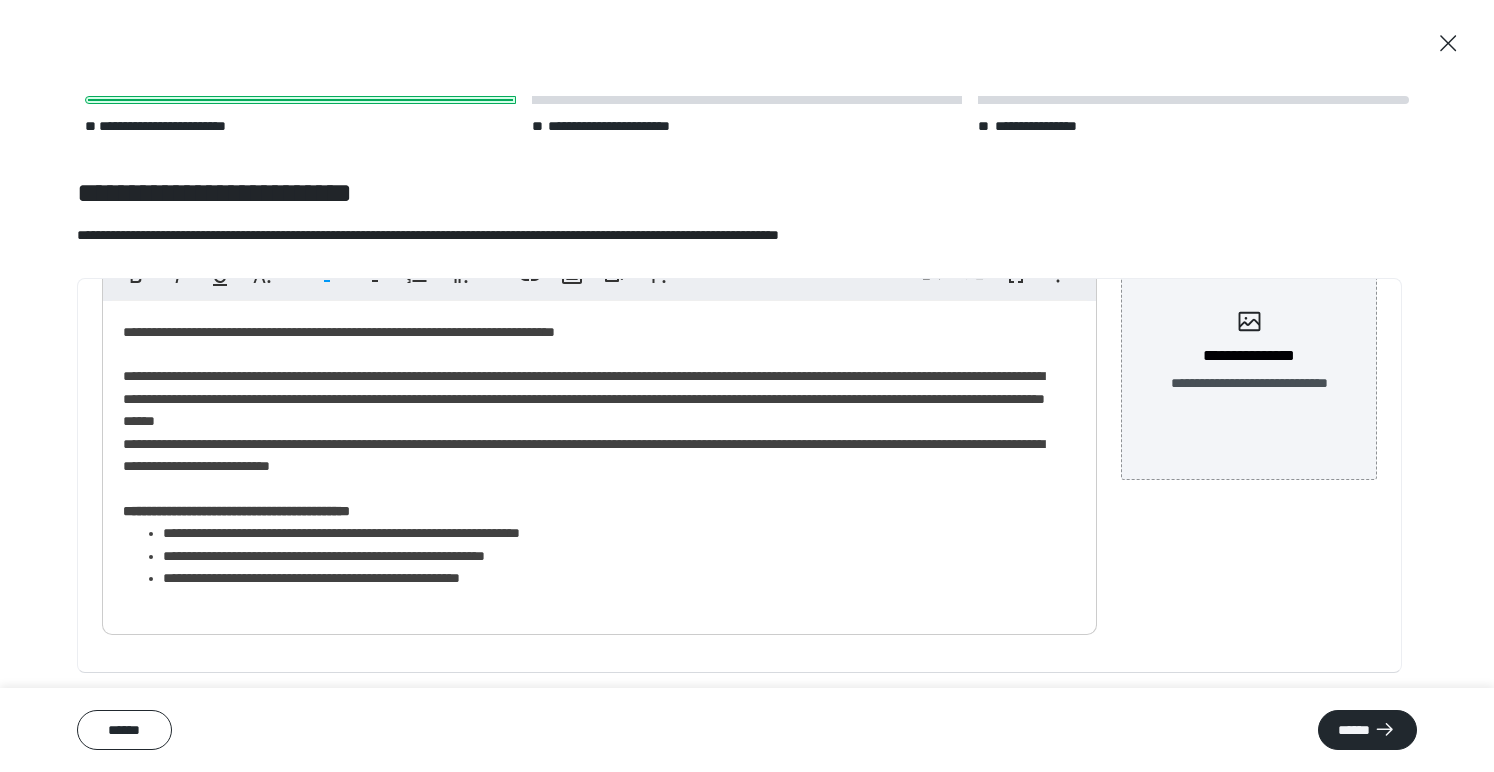 scroll, scrollTop: 199, scrollLeft: 0, axis: vertical 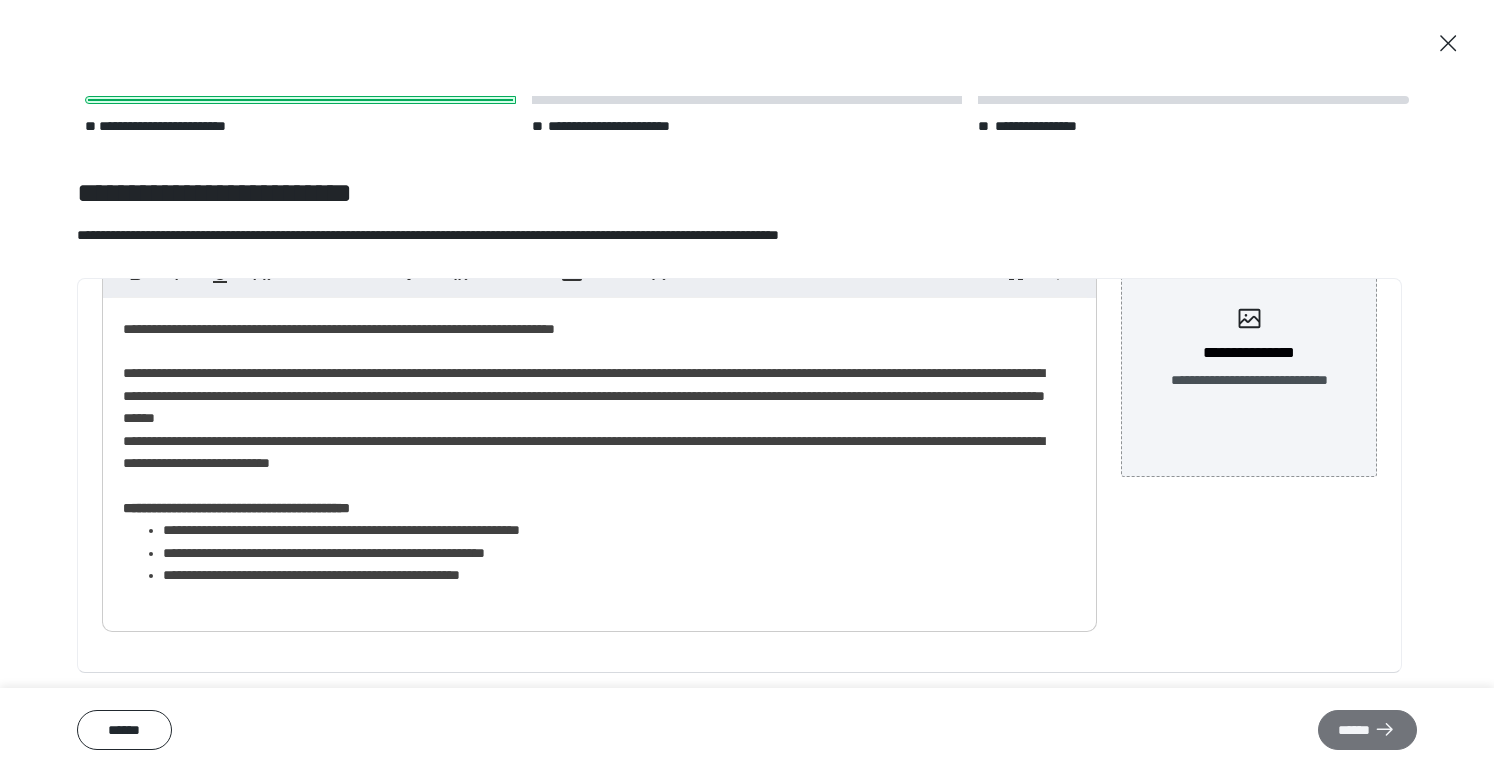 click on "******" at bounding box center (1367, 730) 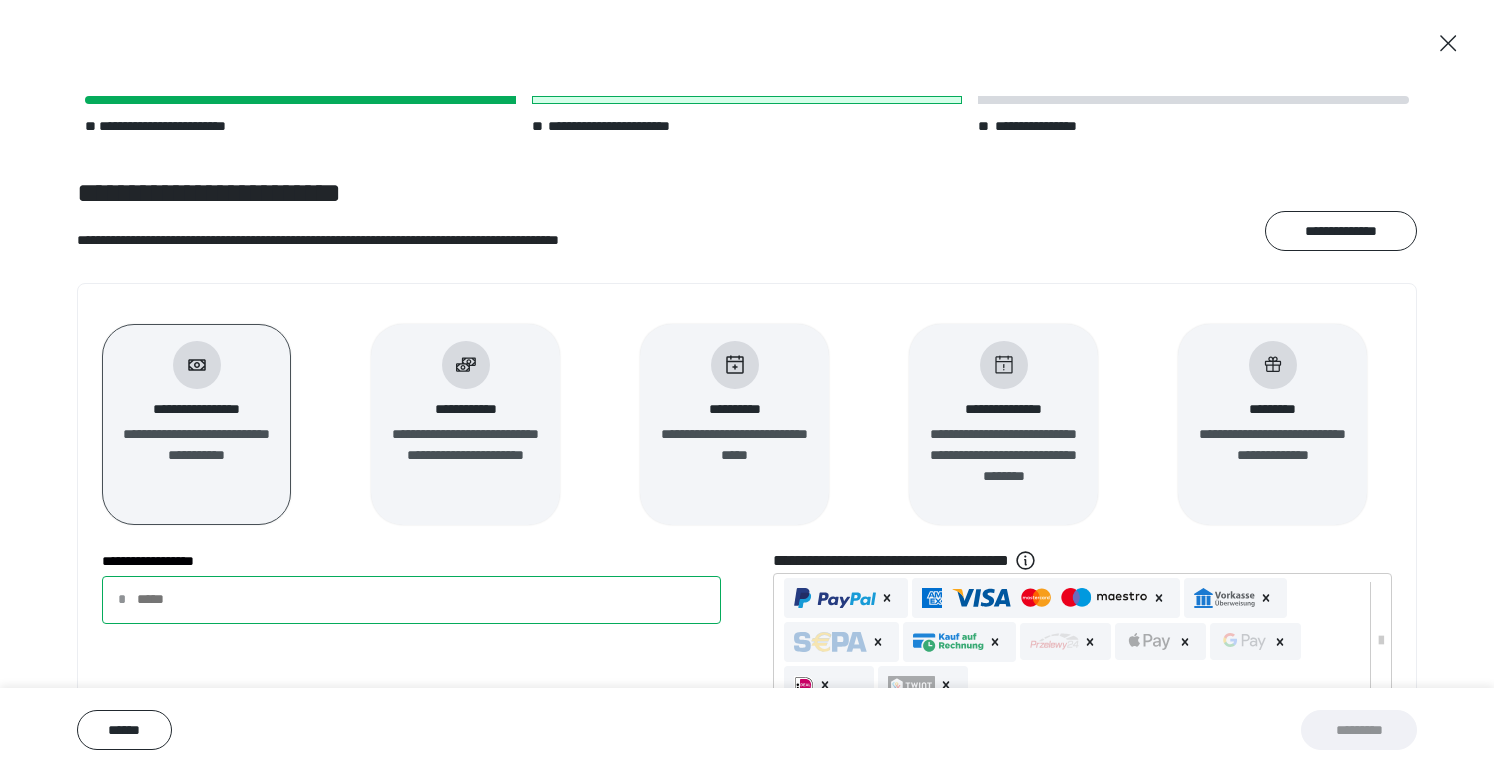 drag, startPoint x: 195, startPoint y: 602, endPoint x: 150, endPoint y: 600, distance: 45.044422 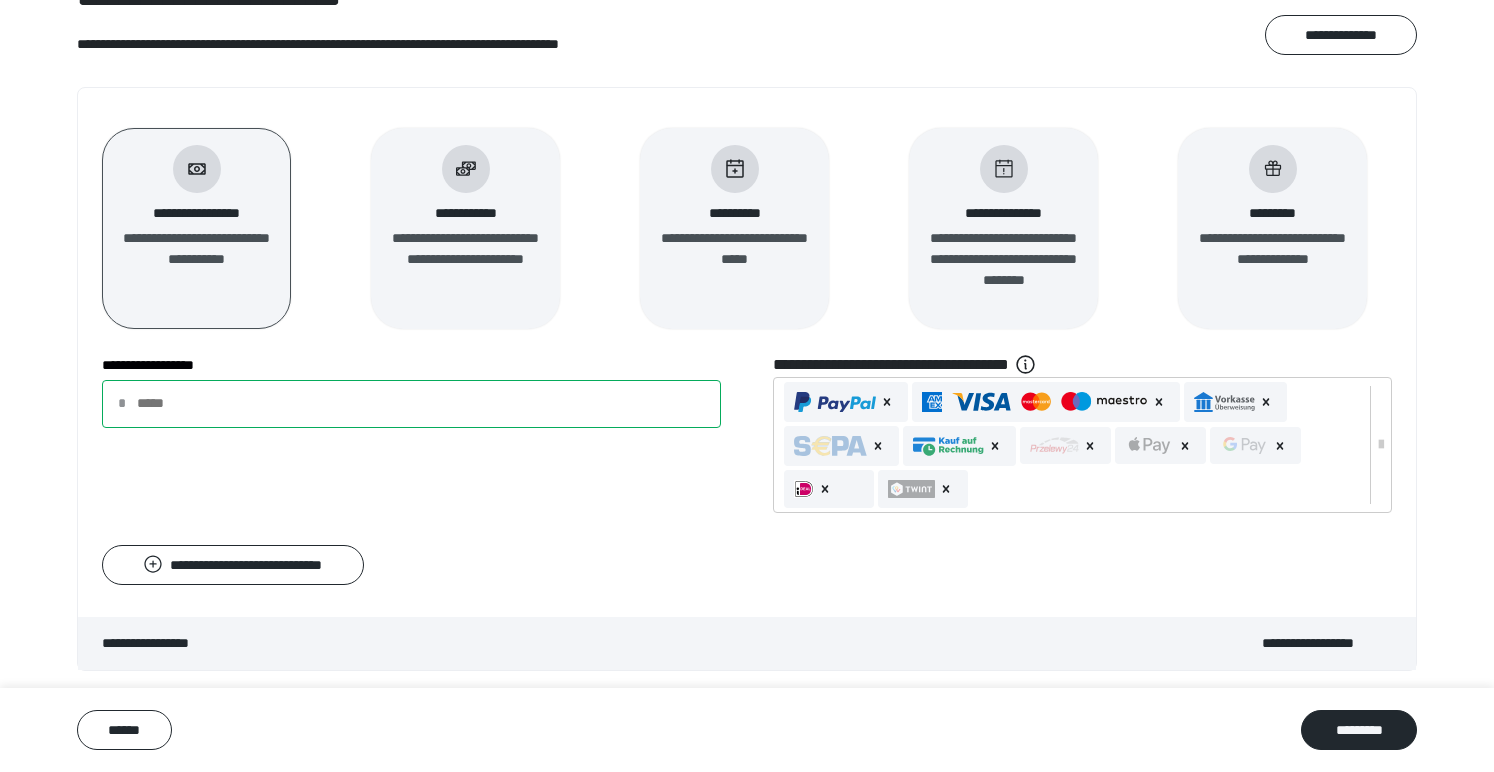 scroll, scrollTop: 208, scrollLeft: 0, axis: vertical 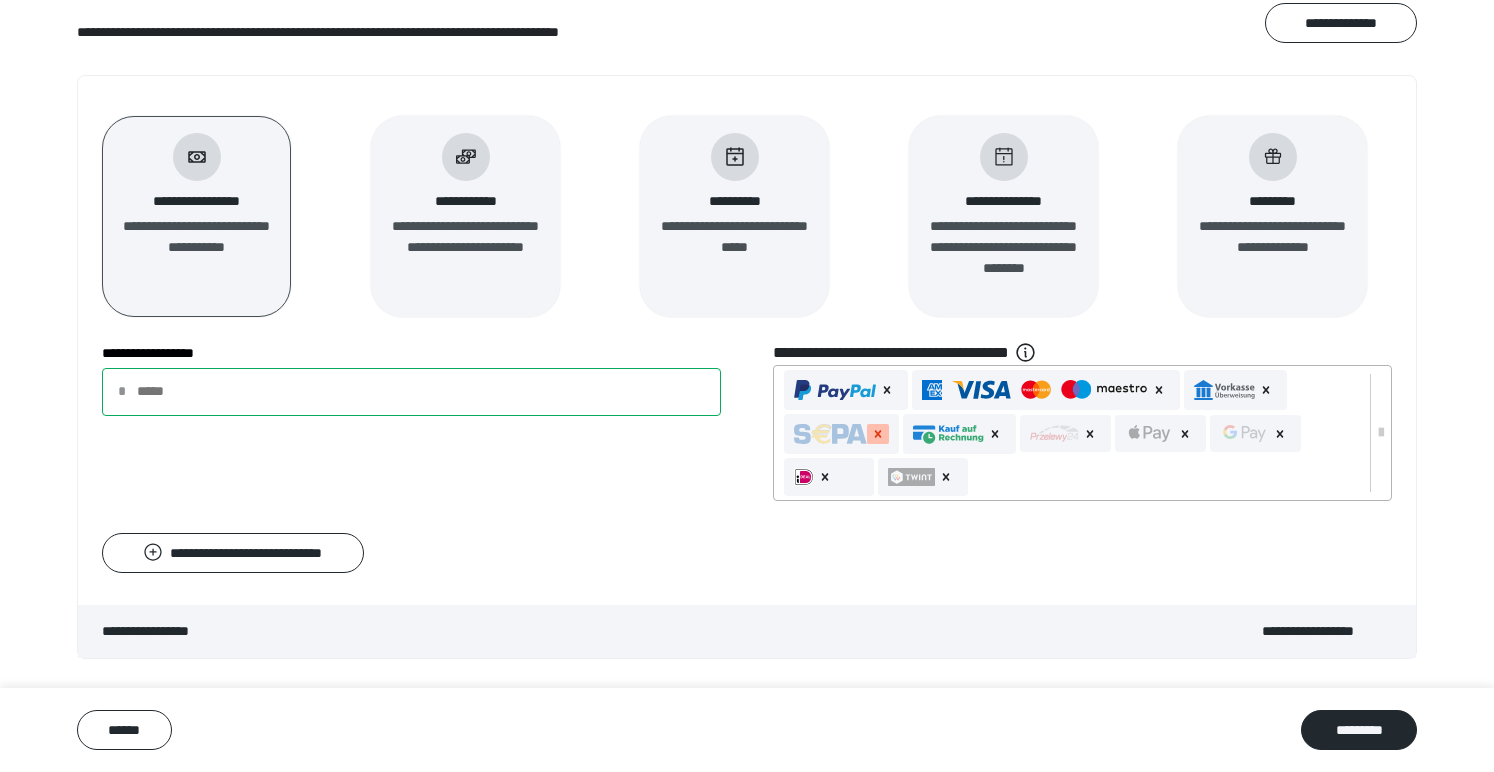 click 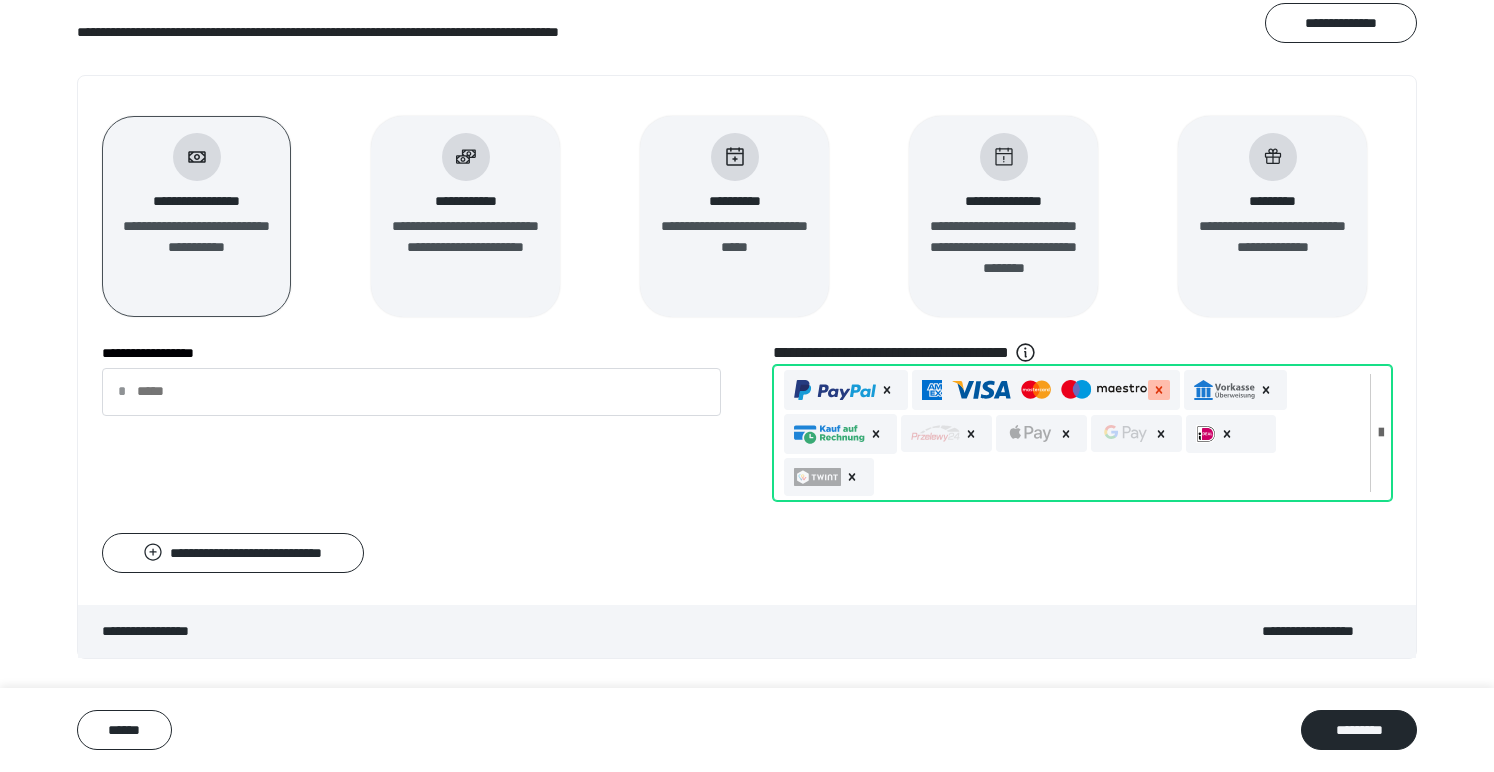 click 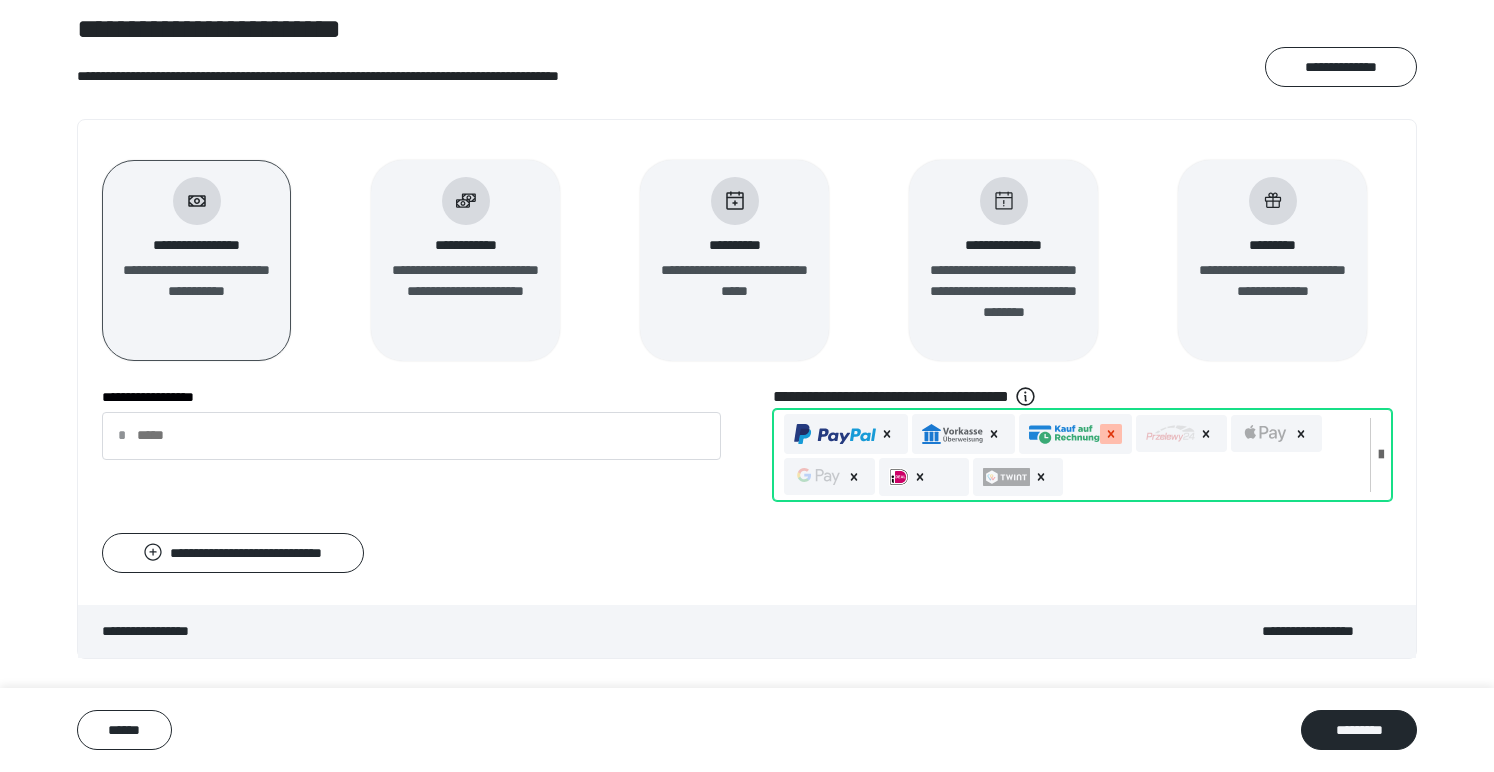 click 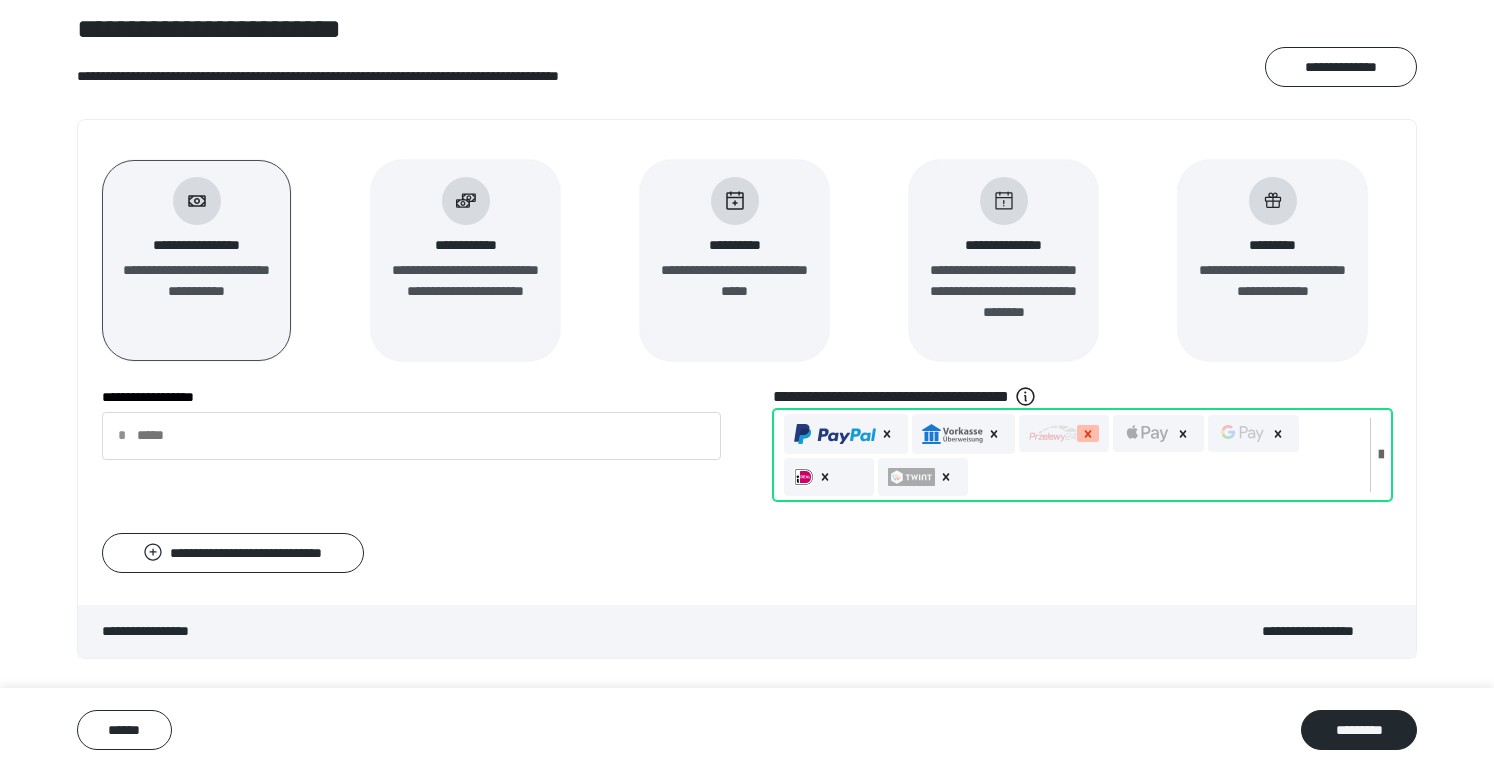 click 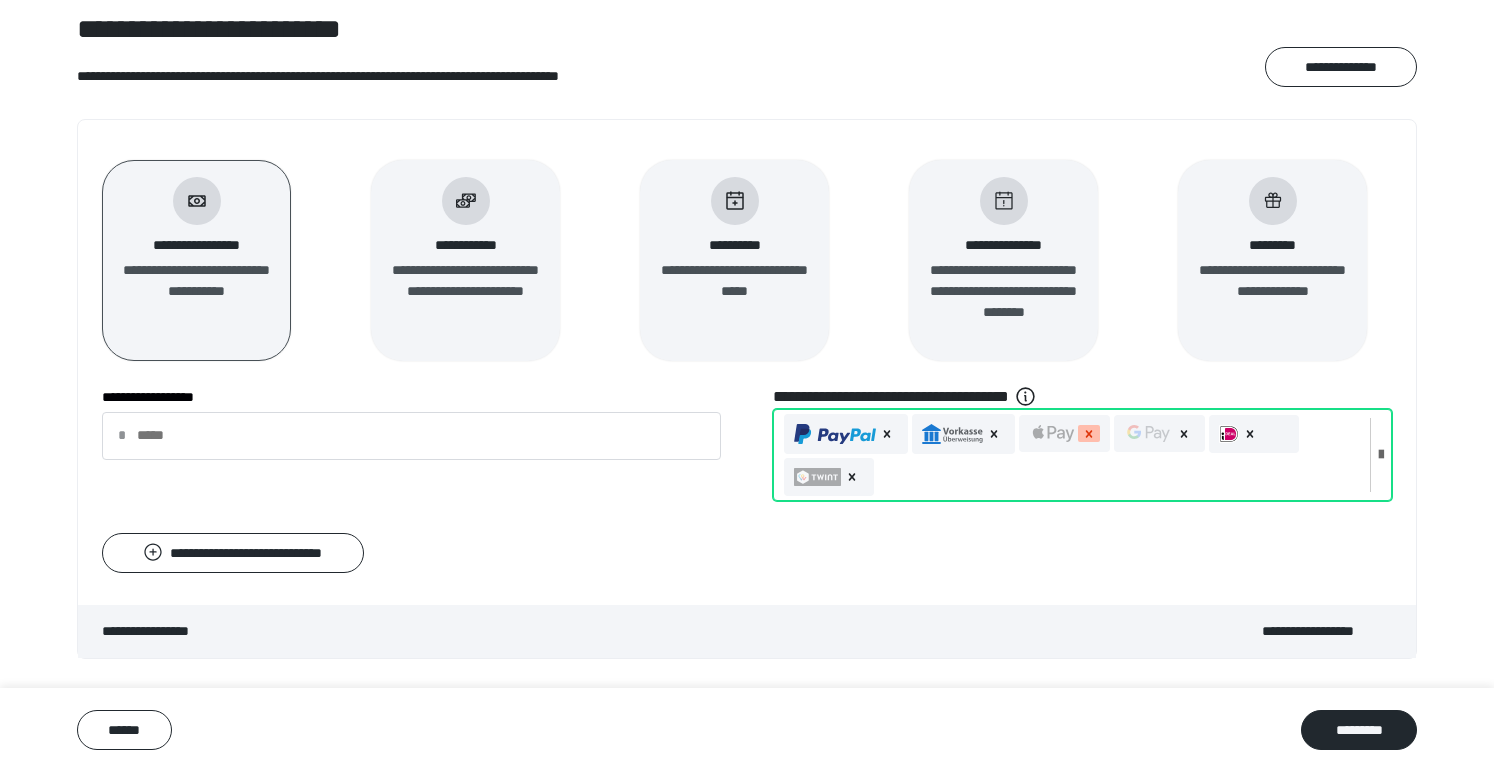 click 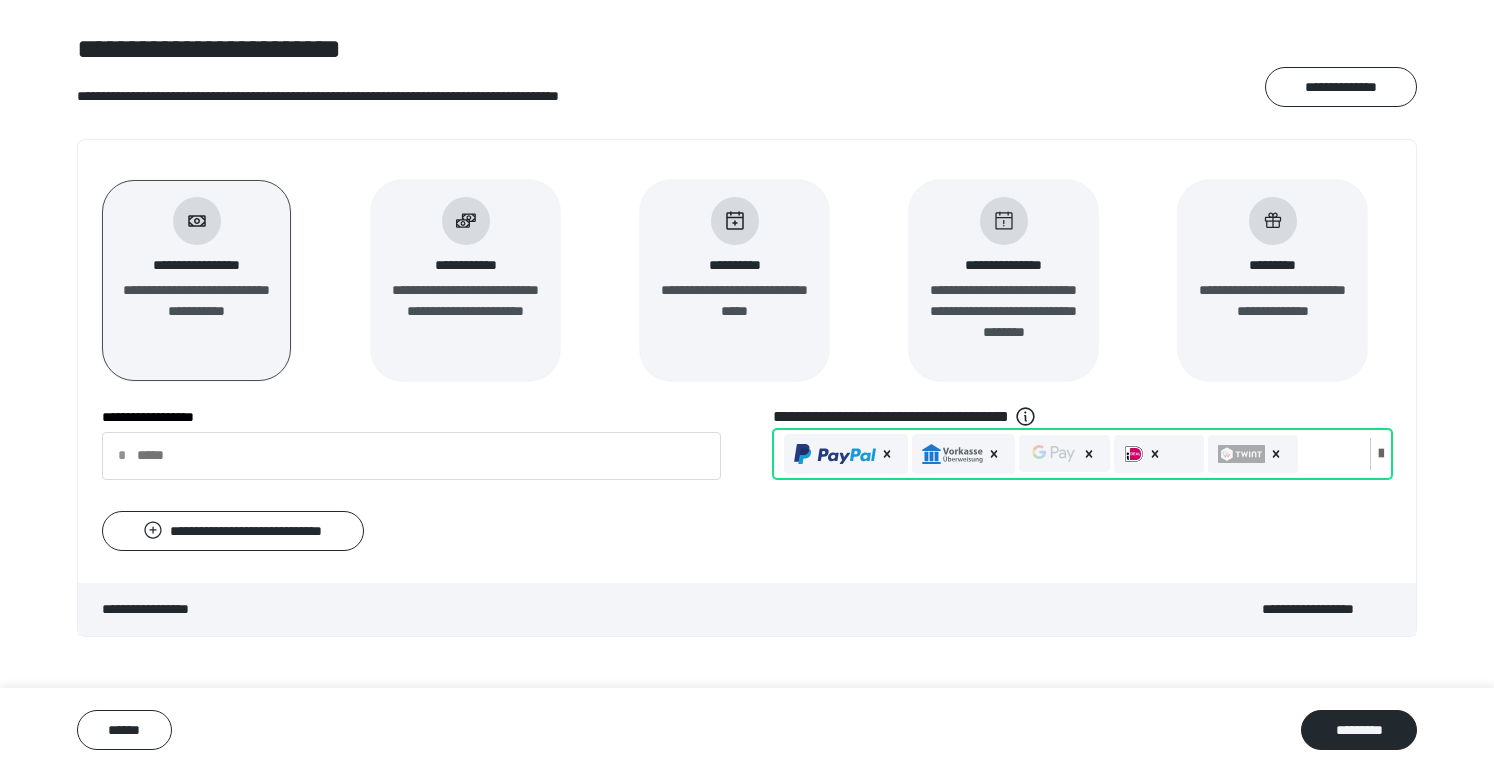 scroll, scrollTop: 143, scrollLeft: 0, axis: vertical 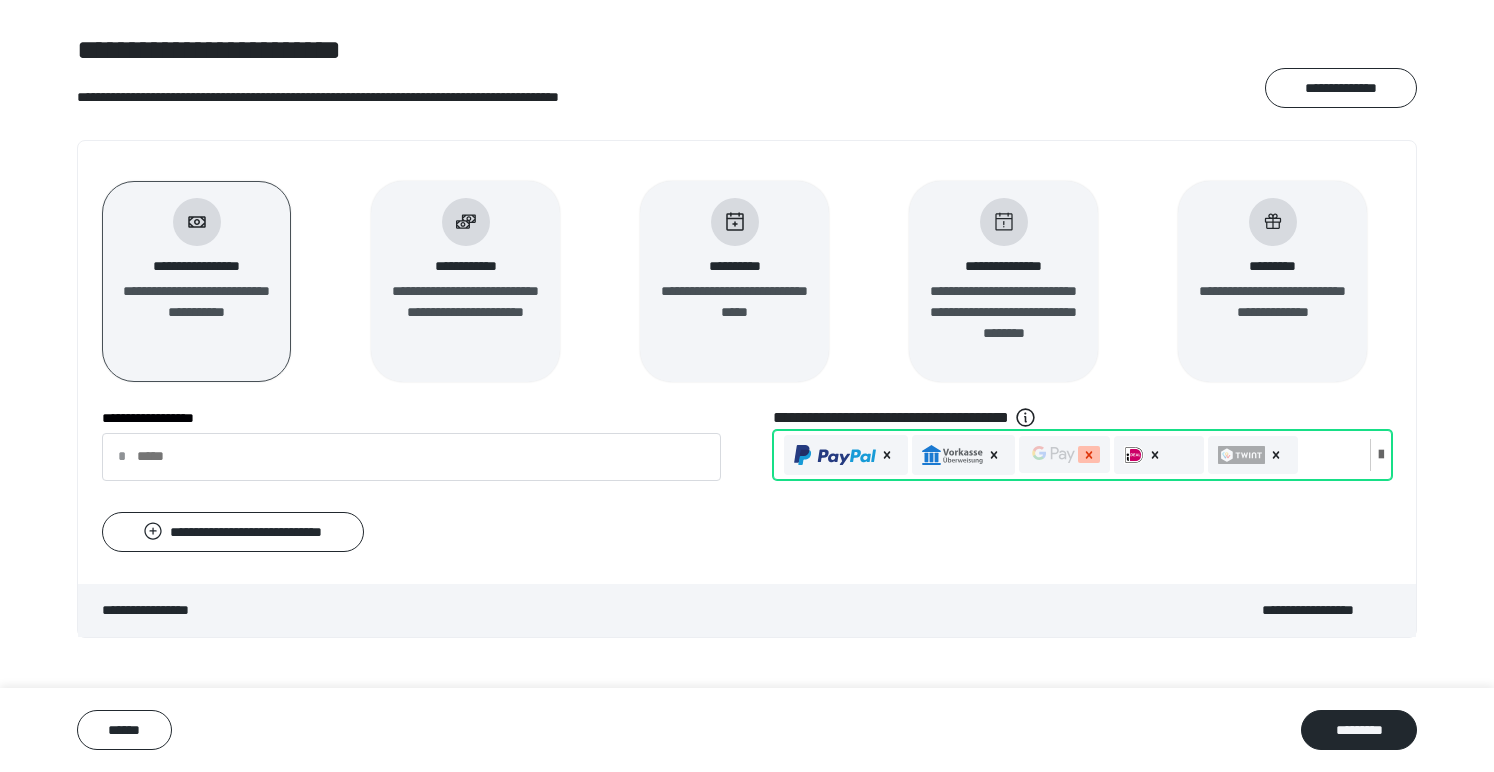 click 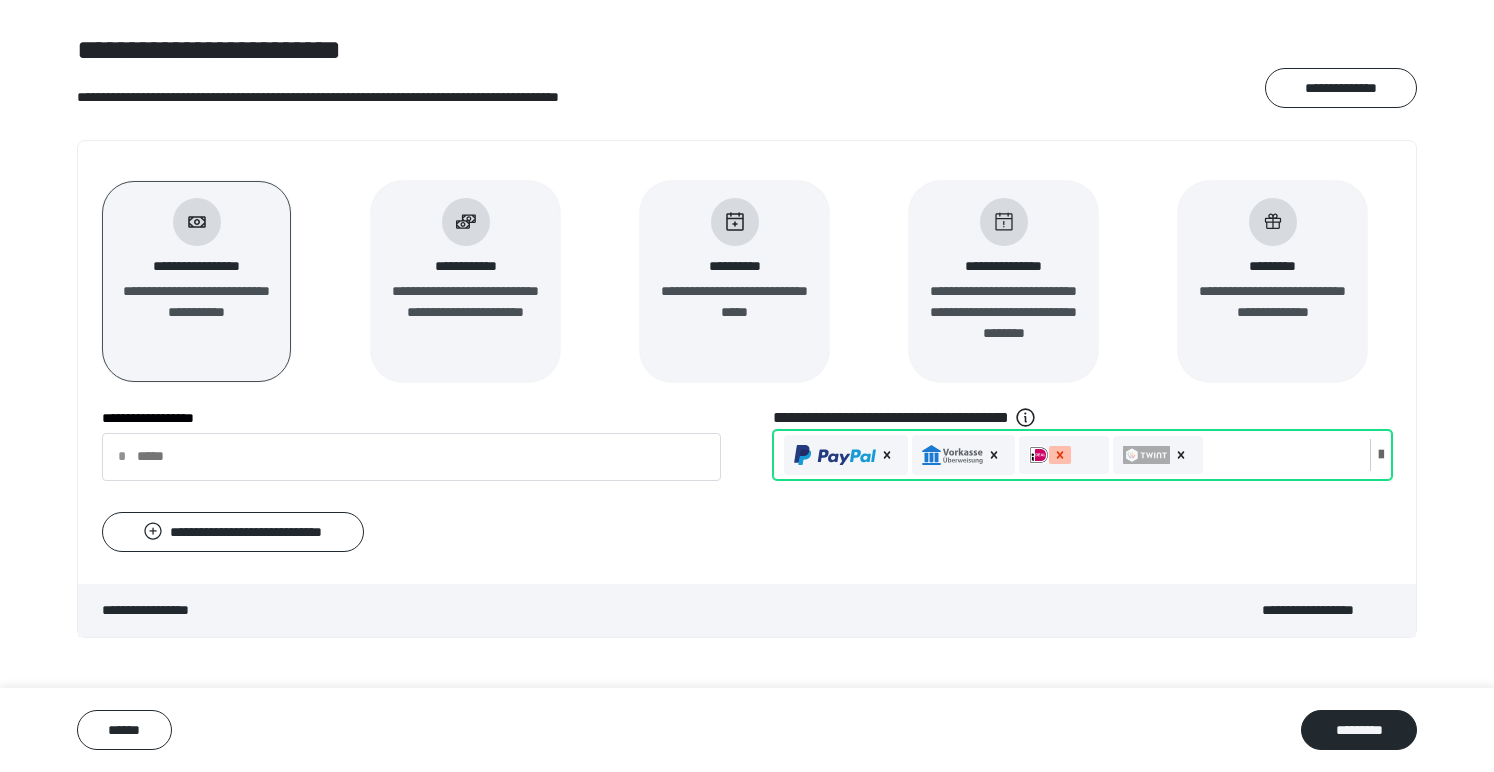 click 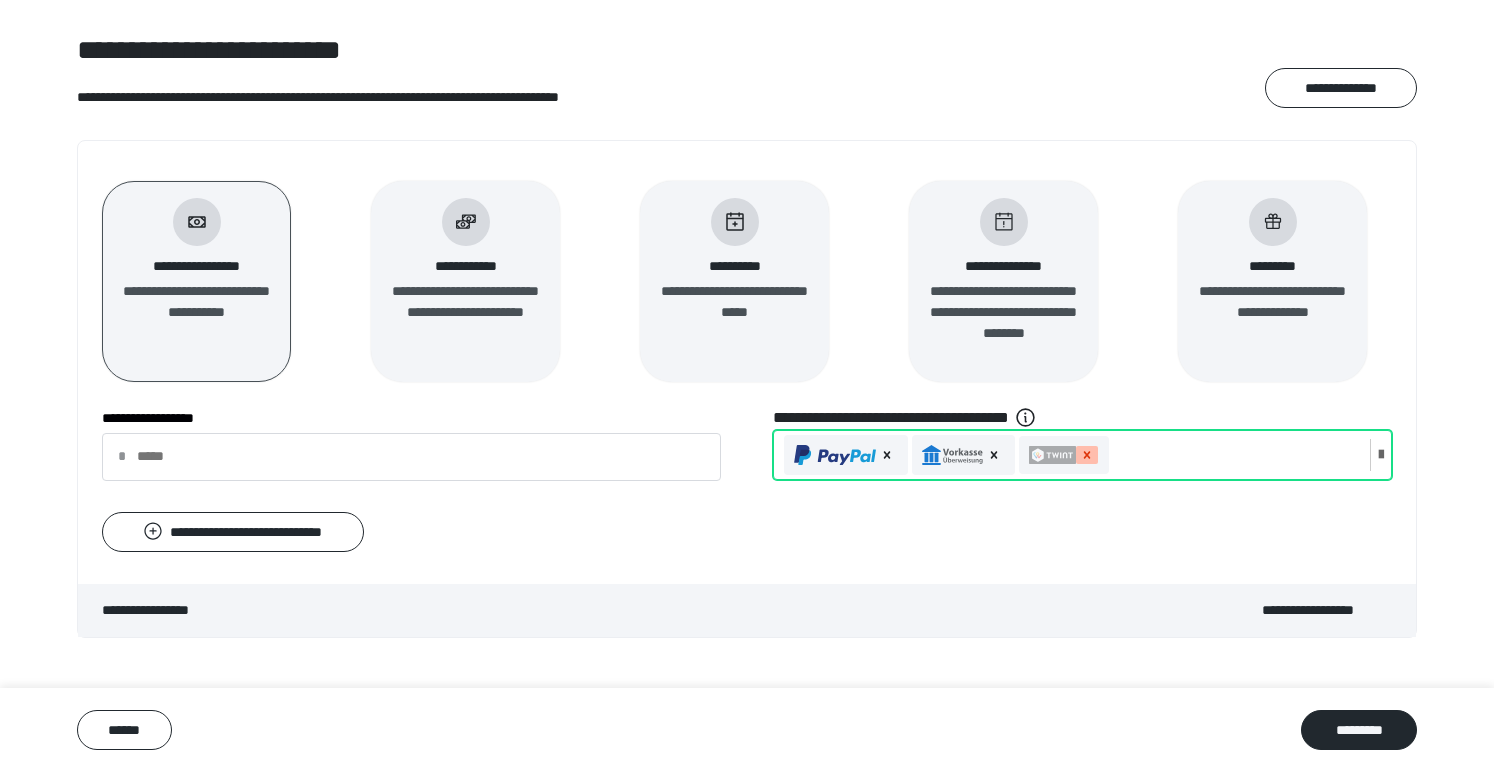 click 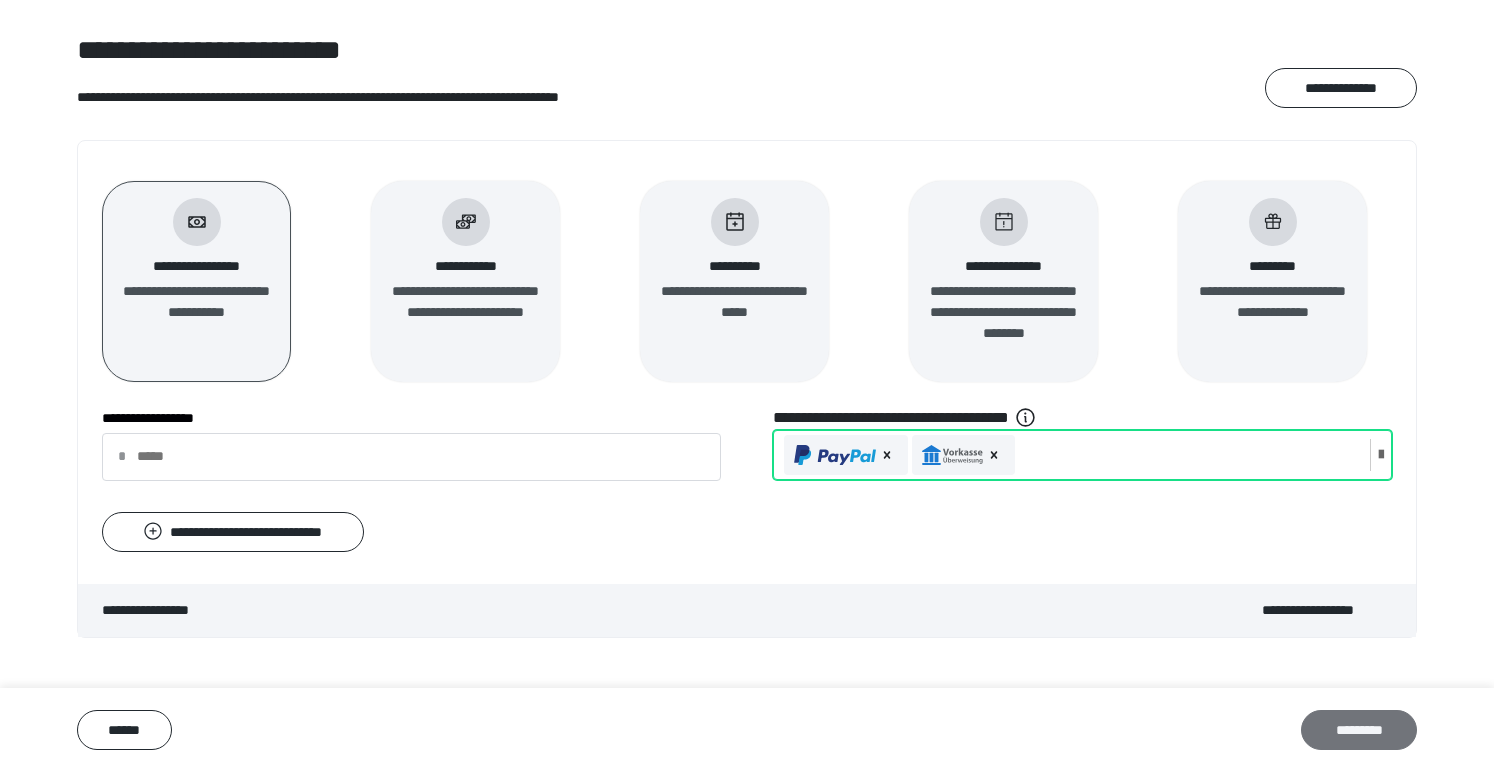 click on "*********" at bounding box center [1359, 730] 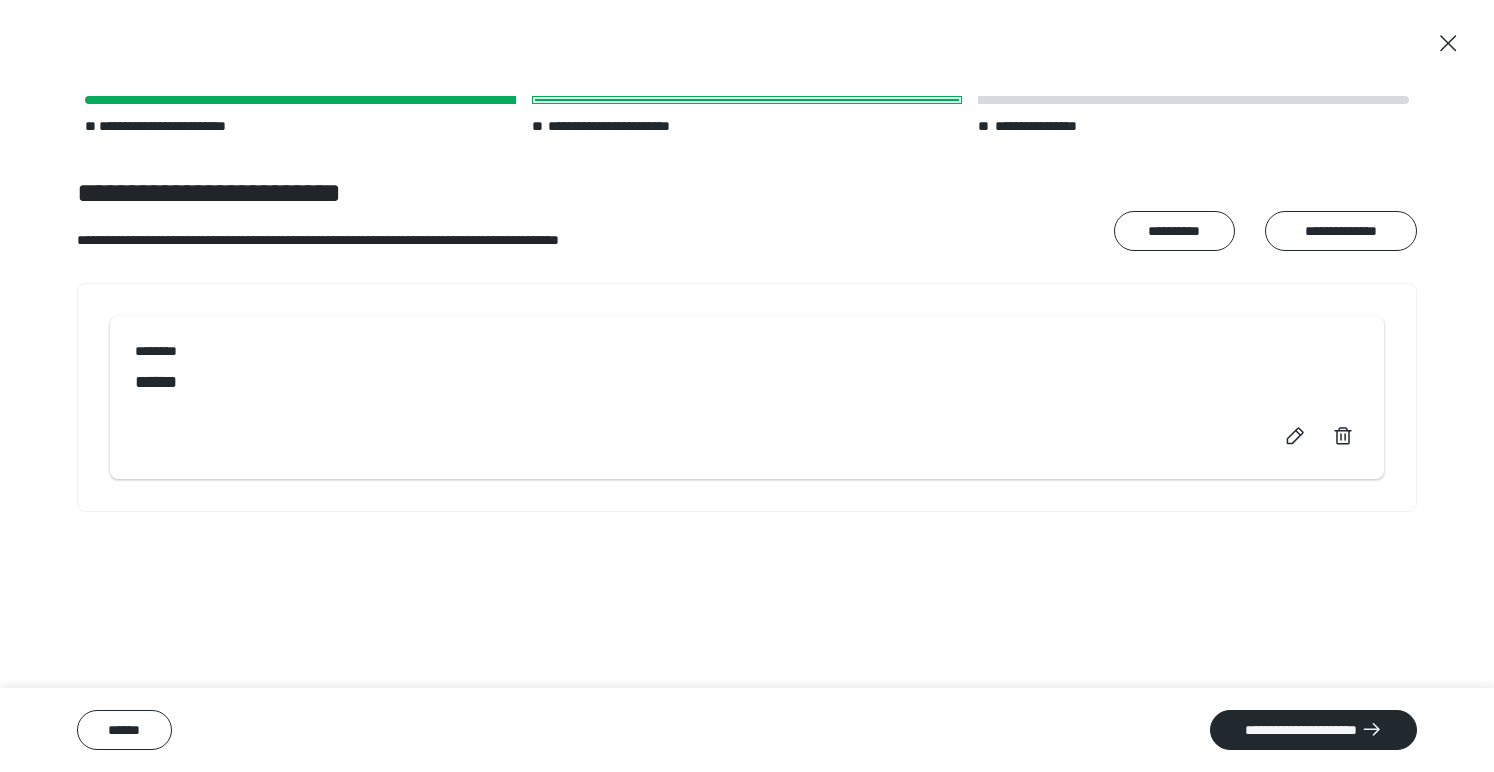 scroll, scrollTop: 0, scrollLeft: 0, axis: both 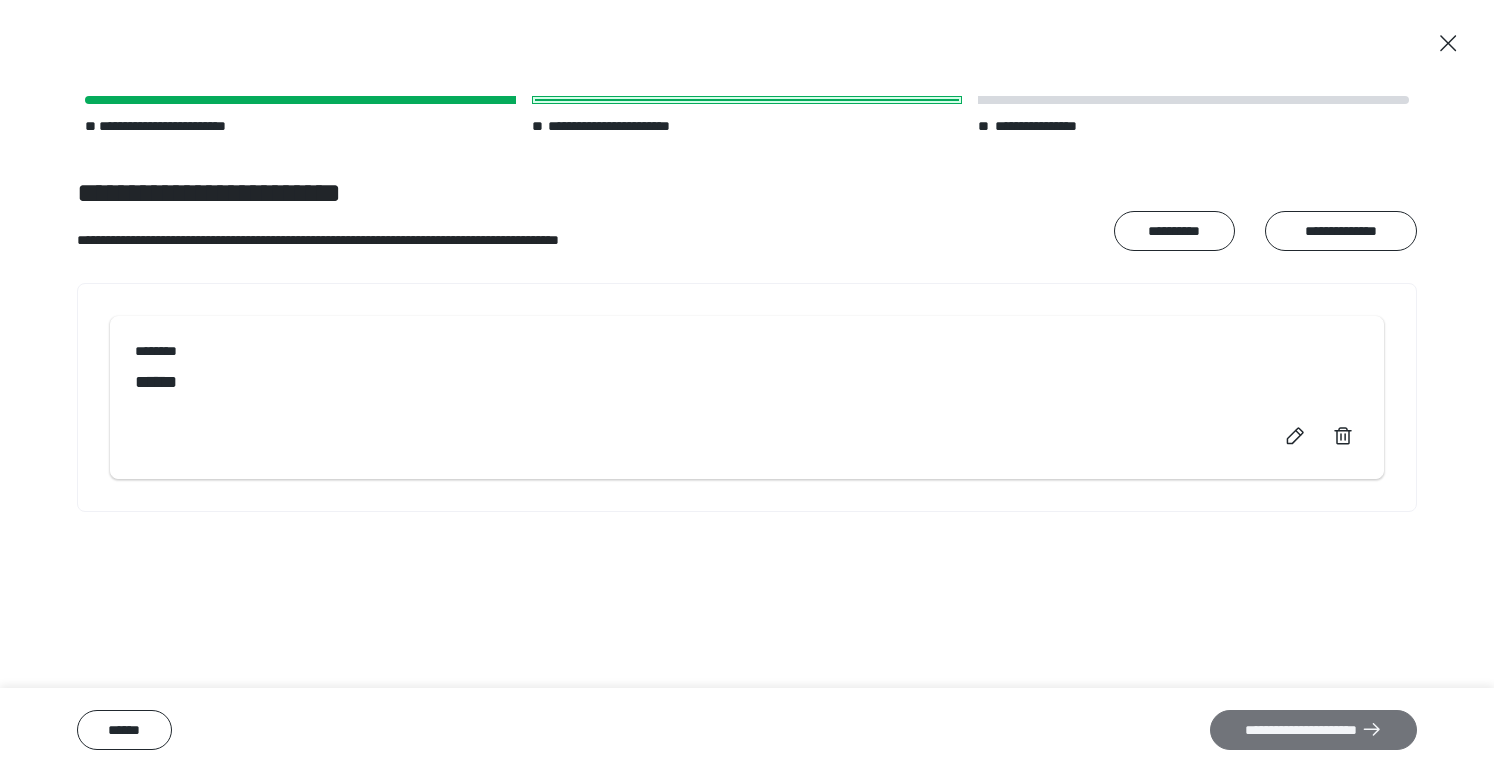 click on "**********" at bounding box center [1313, 730] 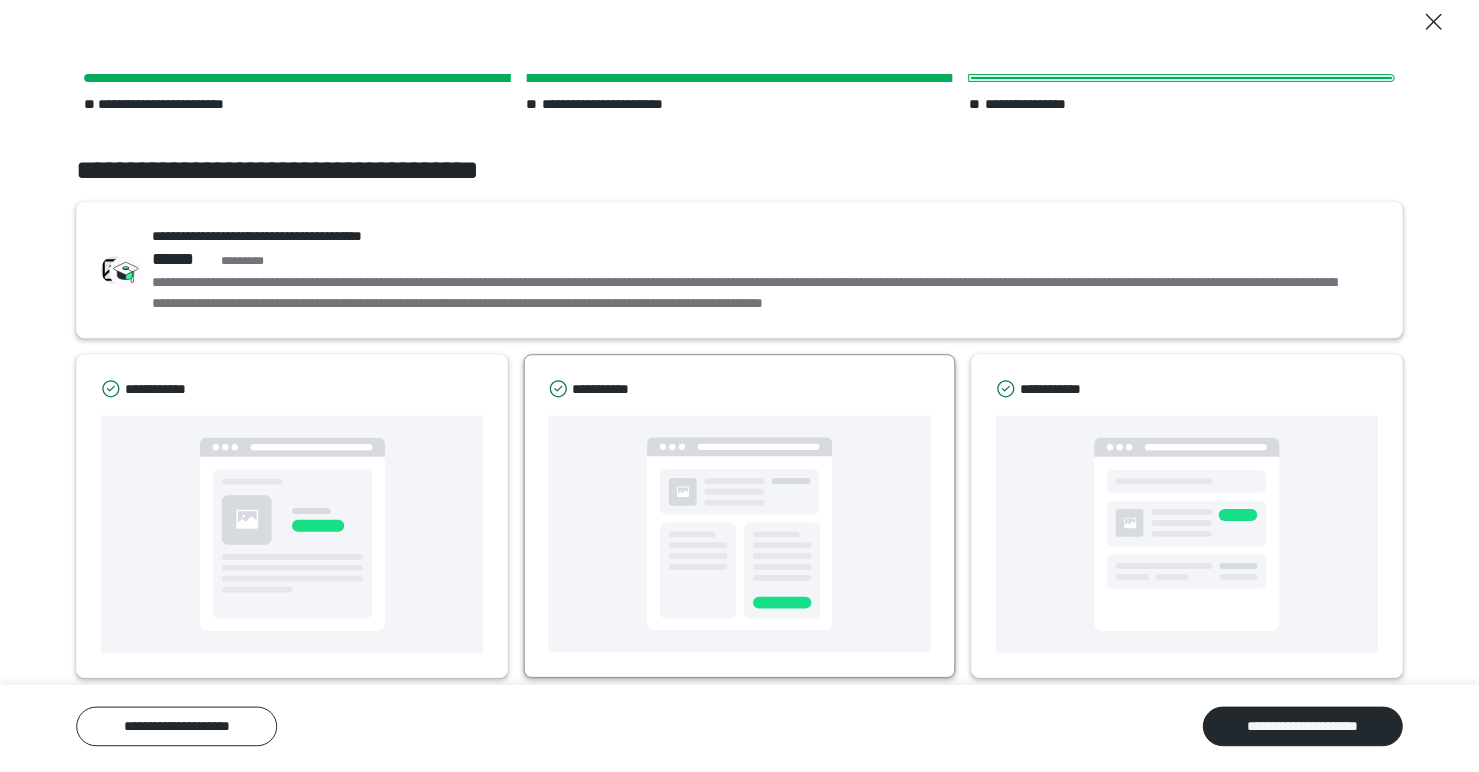 scroll, scrollTop: 0, scrollLeft: 0, axis: both 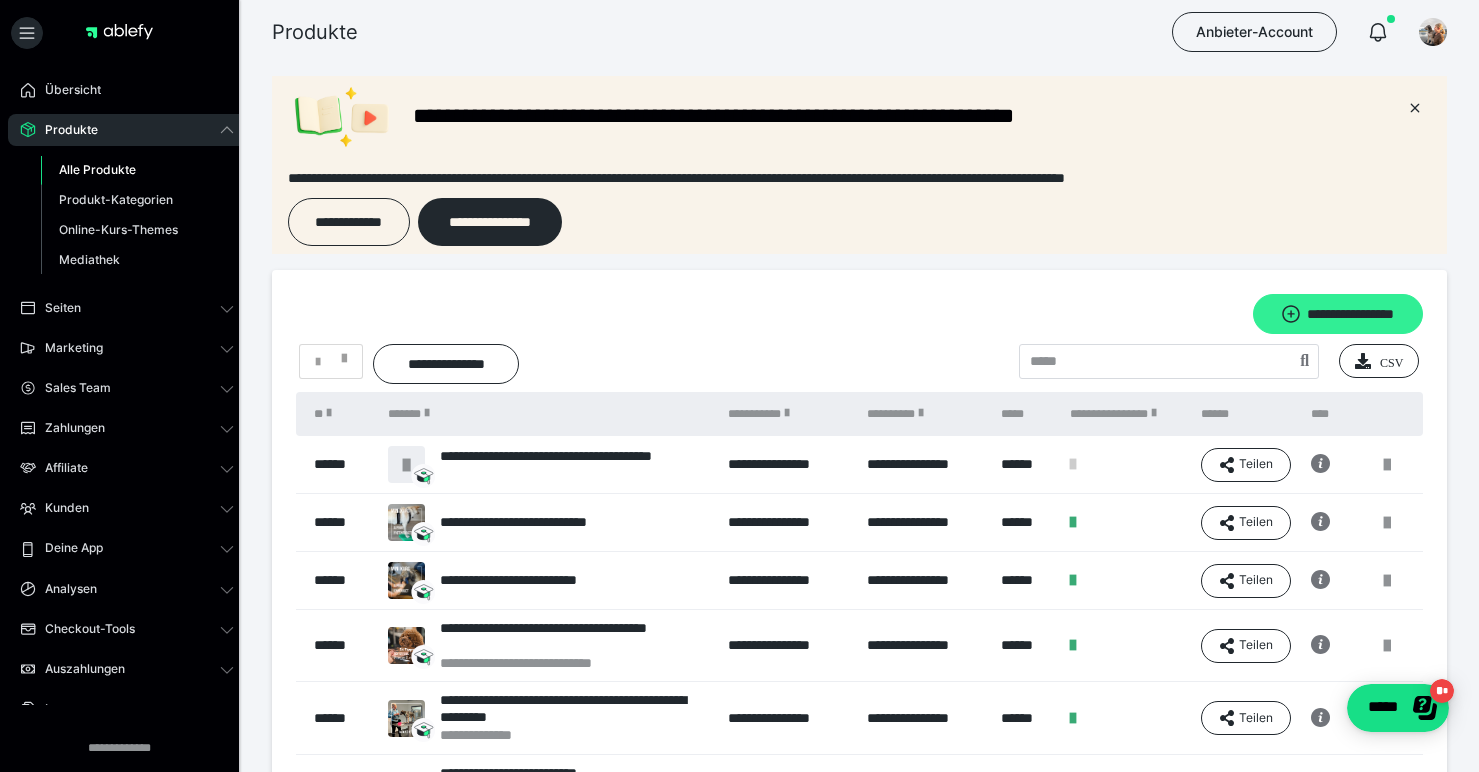 click 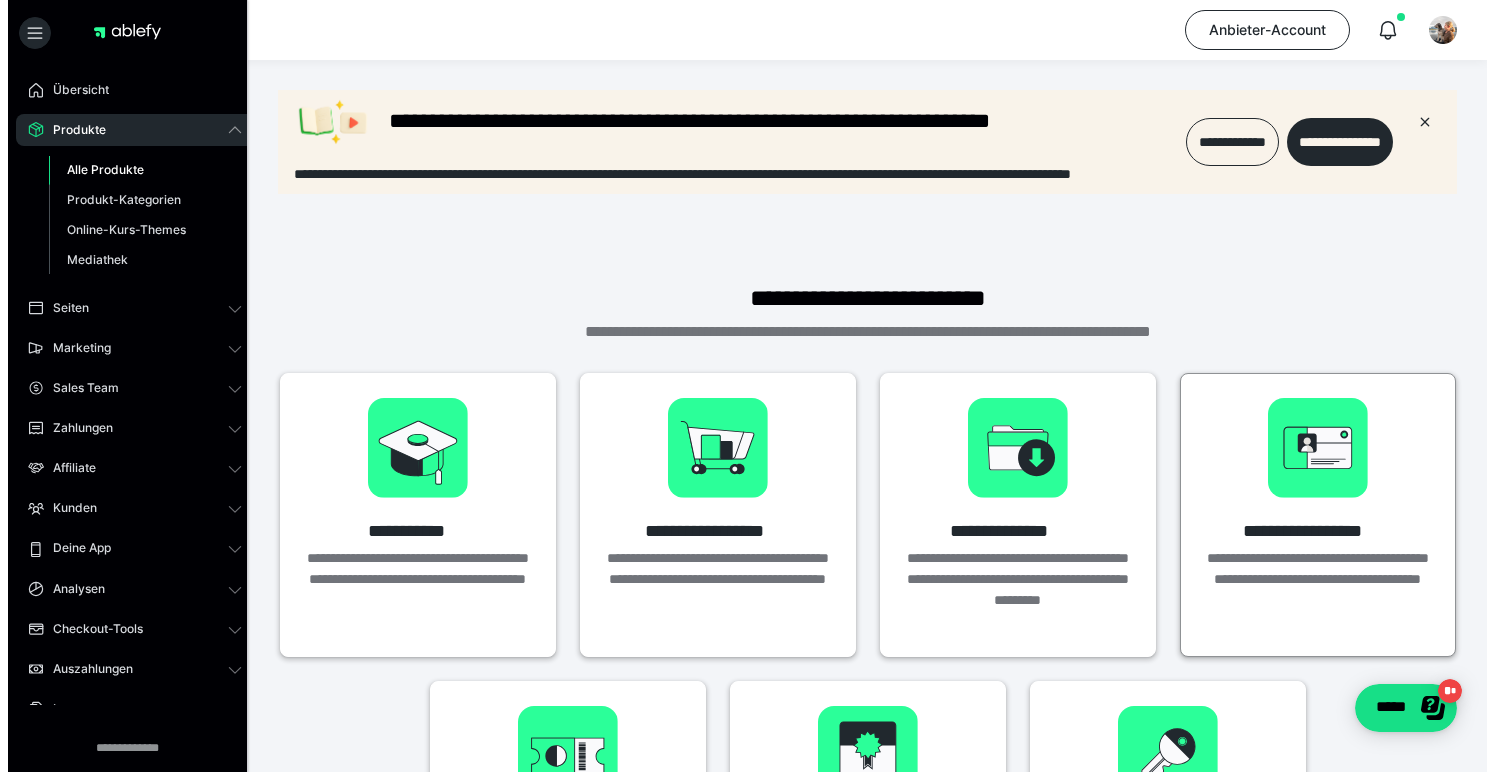 scroll, scrollTop: 0, scrollLeft: 0, axis: both 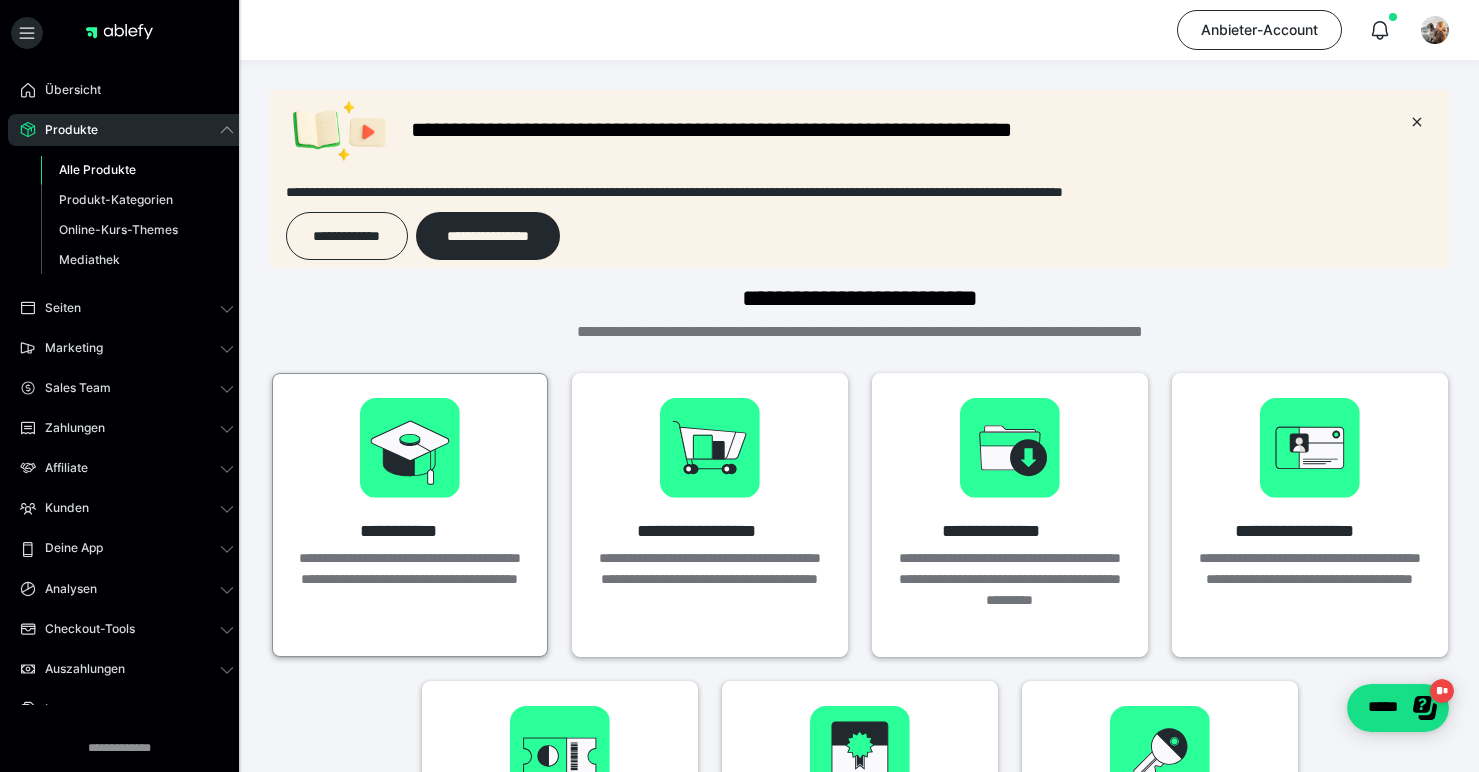 click at bounding box center [410, 448] 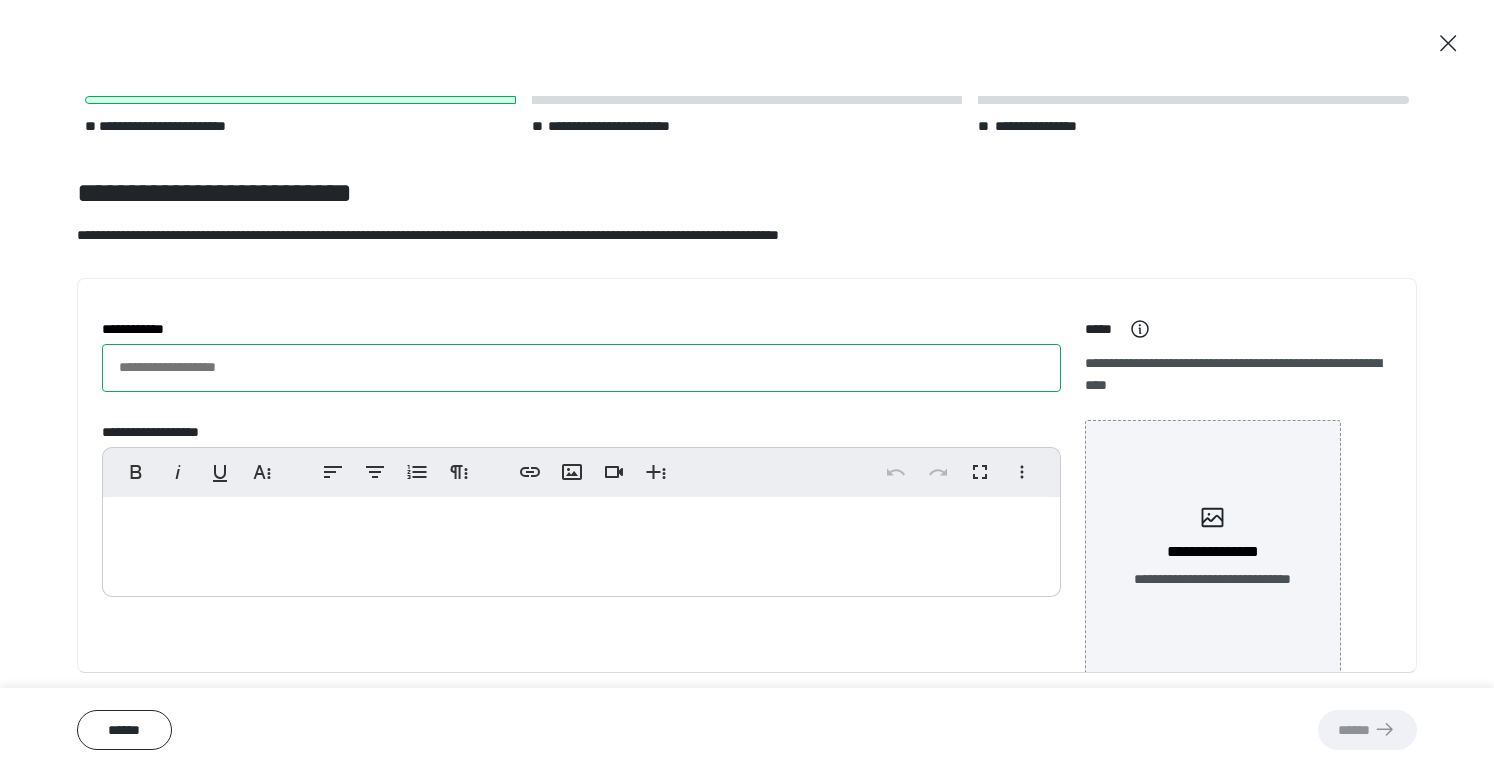 click on "**********" at bounding box center [581, 368] 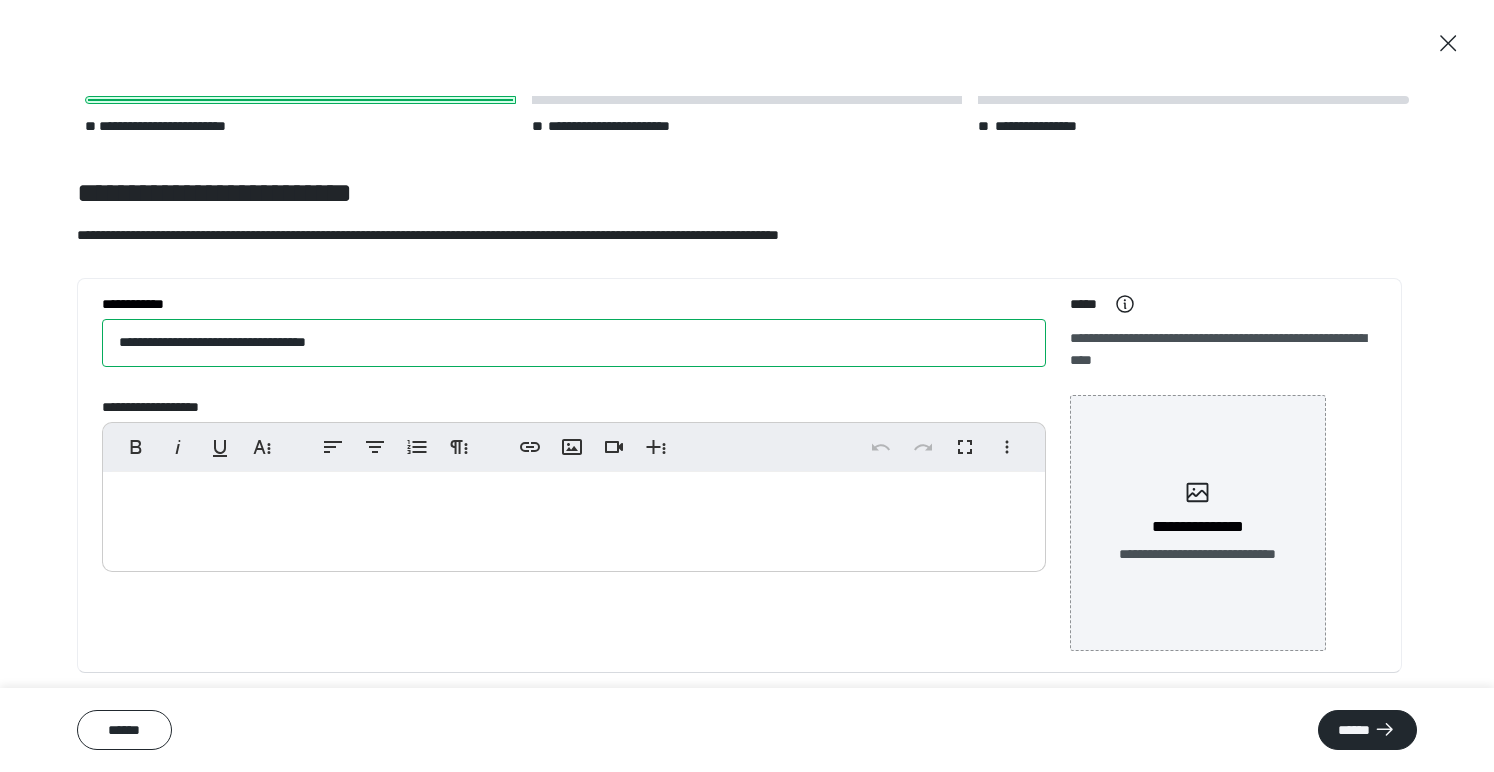 scroll, scrollTop: 44, scrollLeft: 0, axis: vertical 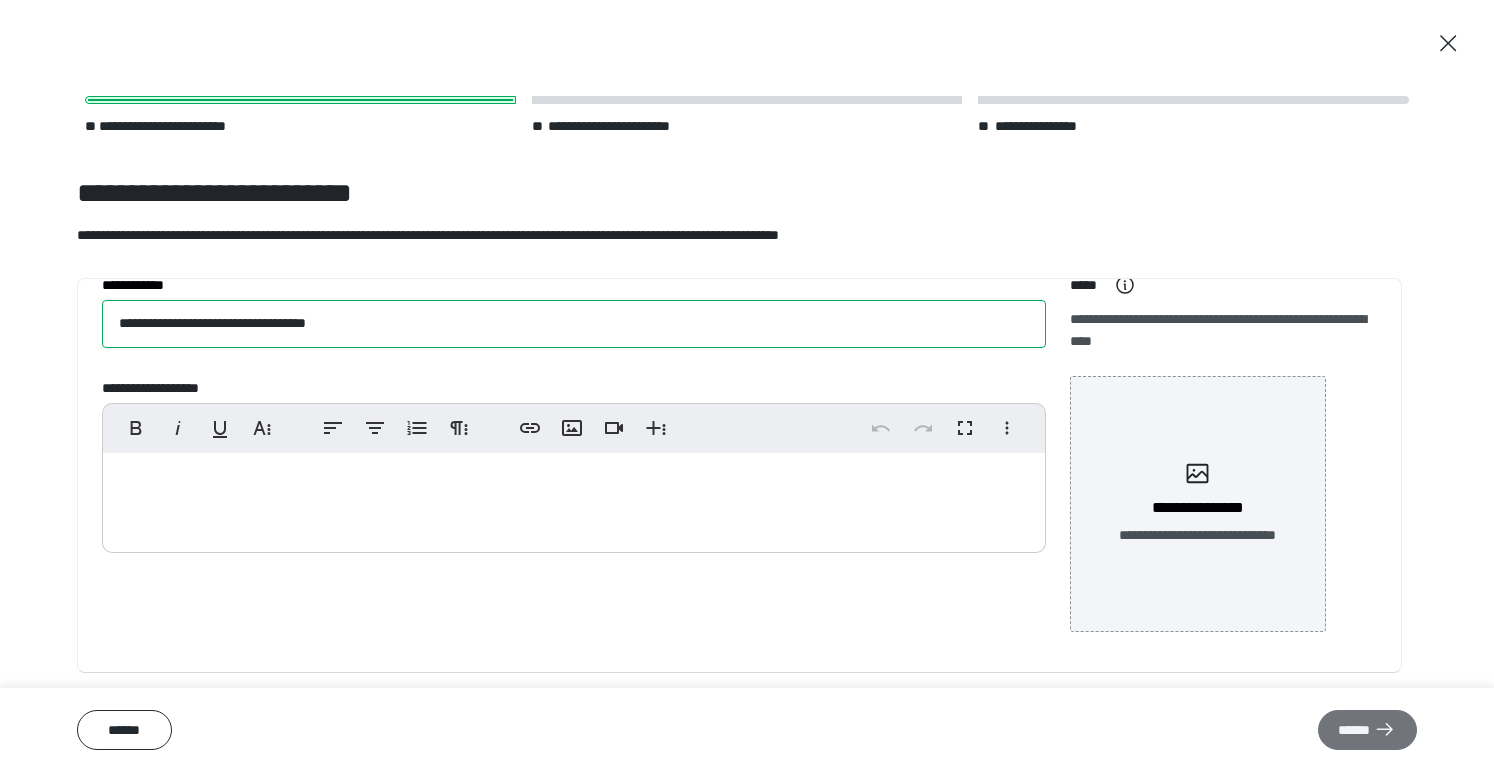 type on "**********" 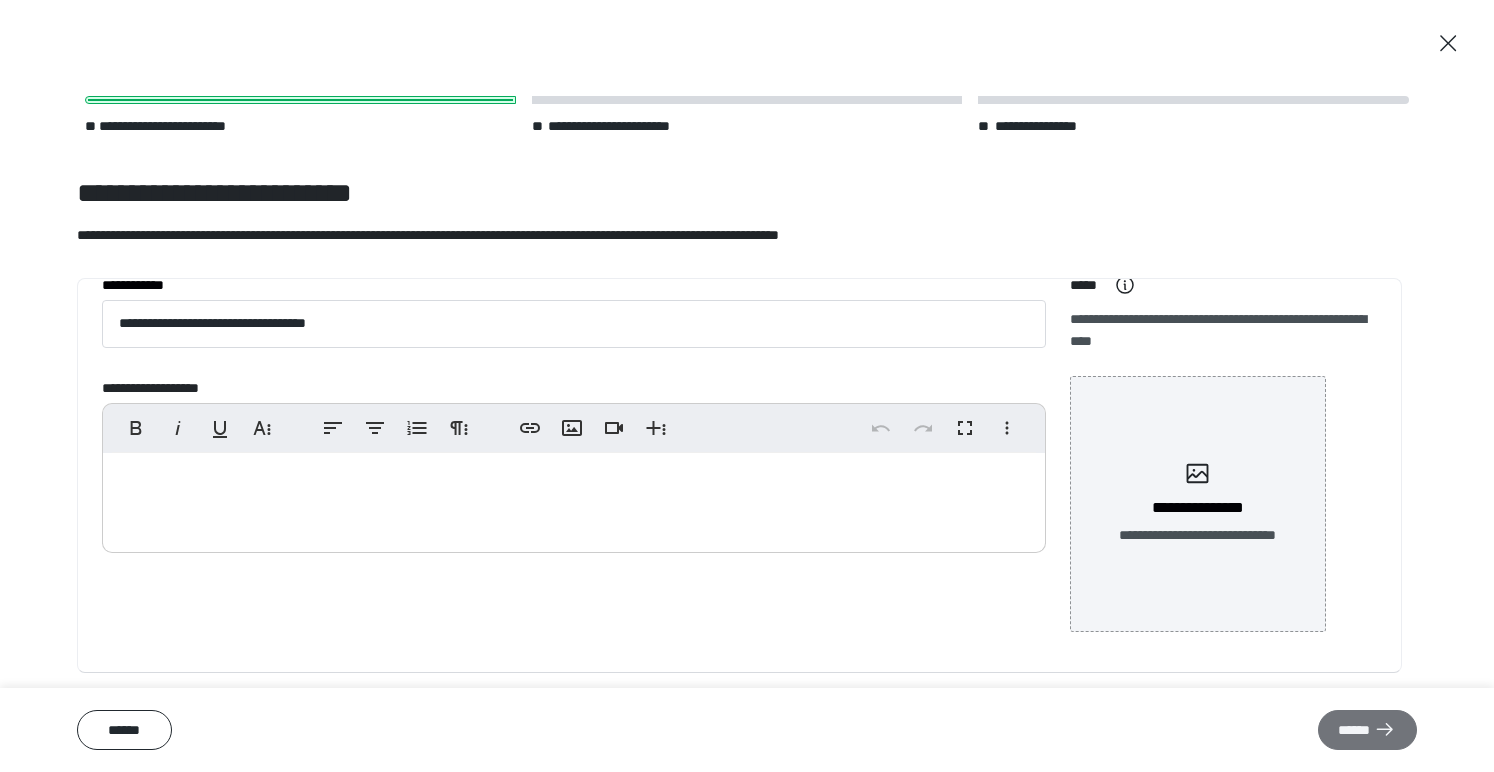 click on "******" at bounding box center [1367, 730] 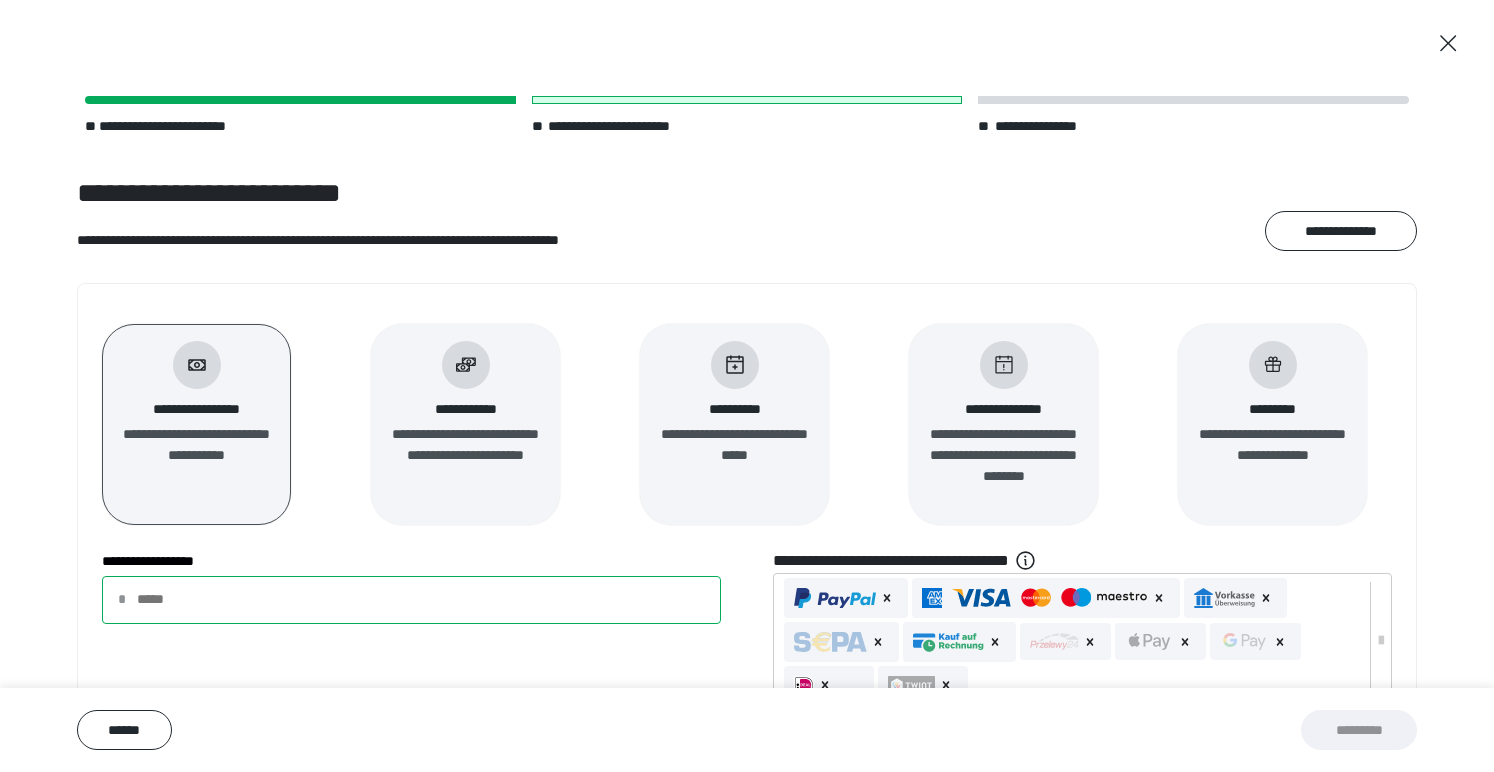 click on "**********" at bounding box center (411, 600) 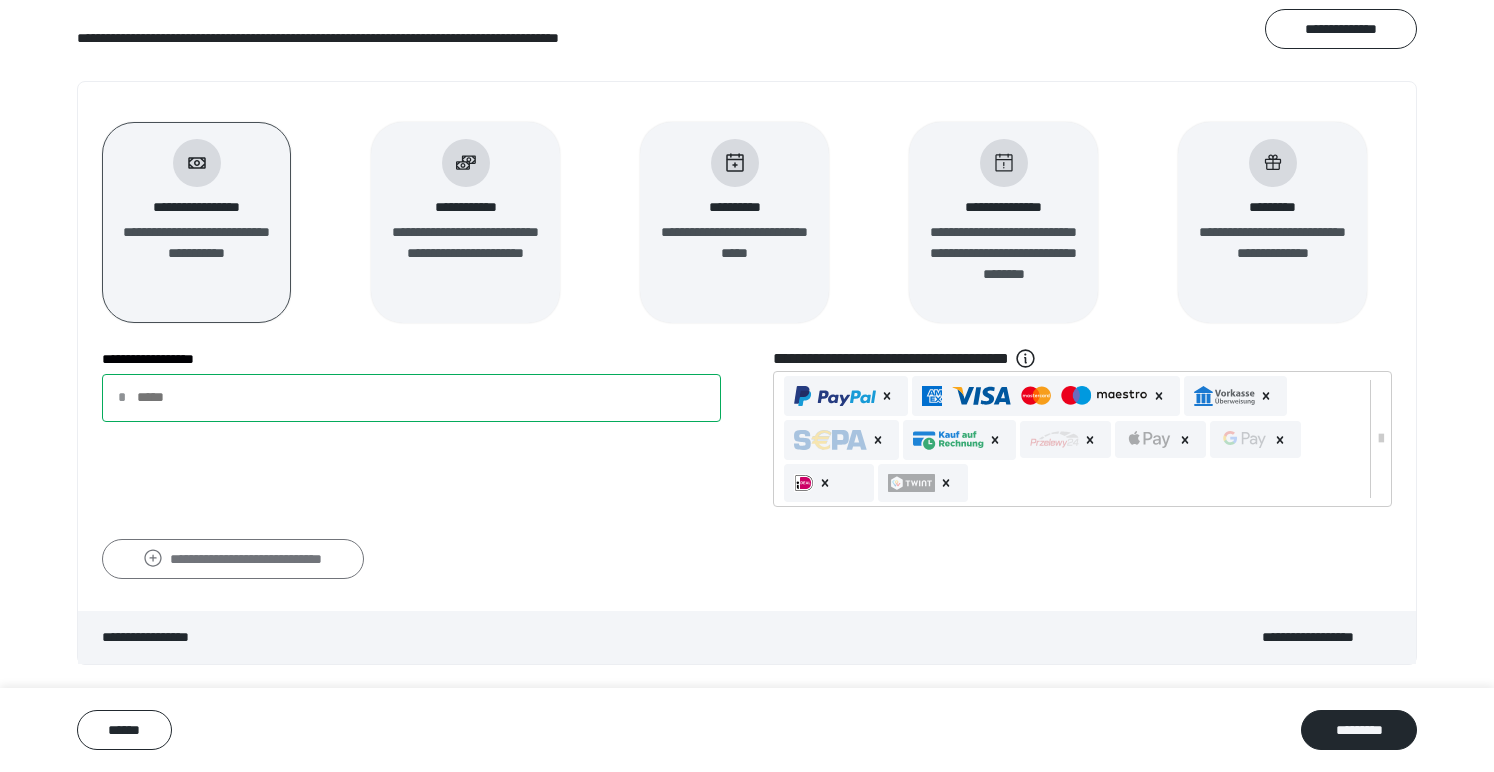 scroll, scrollTop: 208, scrollLeft: 0, axis: vertical 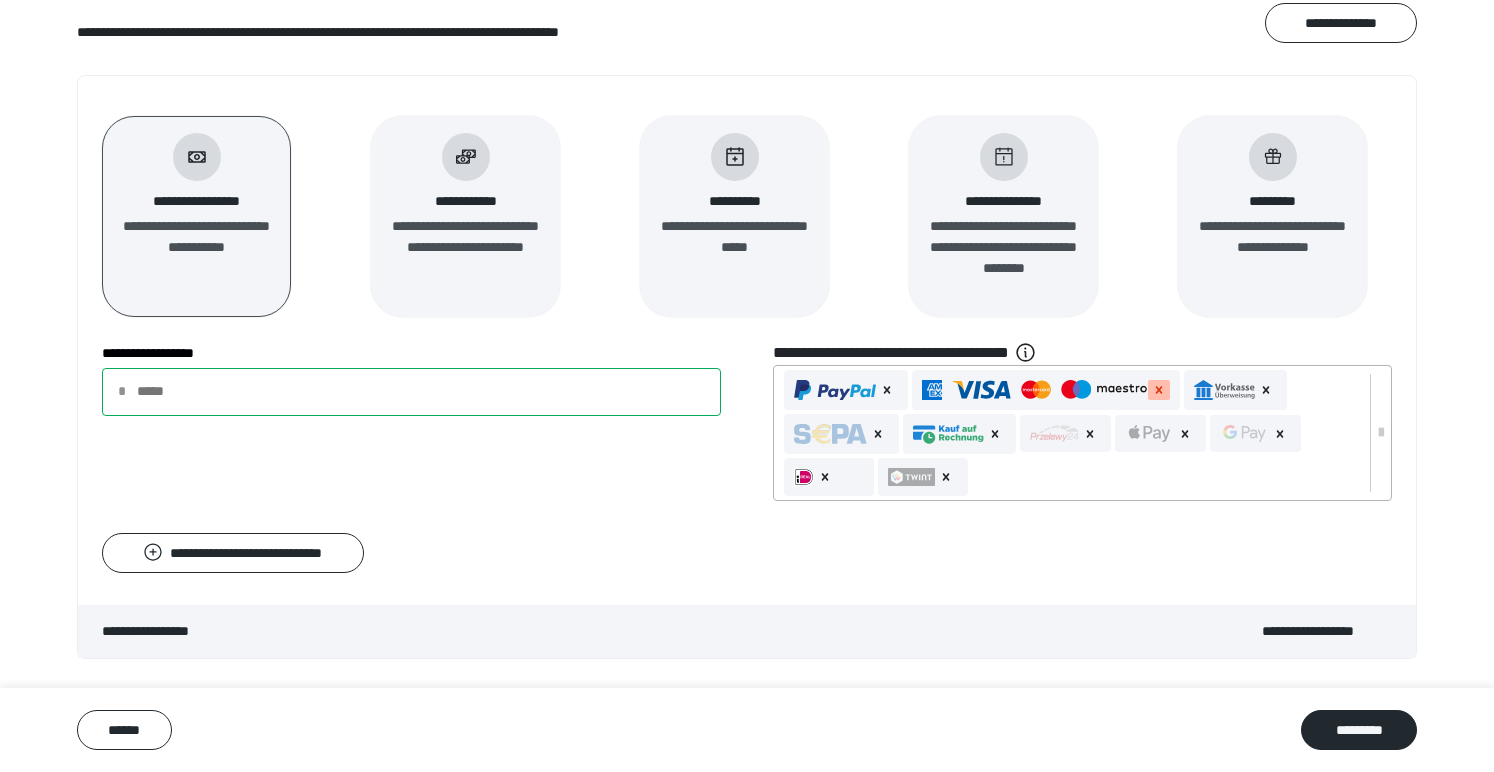 click 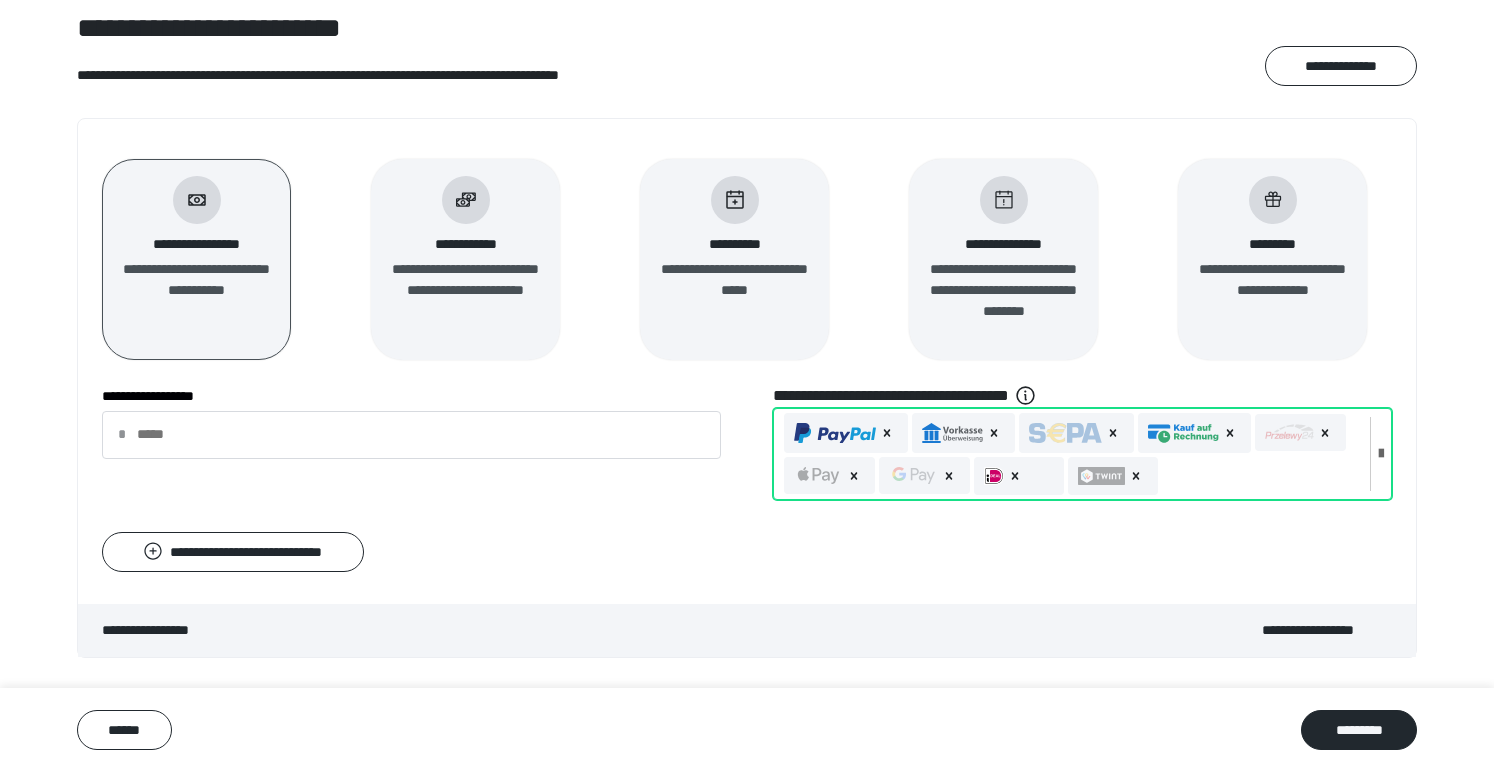 scroll, scrollTop: 164, scrollLeft: 0, axis: vertical 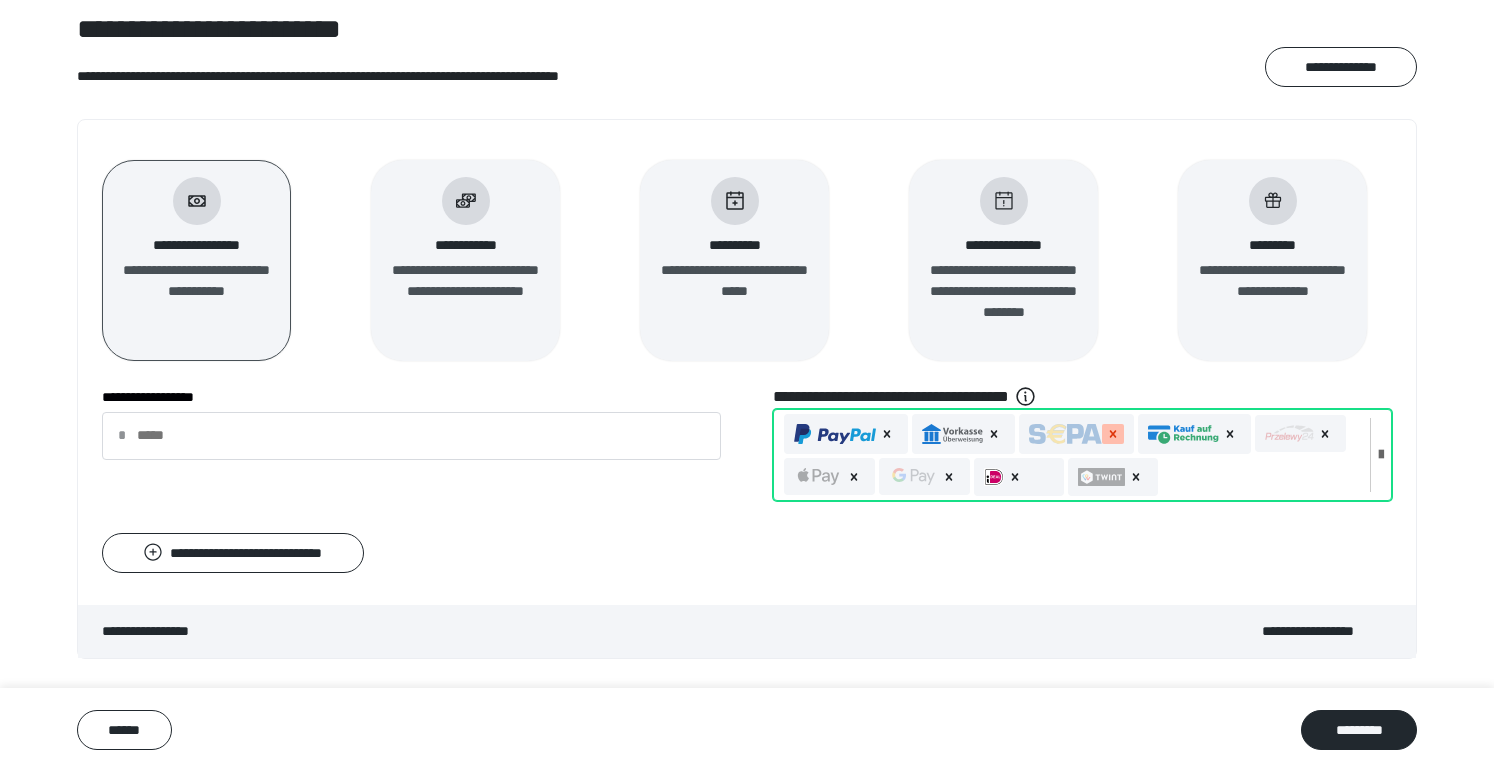 click at bounding box center [1113, 434] 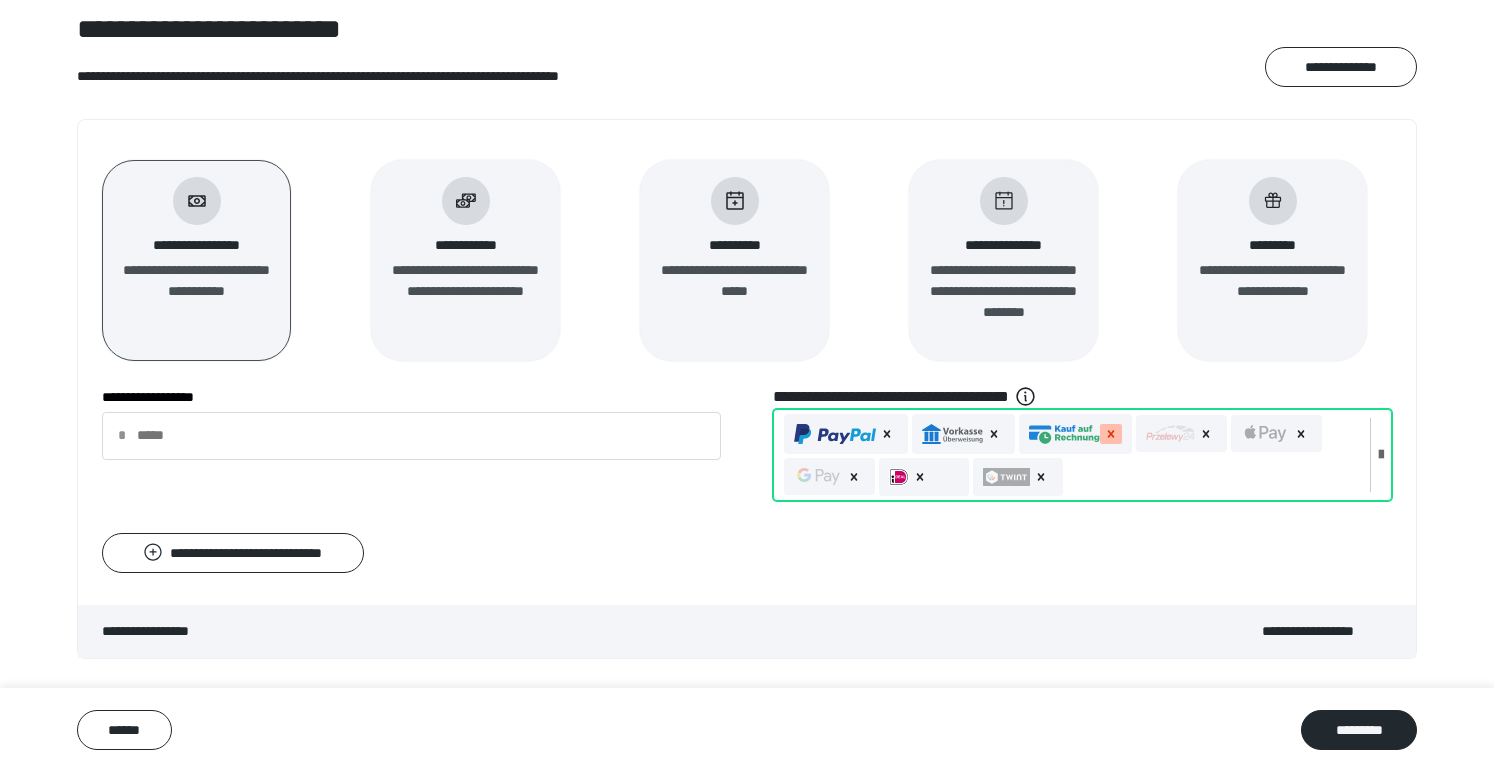 click 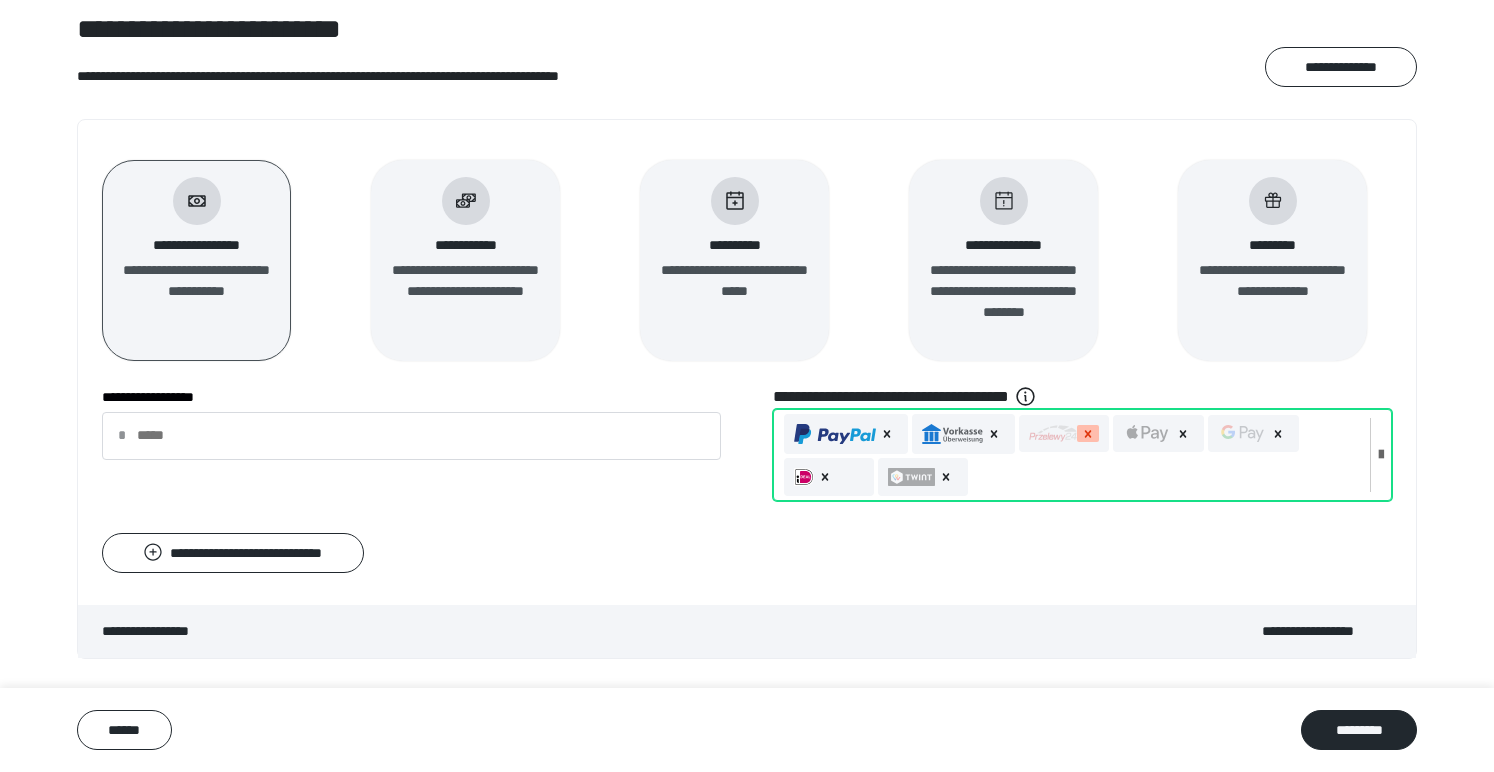click 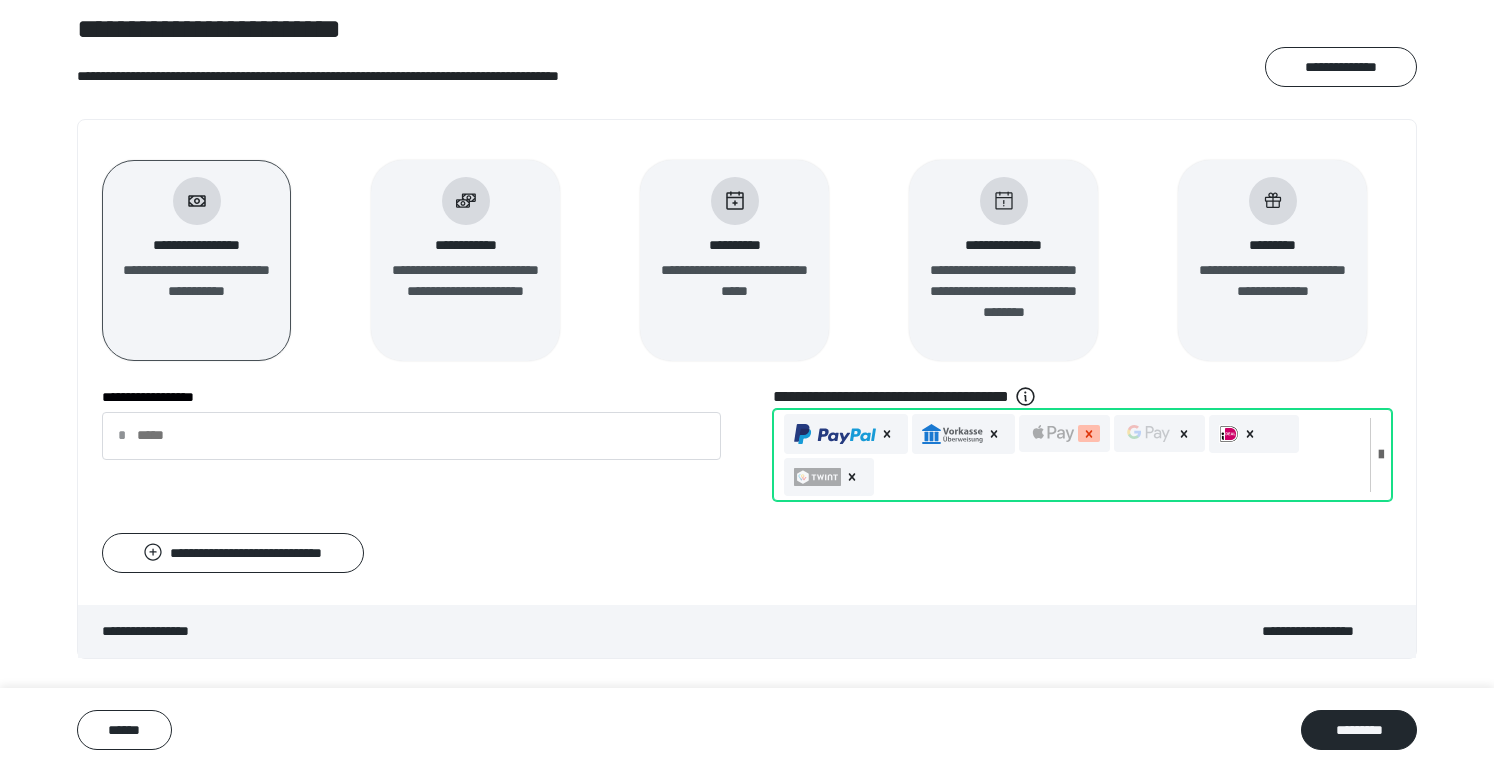 click 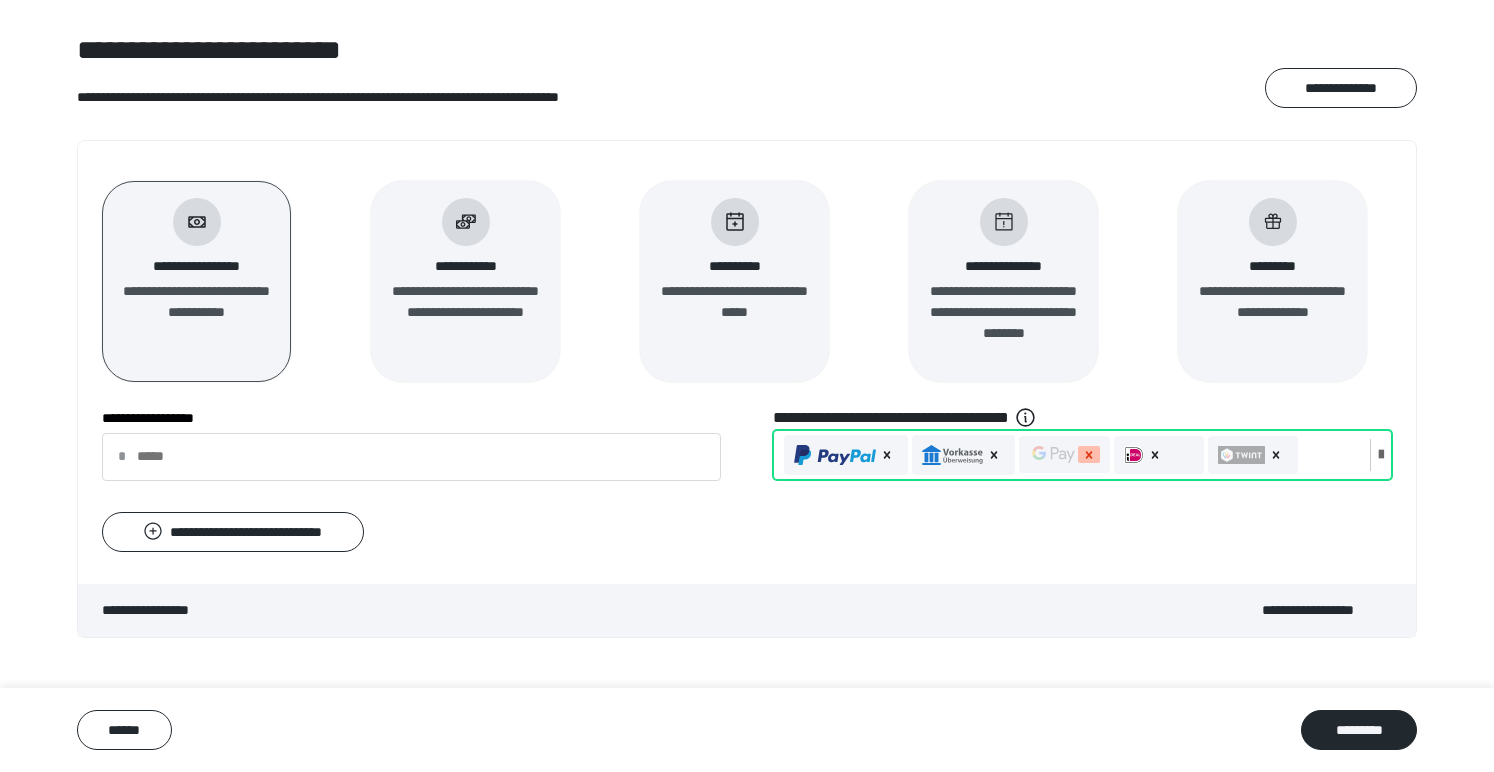 click 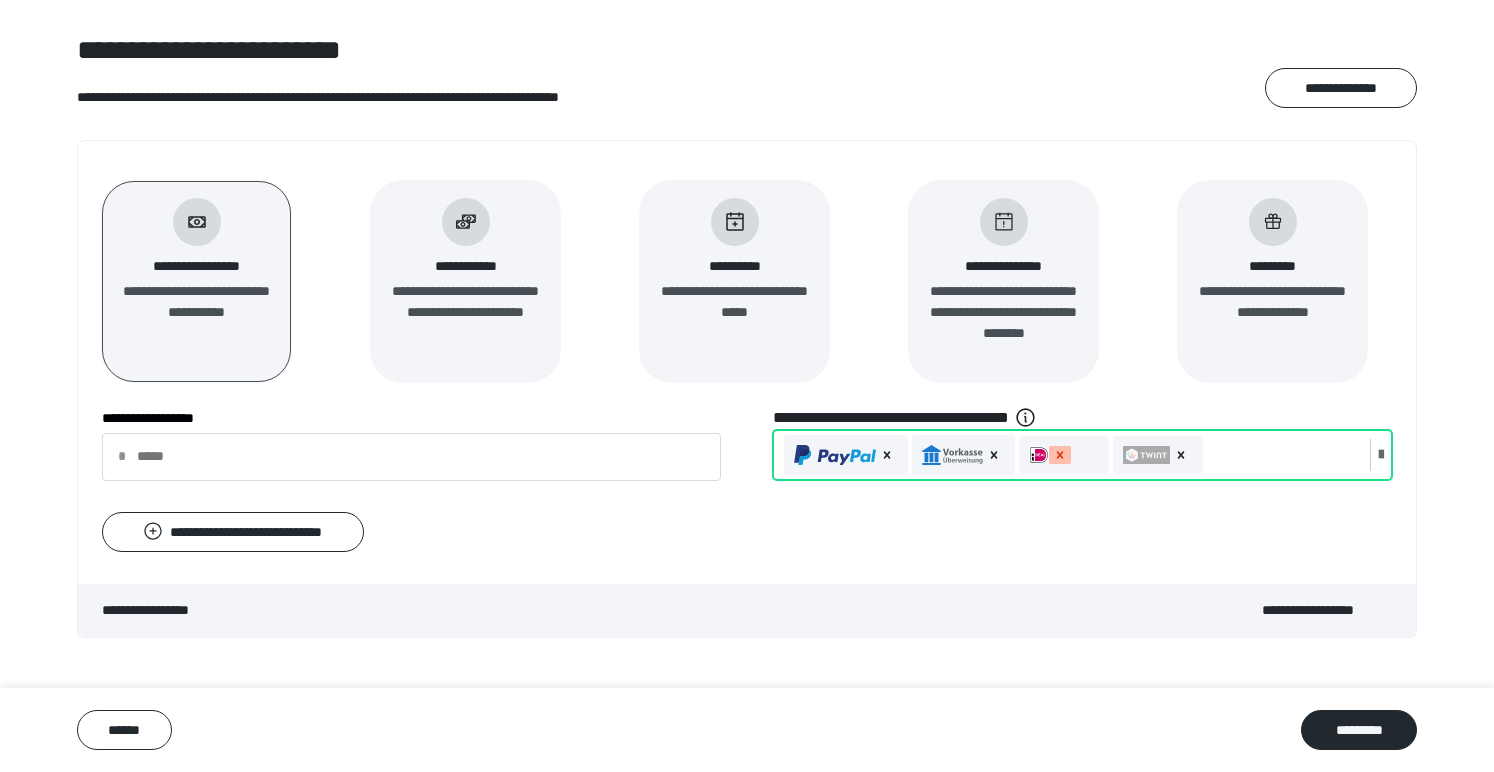 click 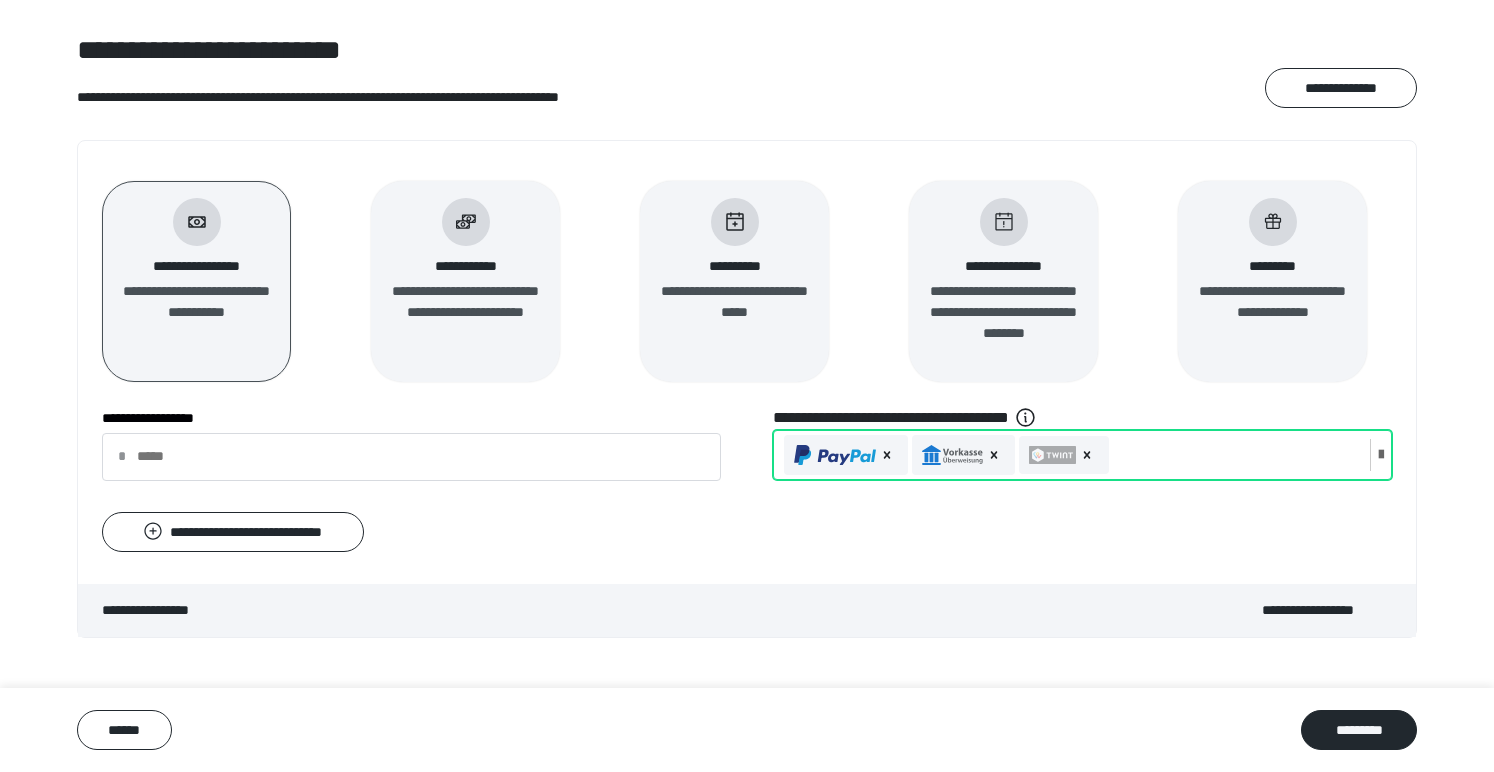 click 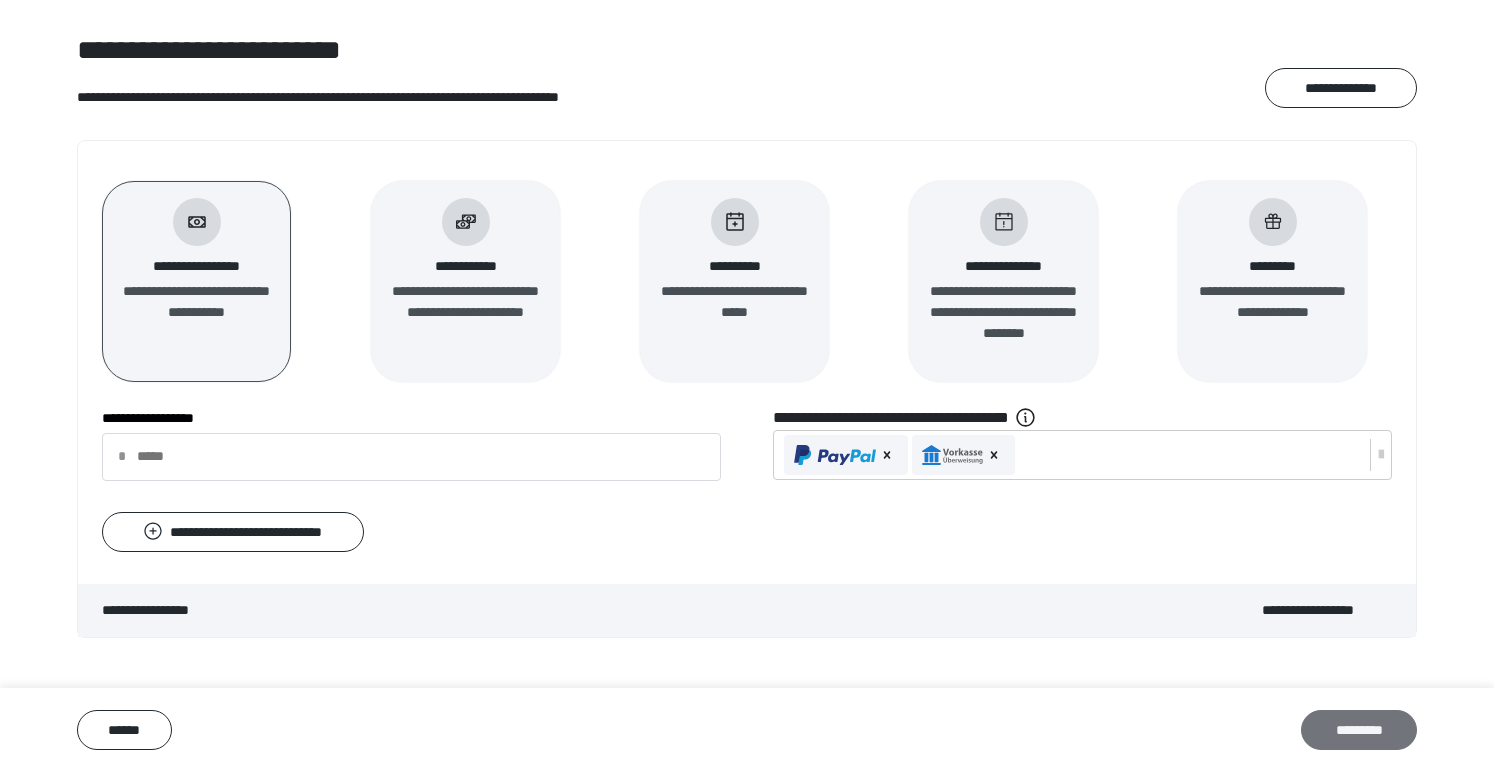click on "*********" at bounding box center [1359, 730] 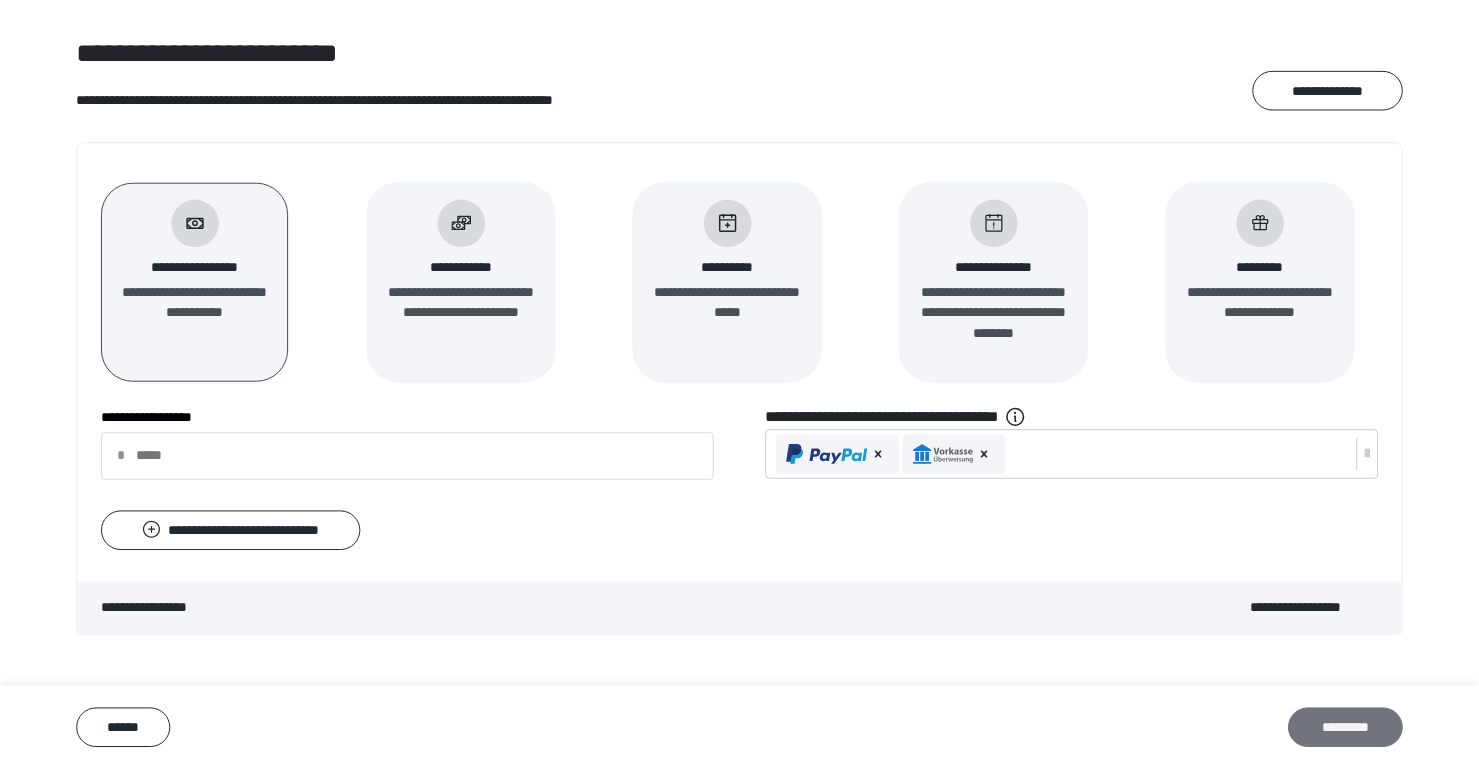 scroll, scrollTop: 0, scrollLeft: 0, axis: both 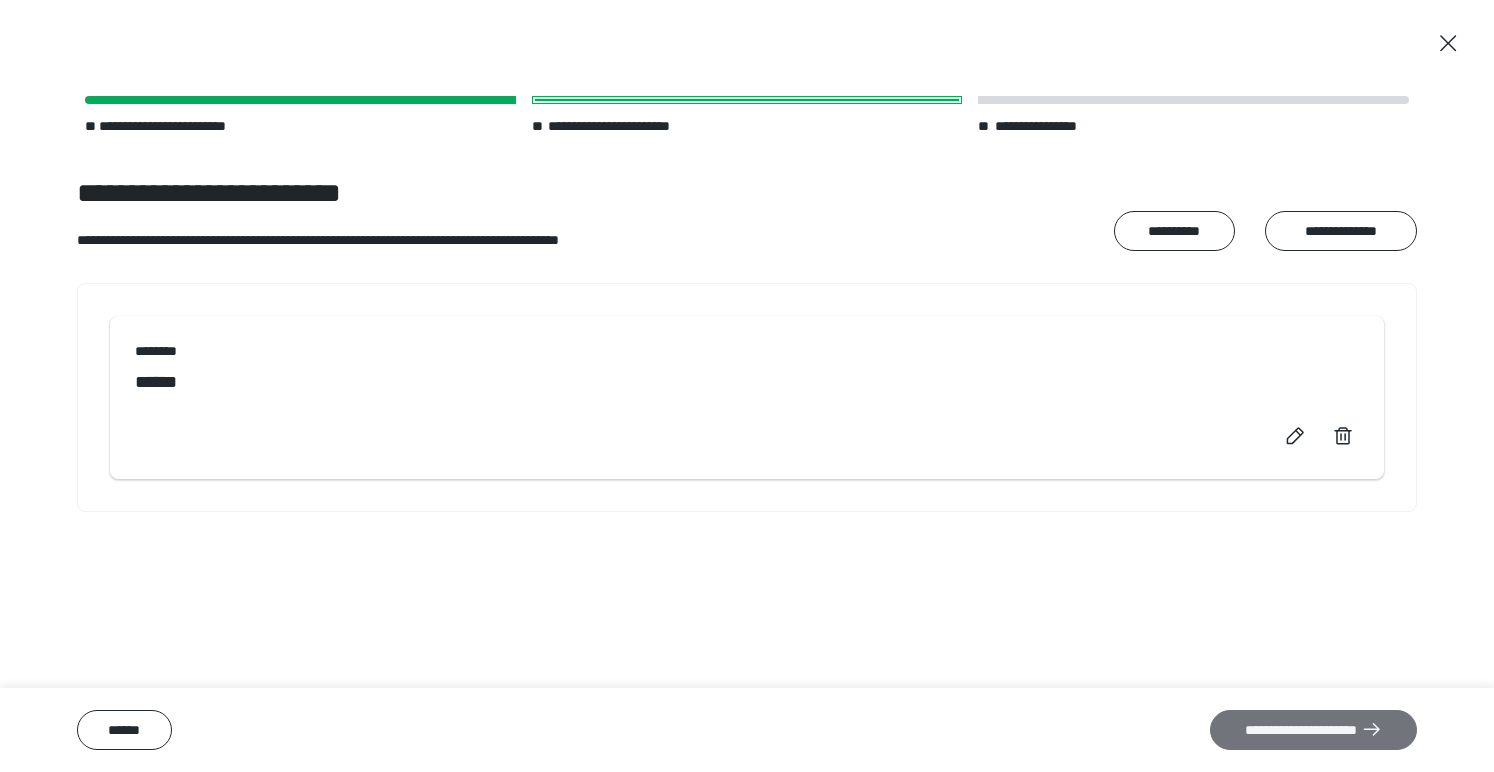 click on "**********" at bounding box center (1313, 730) 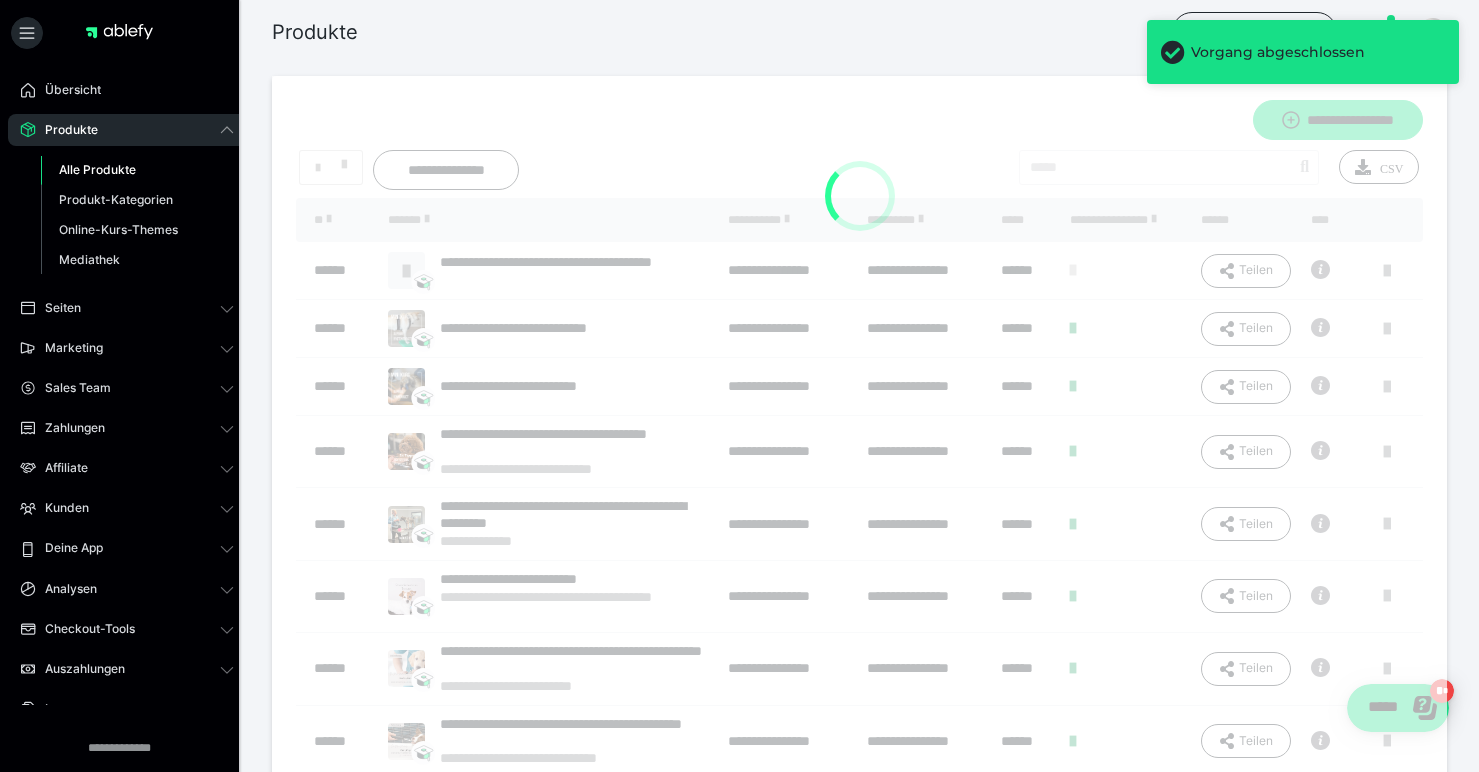 scroll, scrollTop: 0, scrollLeft: 0, axis: both 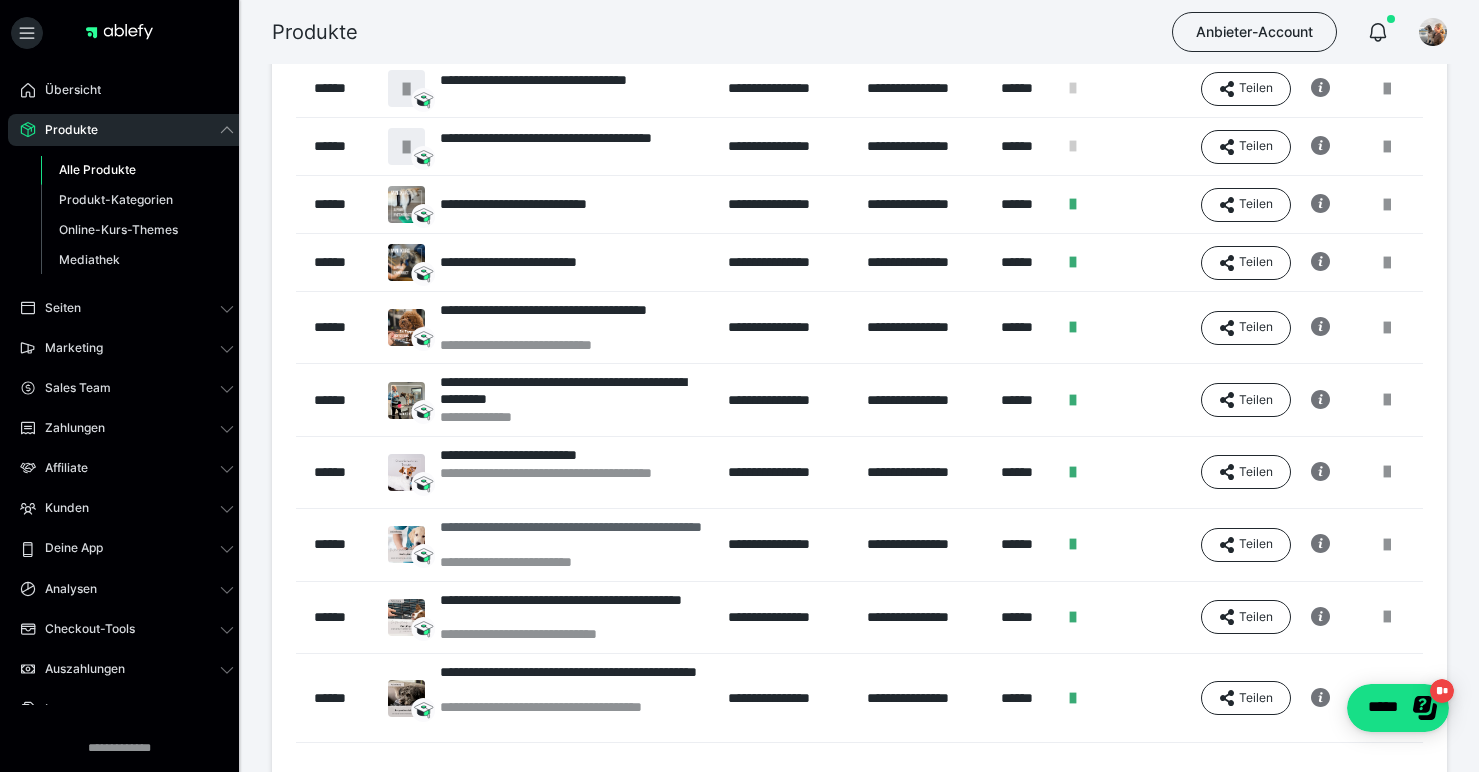 click on "**********" at bounding box center (574, 536) 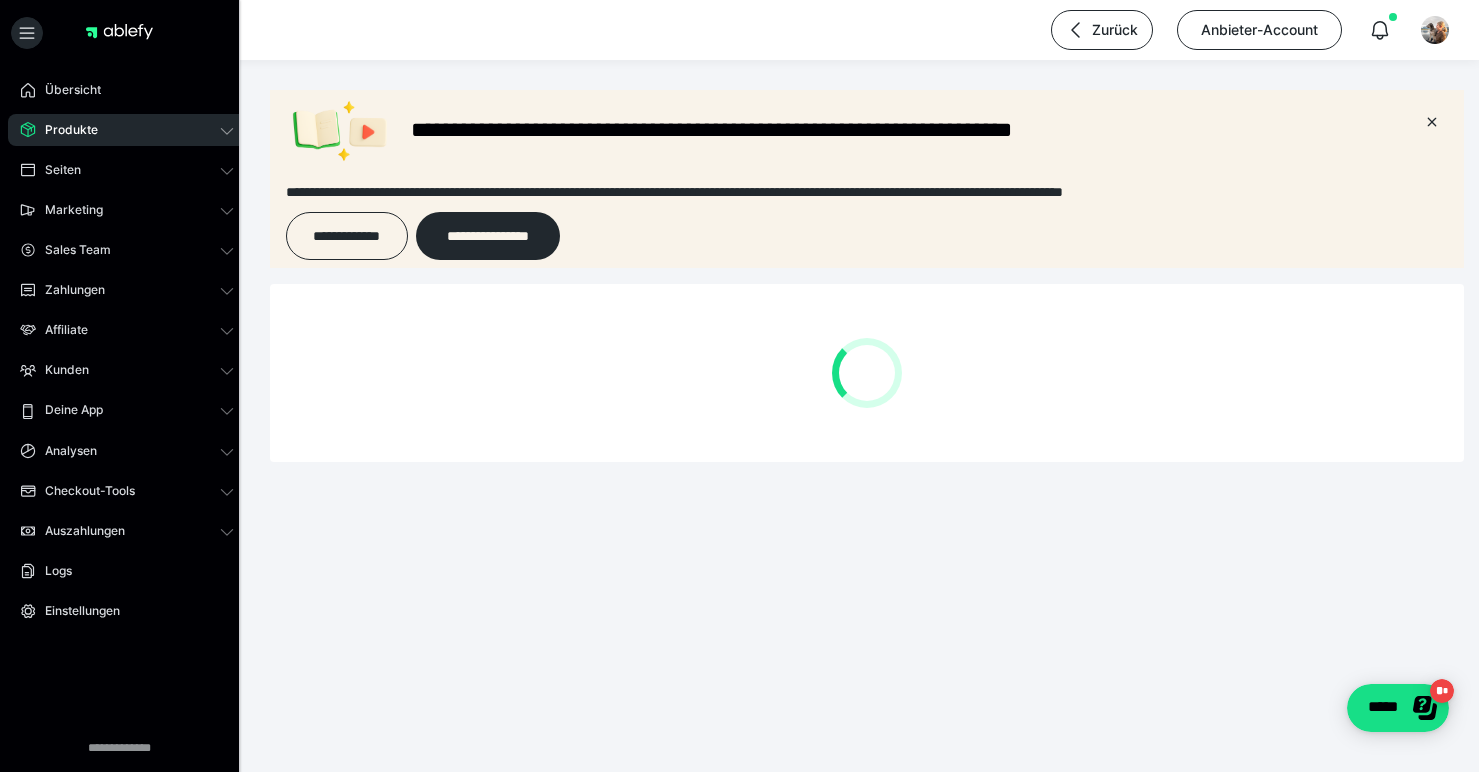 scroll, scrollTop: 0, scrollLeft: 0, axis: both 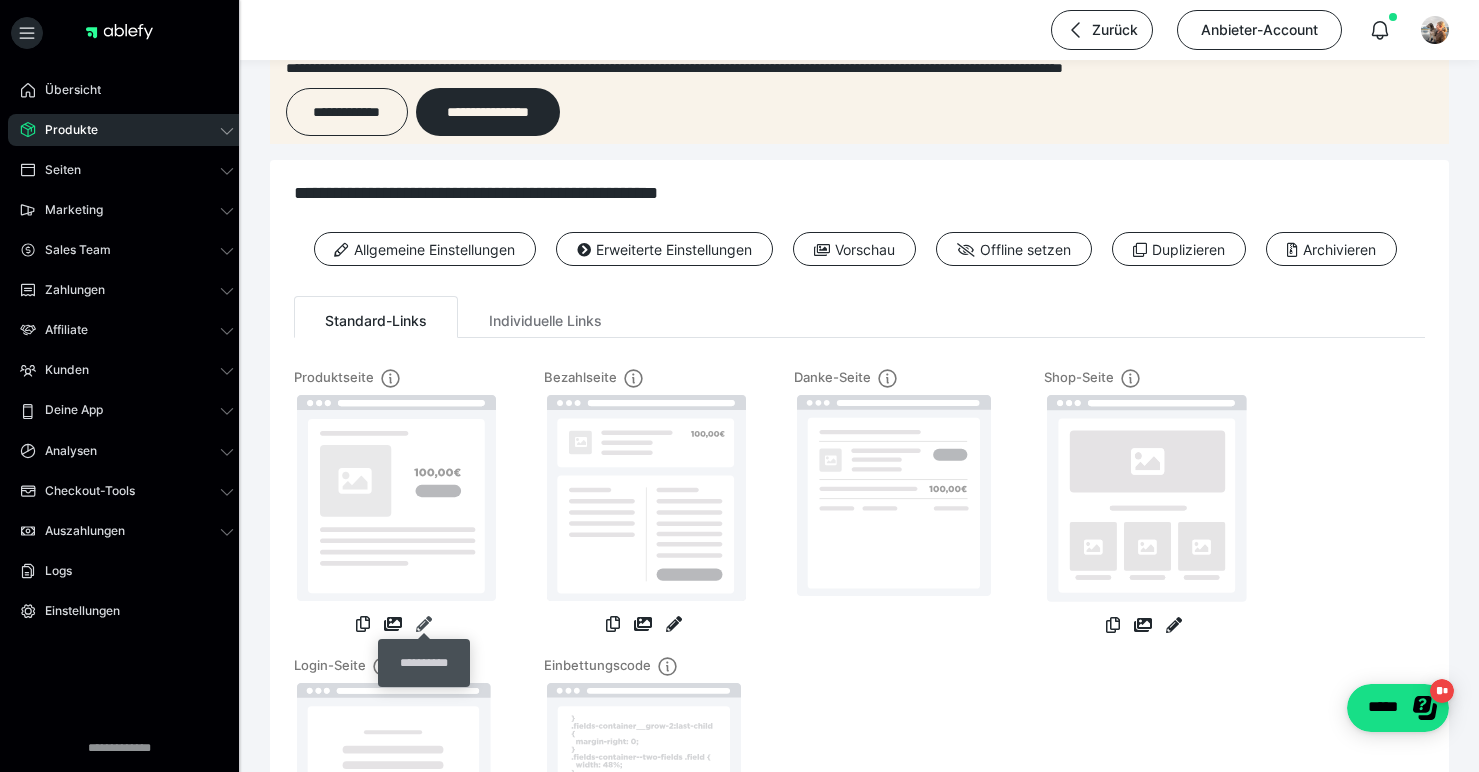 click at bounding box center (424, 624) 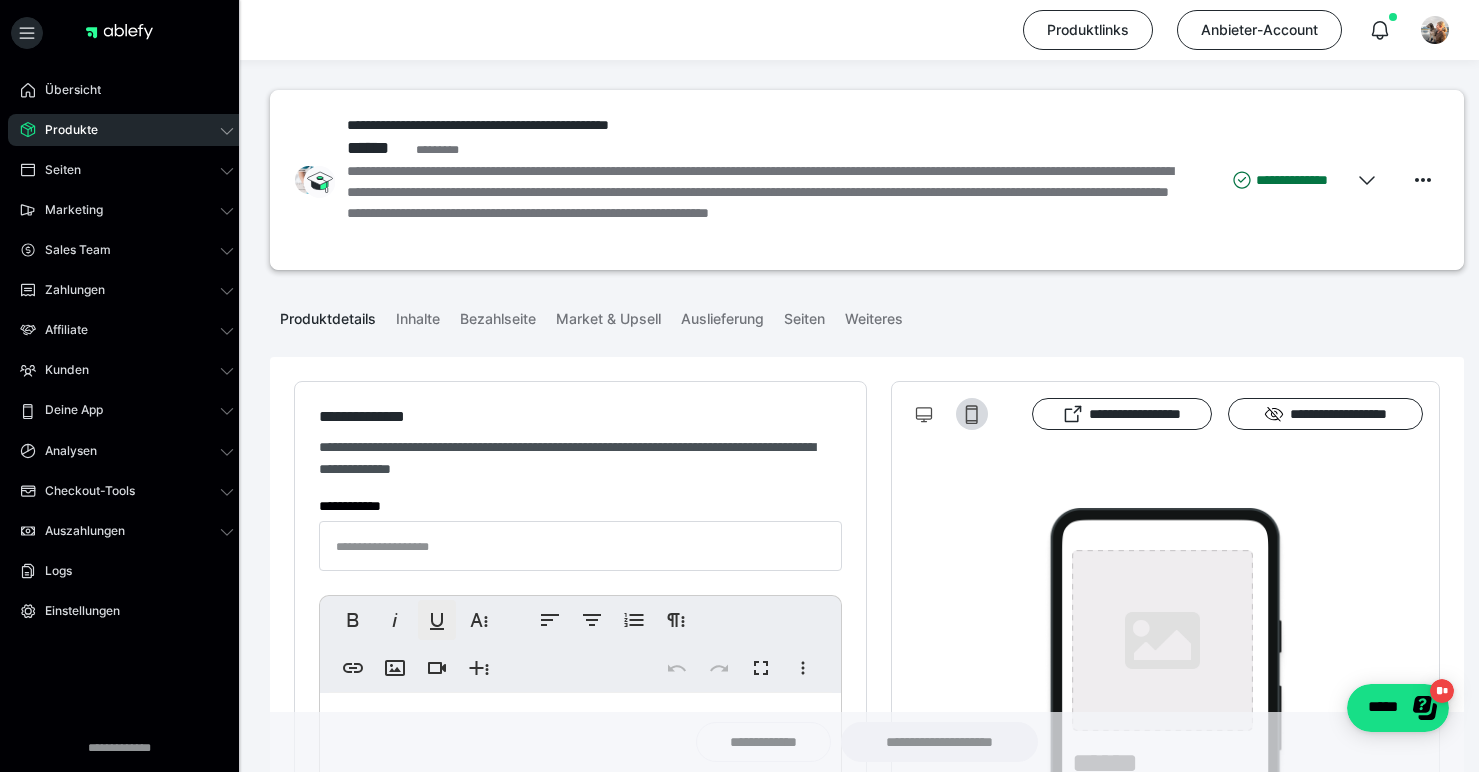type on "**********" 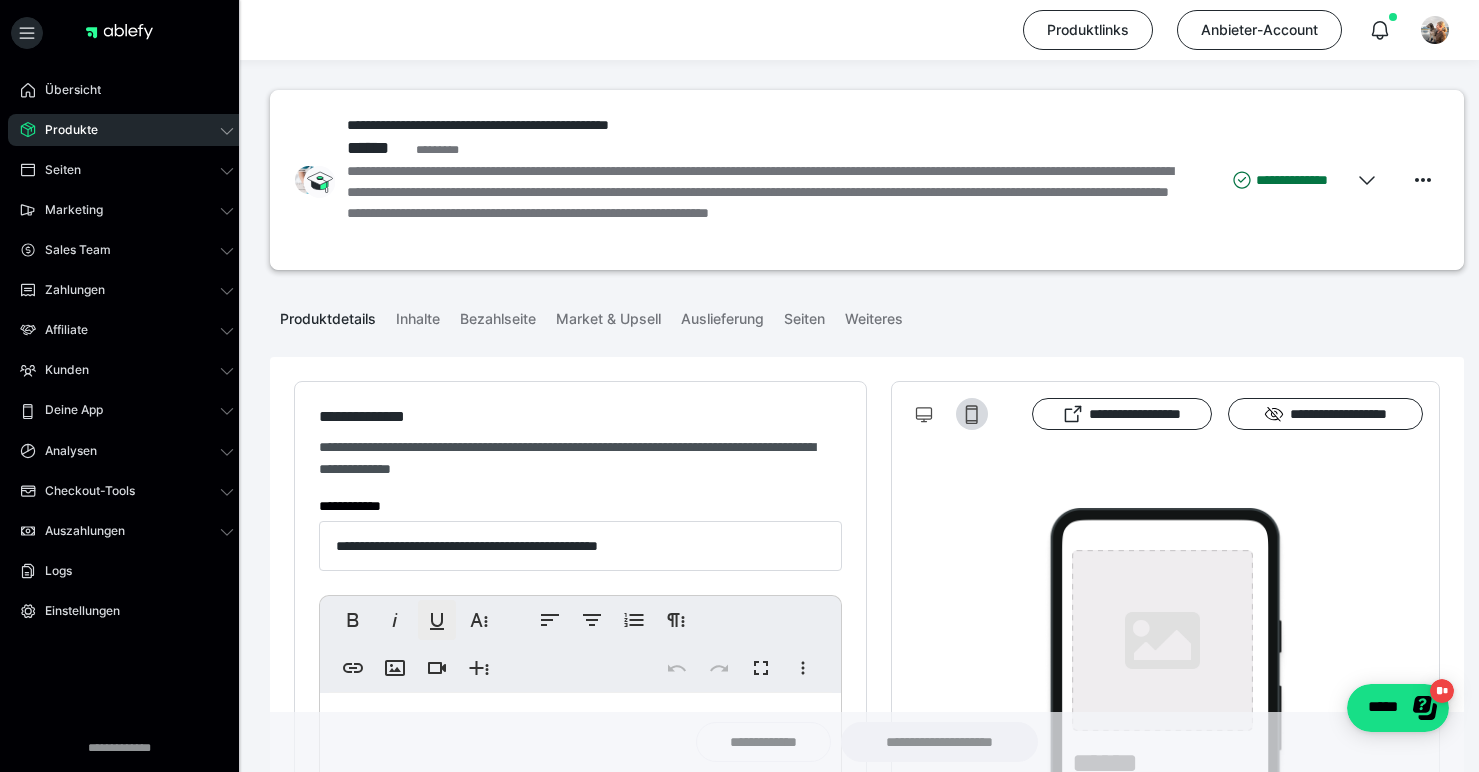 type on "**********" 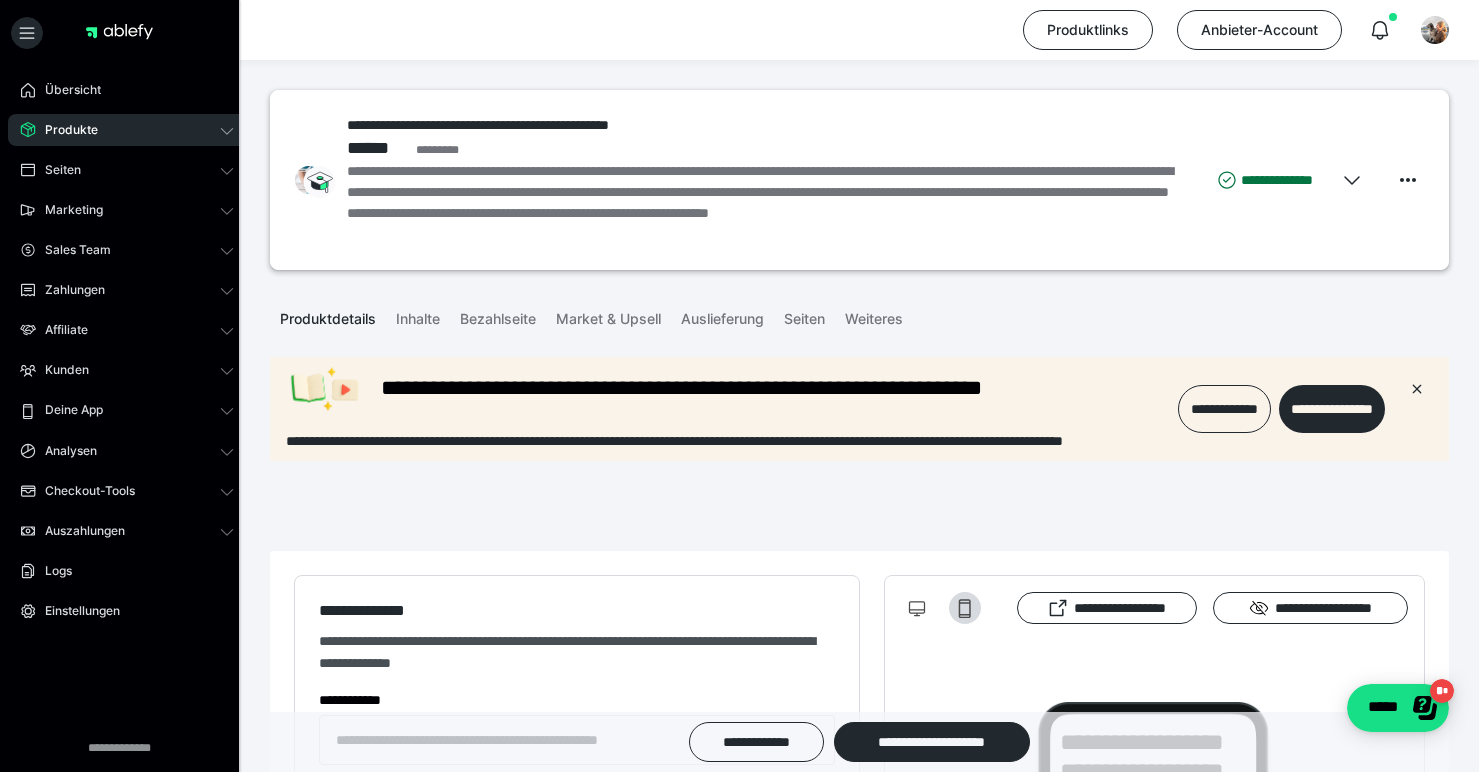 scroll, scrollTop: 0, scrollLeft: 0, axis: both 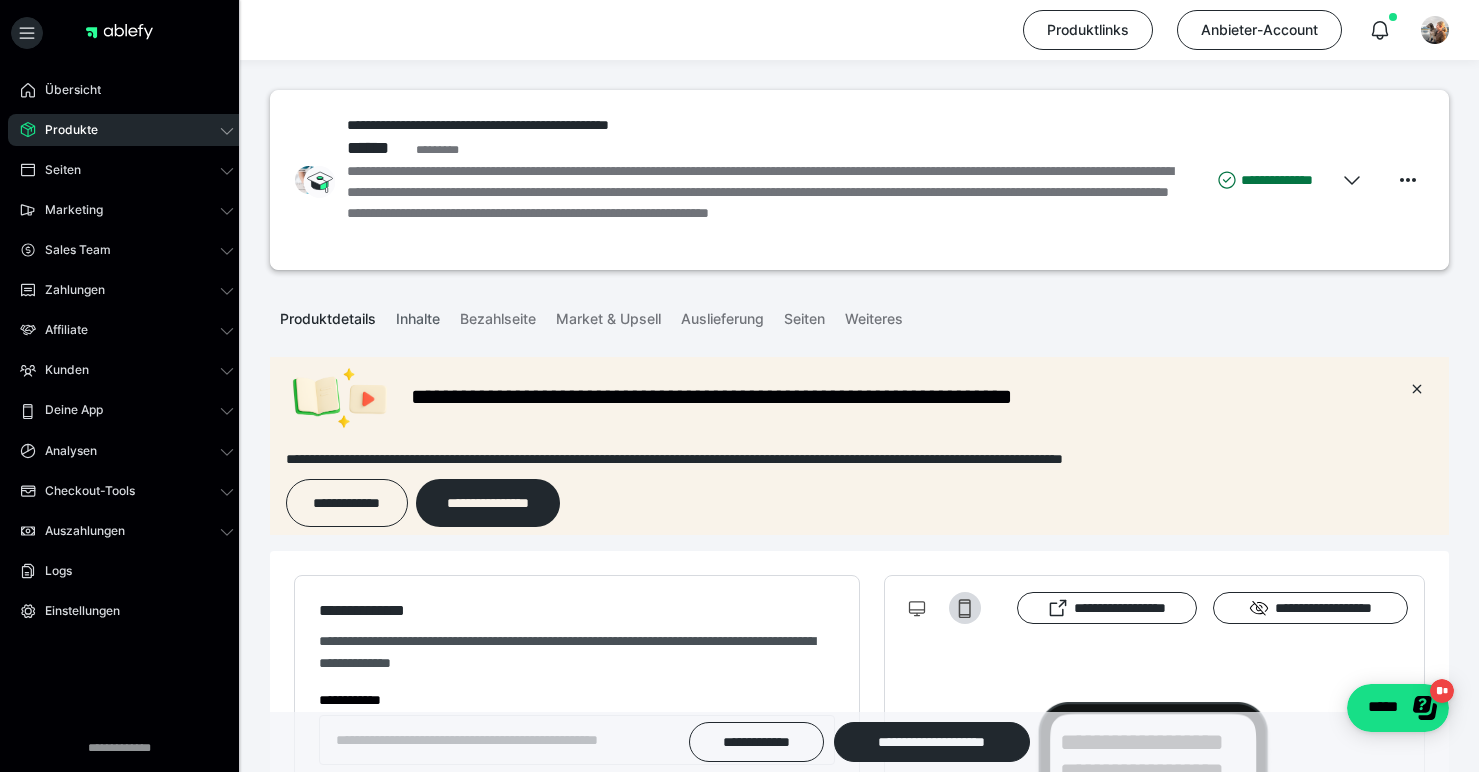 click on "Inhalte" at bounding box center [418, 315] 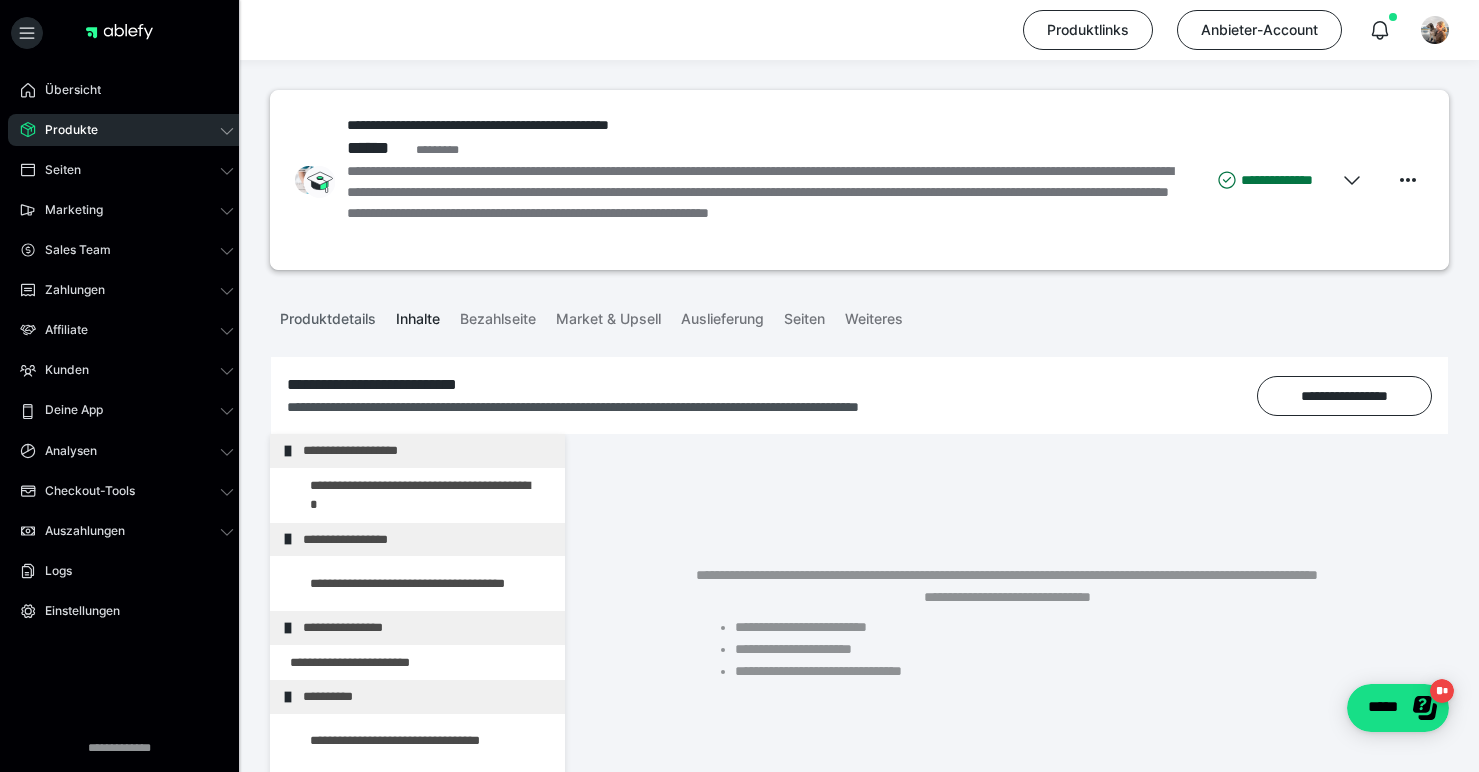 click on "Produktdetails" at bounding box center (328, 315) 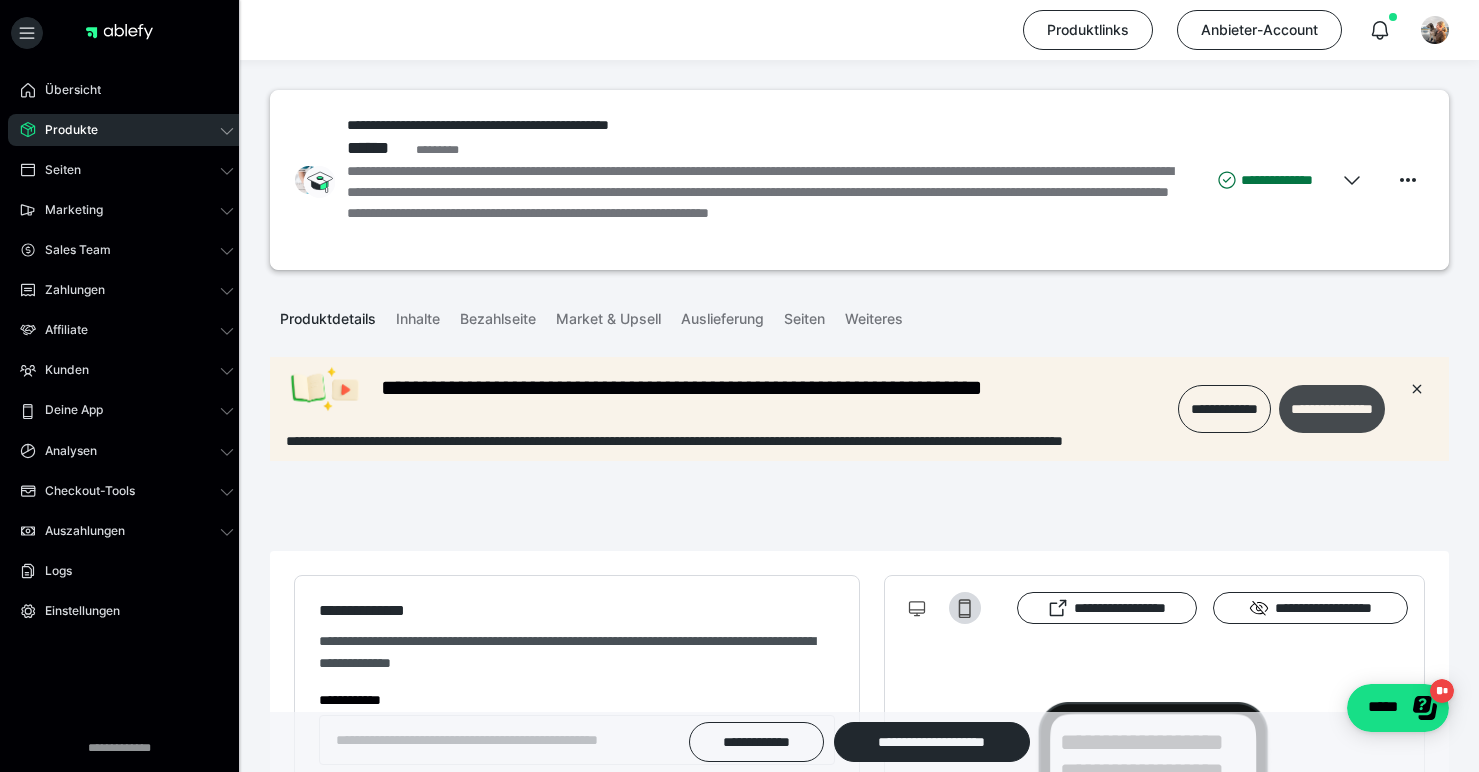 scroll, scrollTop: 0, scrollLeft: 0, axis: both 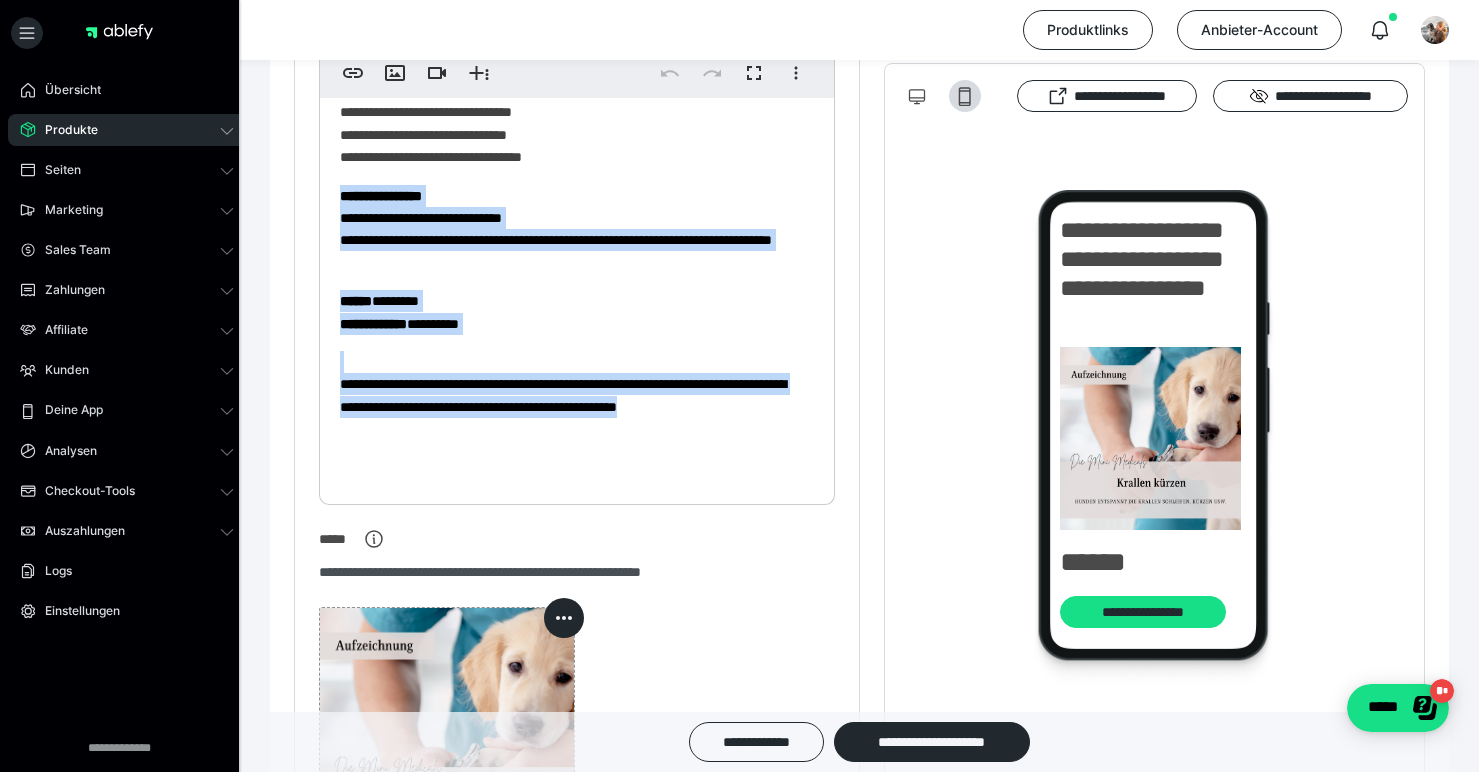 drag, startPoint x: 342, startPoint y: 218, endPoint x: 446, endPoint y: 451, distance: 255.15681 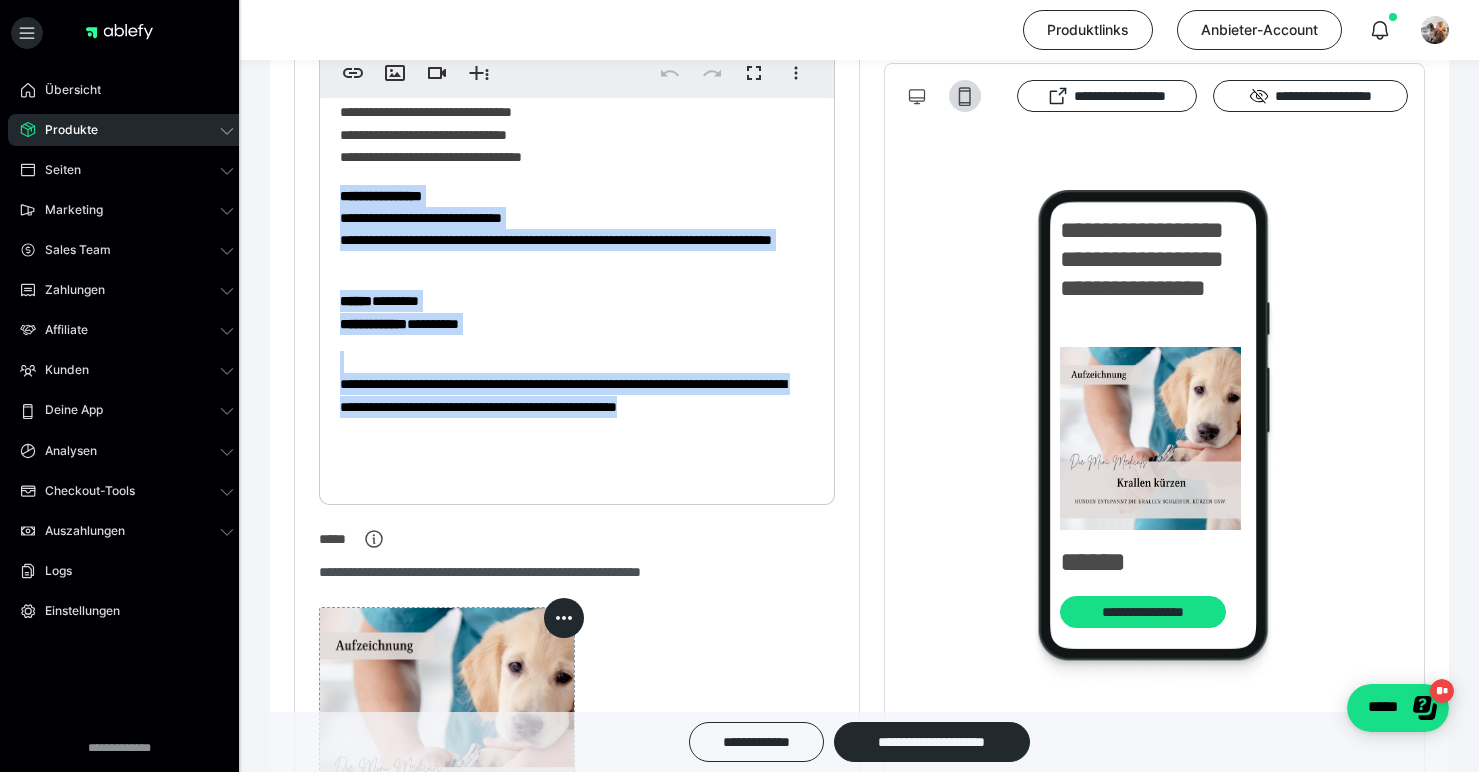 copy on "**********" 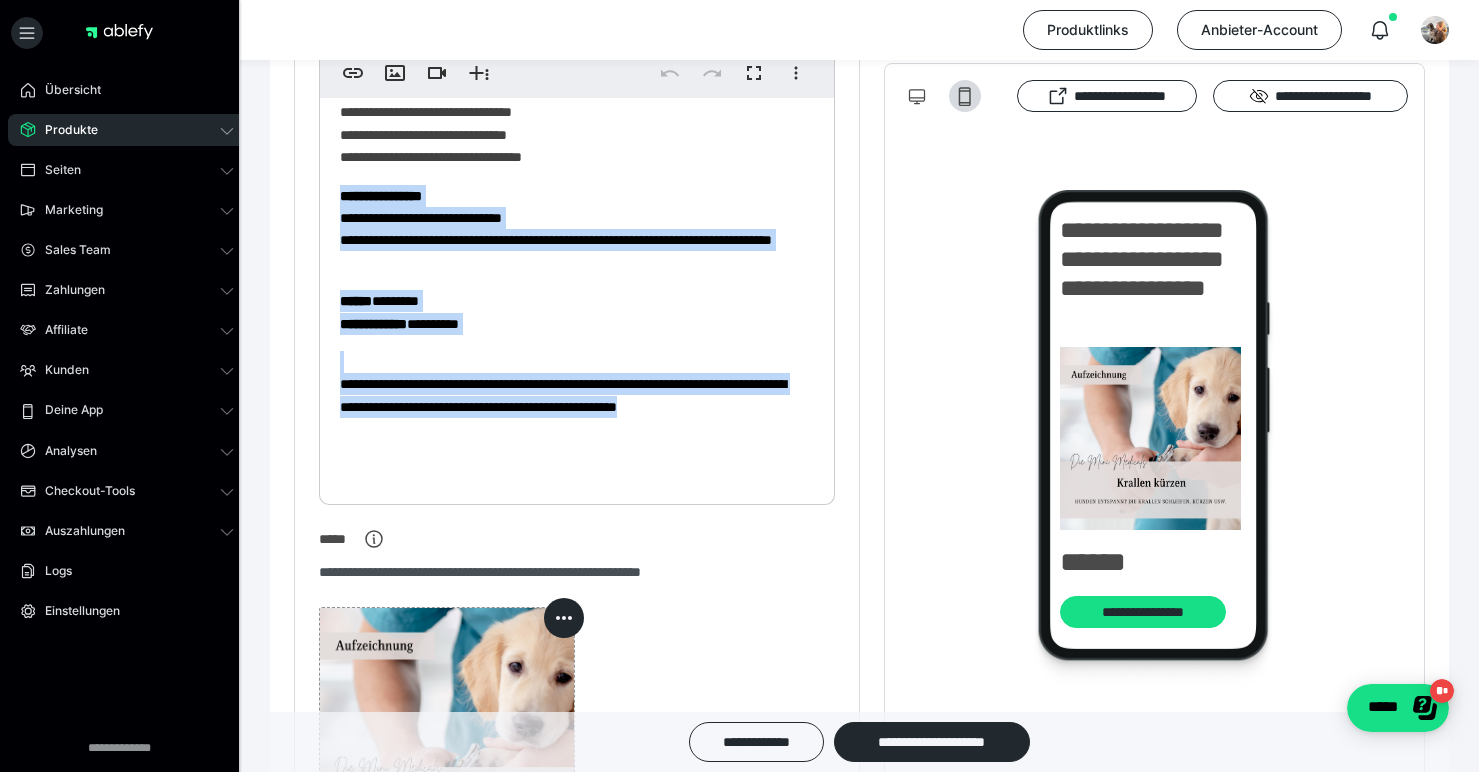 click on "Produkte" at bounding box center [64, 130] 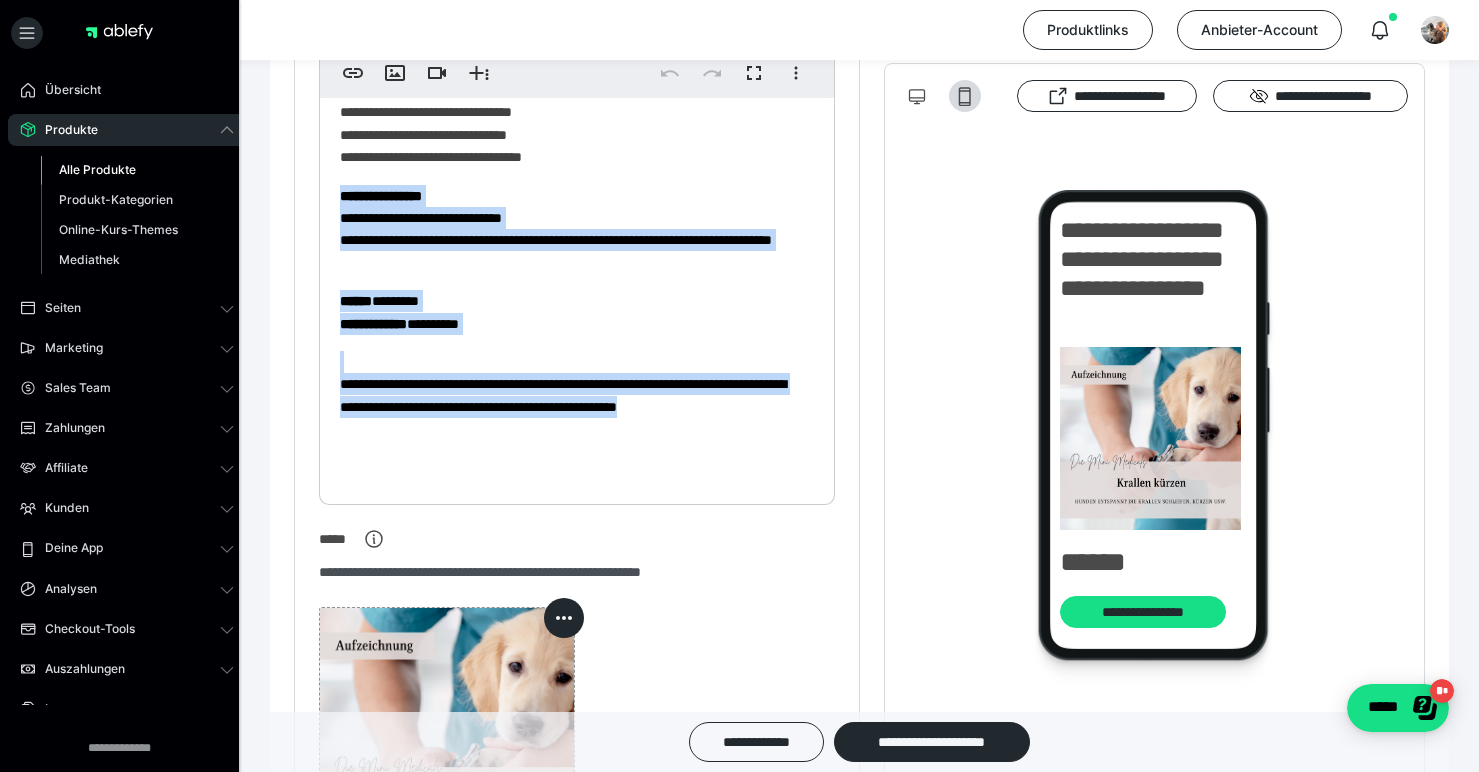 click on "Alle Produkte" at bounding box center (97, 169) 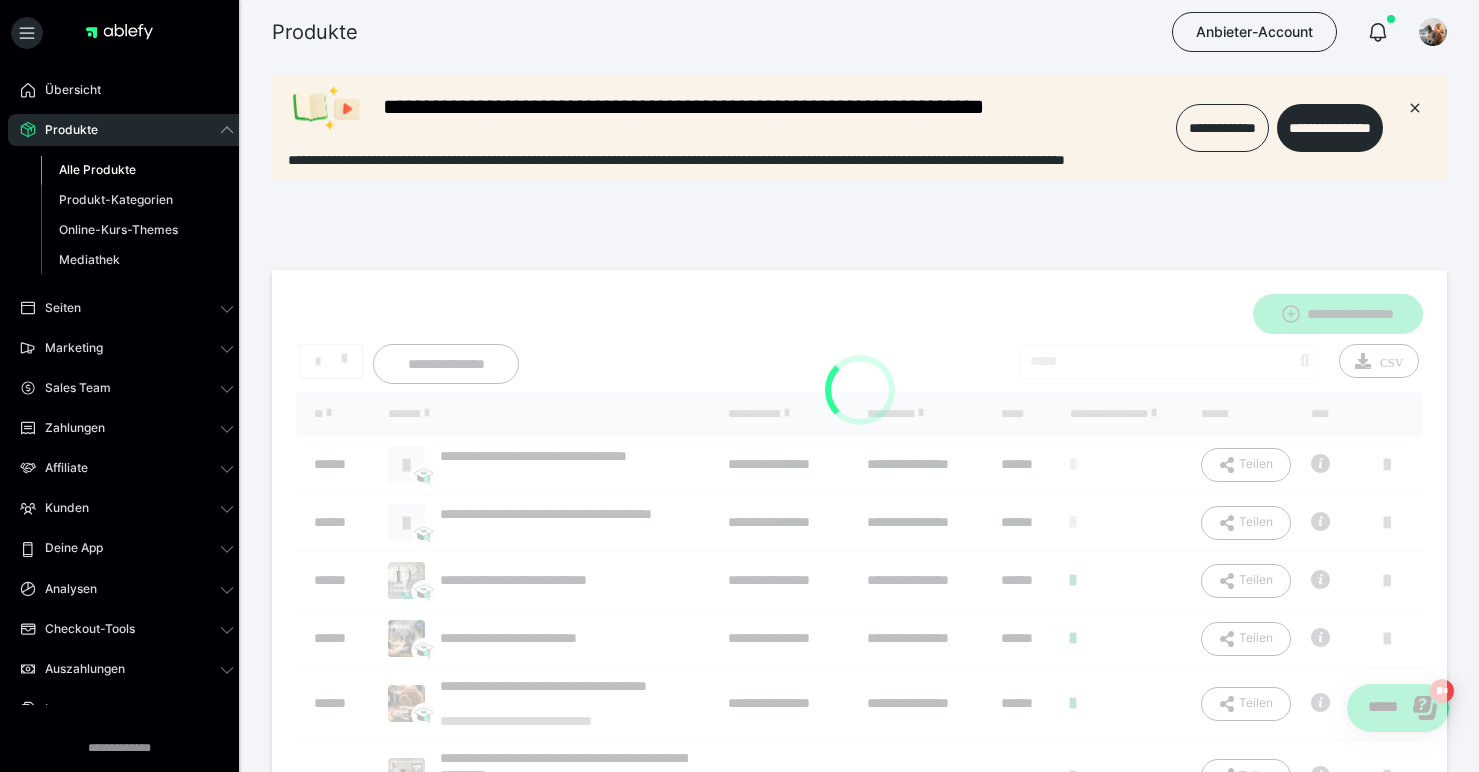 scroll, scrollTop: 0, scrollLeft: 0, axis: both 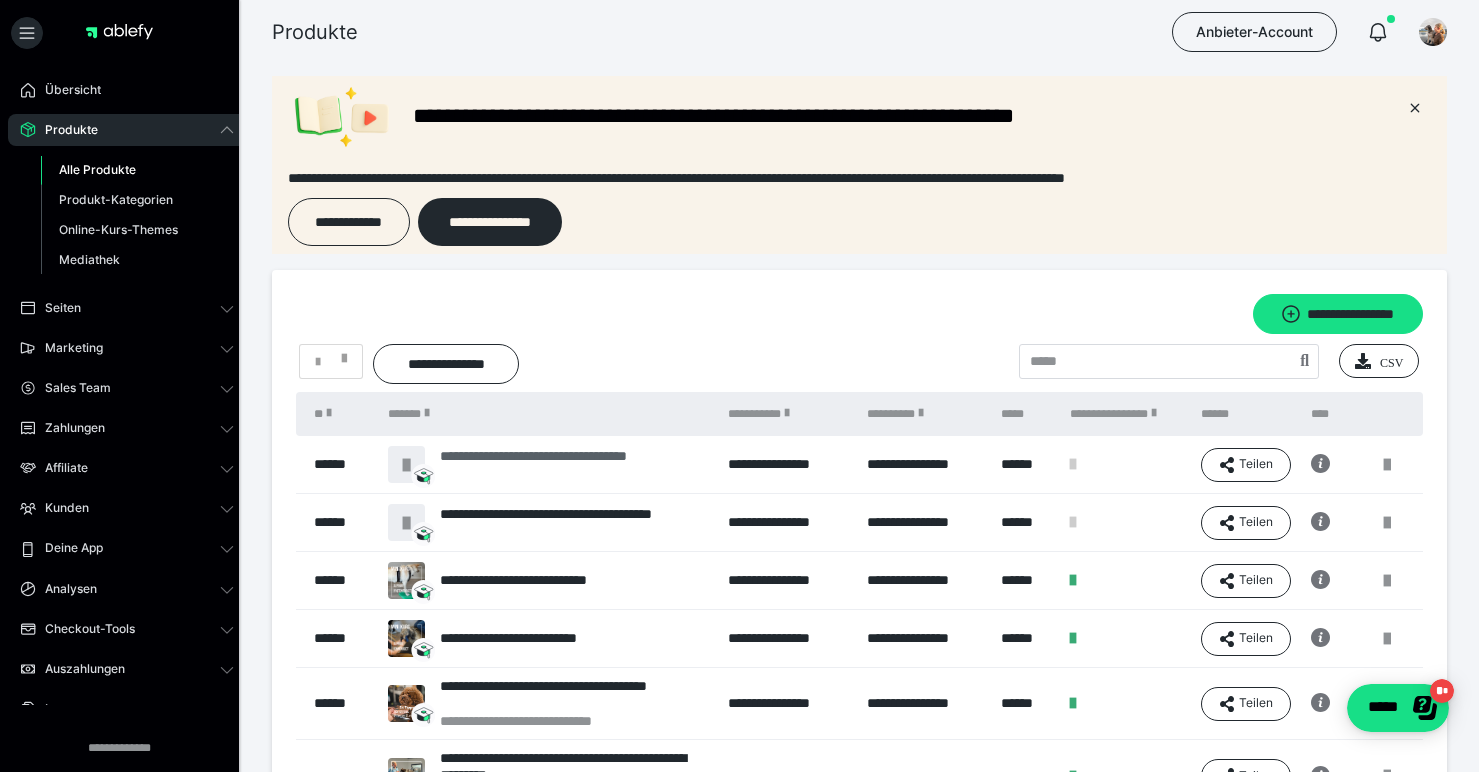 click on "**********" at bounding box center [548, 464] 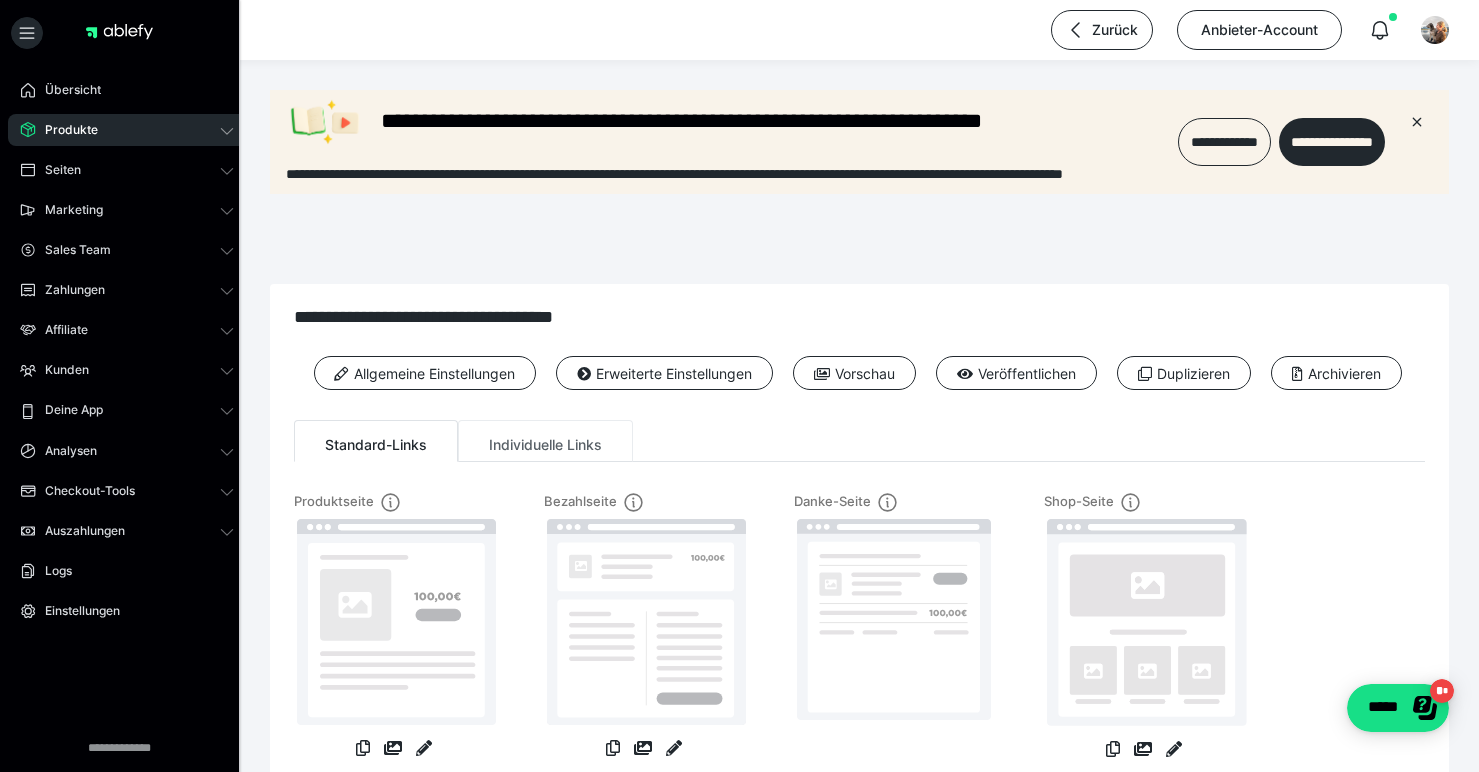 scroll, scrollTop: 0, scrollLeft: 0, axis: both 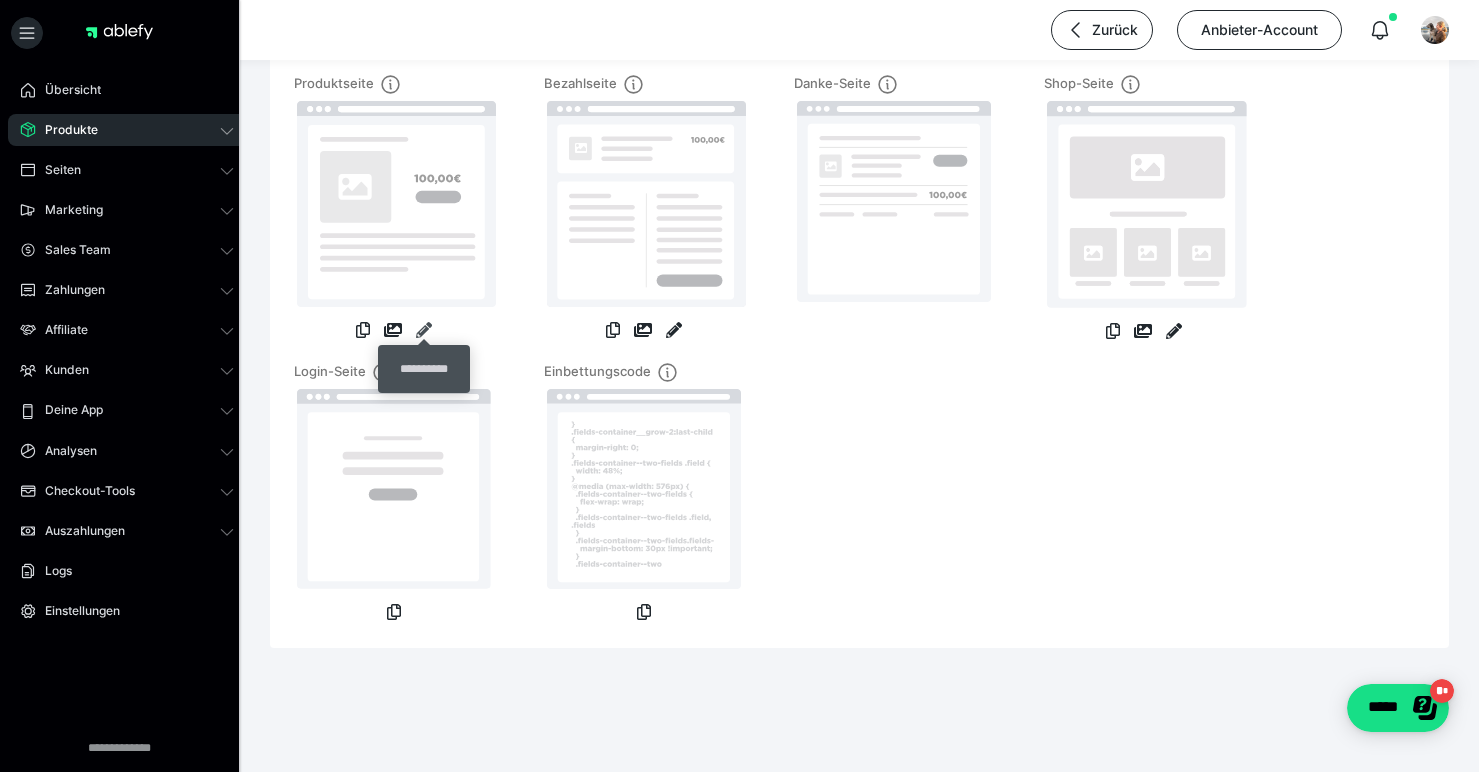 click at bounding box center [424, 330] 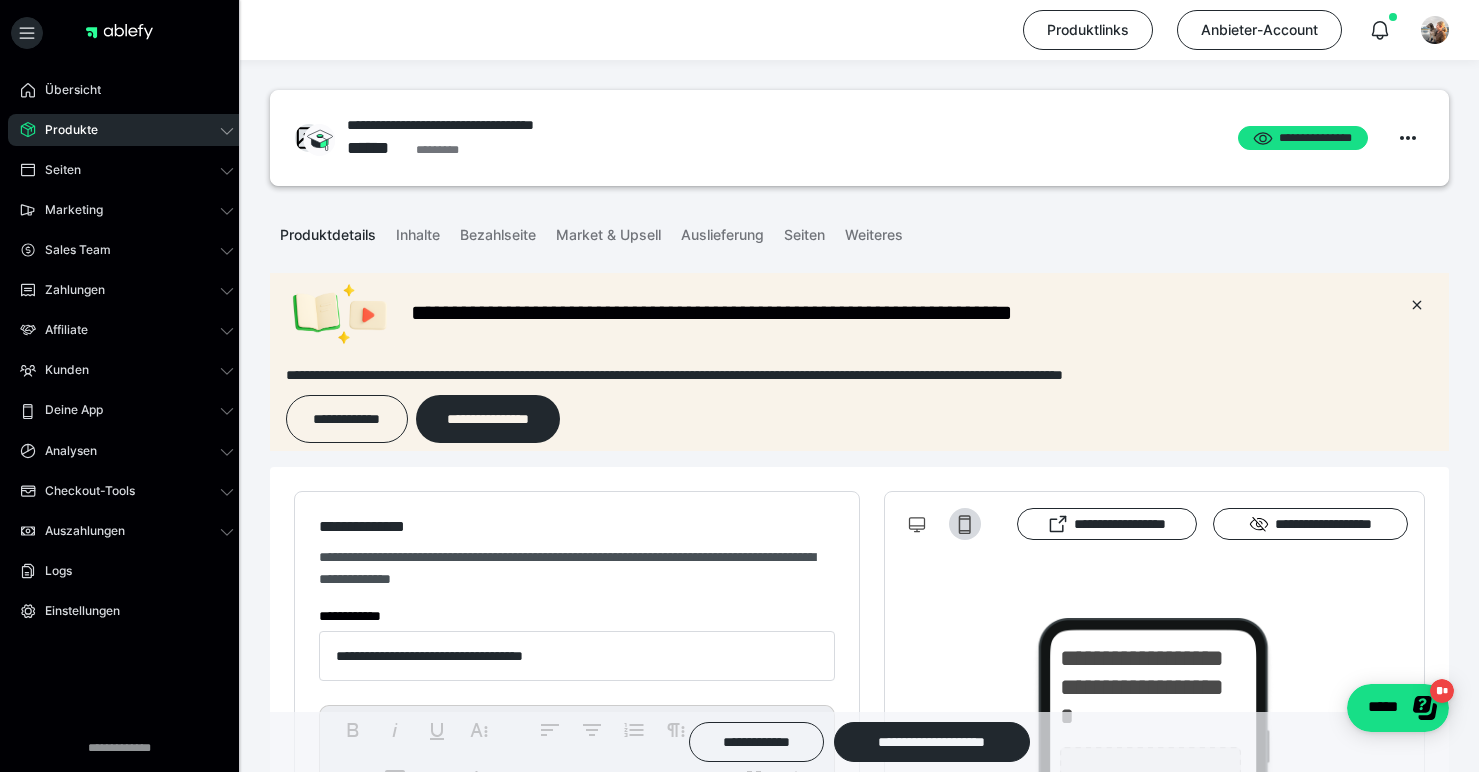 scroll, scrollTop: 0, scrollLeft: 0, axis: both 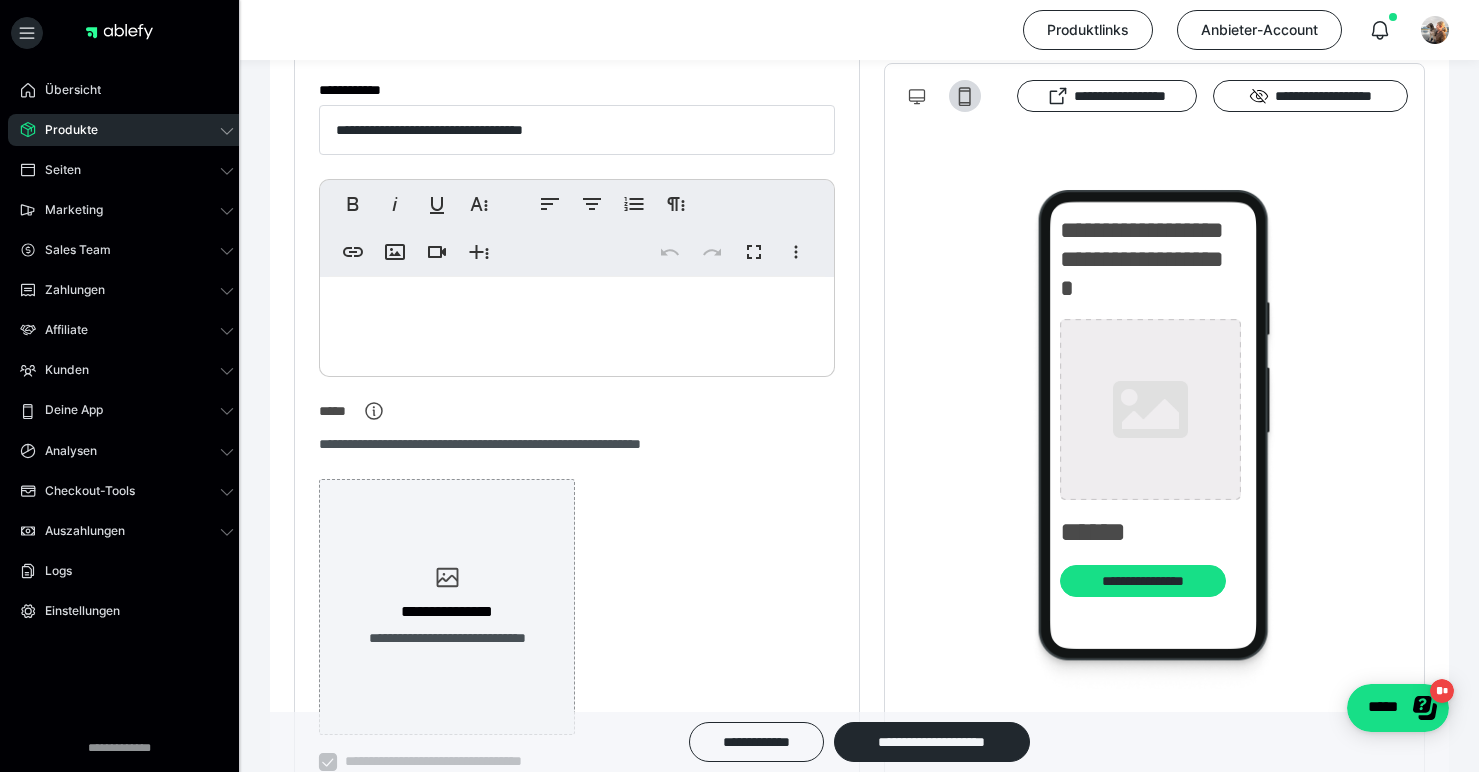 click at bounding box center [577, 322] 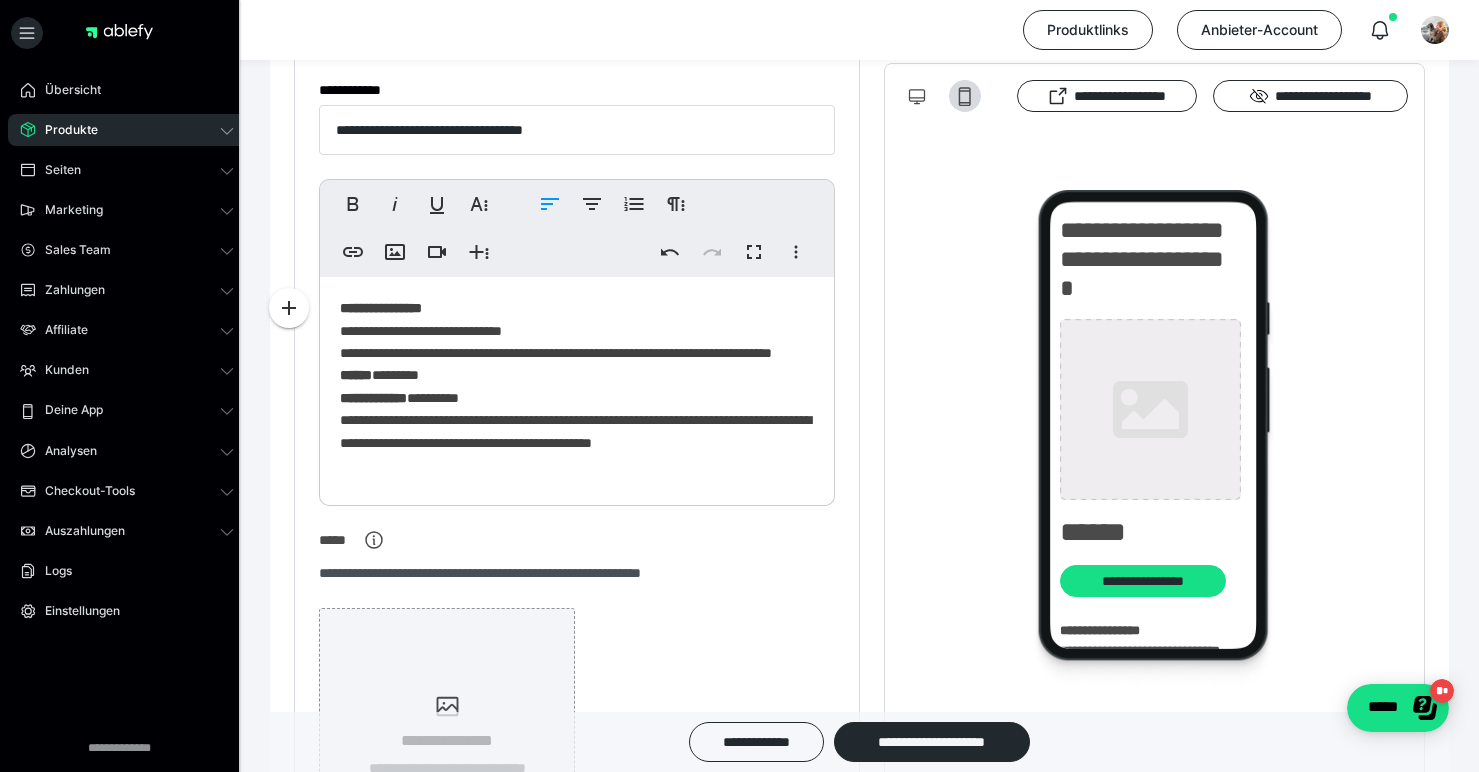 click on "**********" at bounding box center (577, 386) 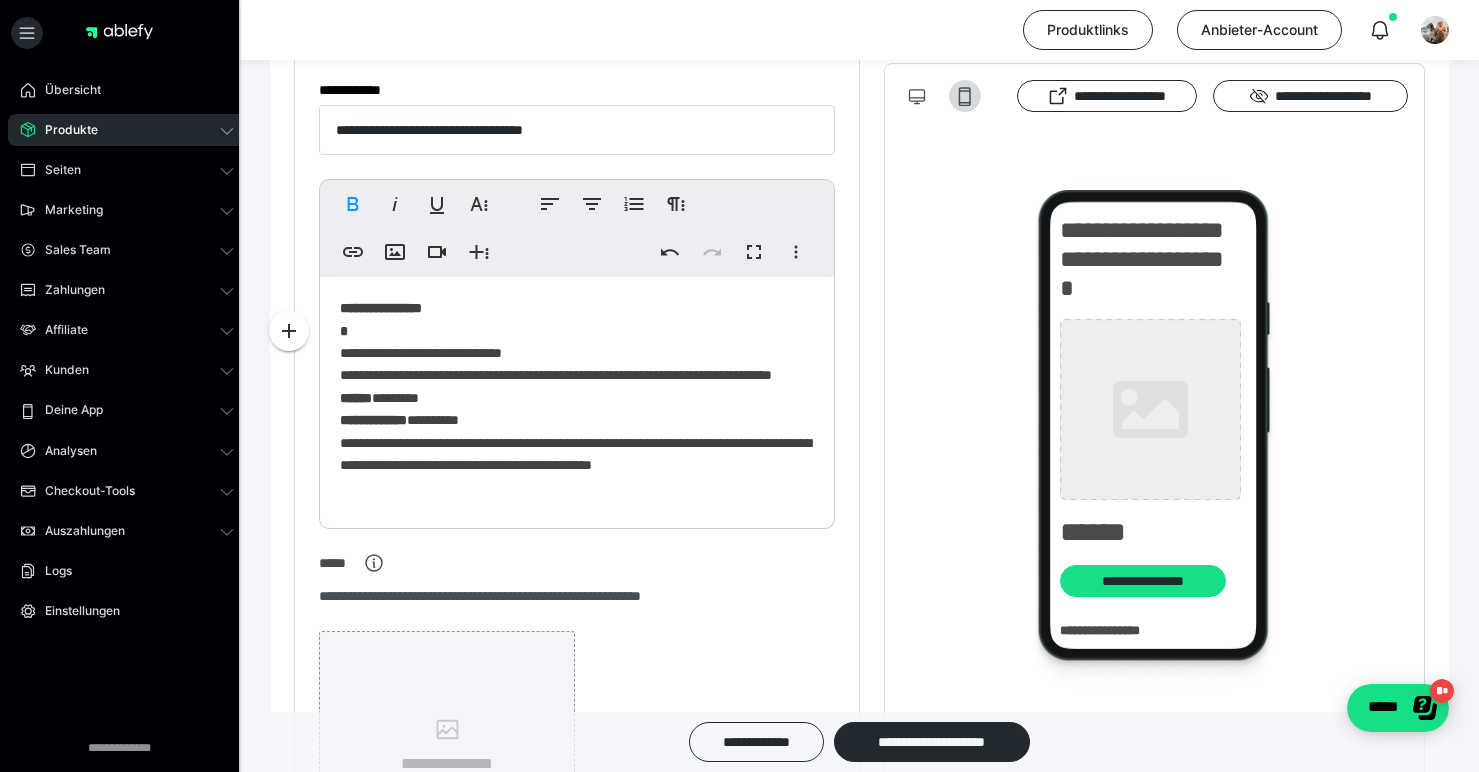 type 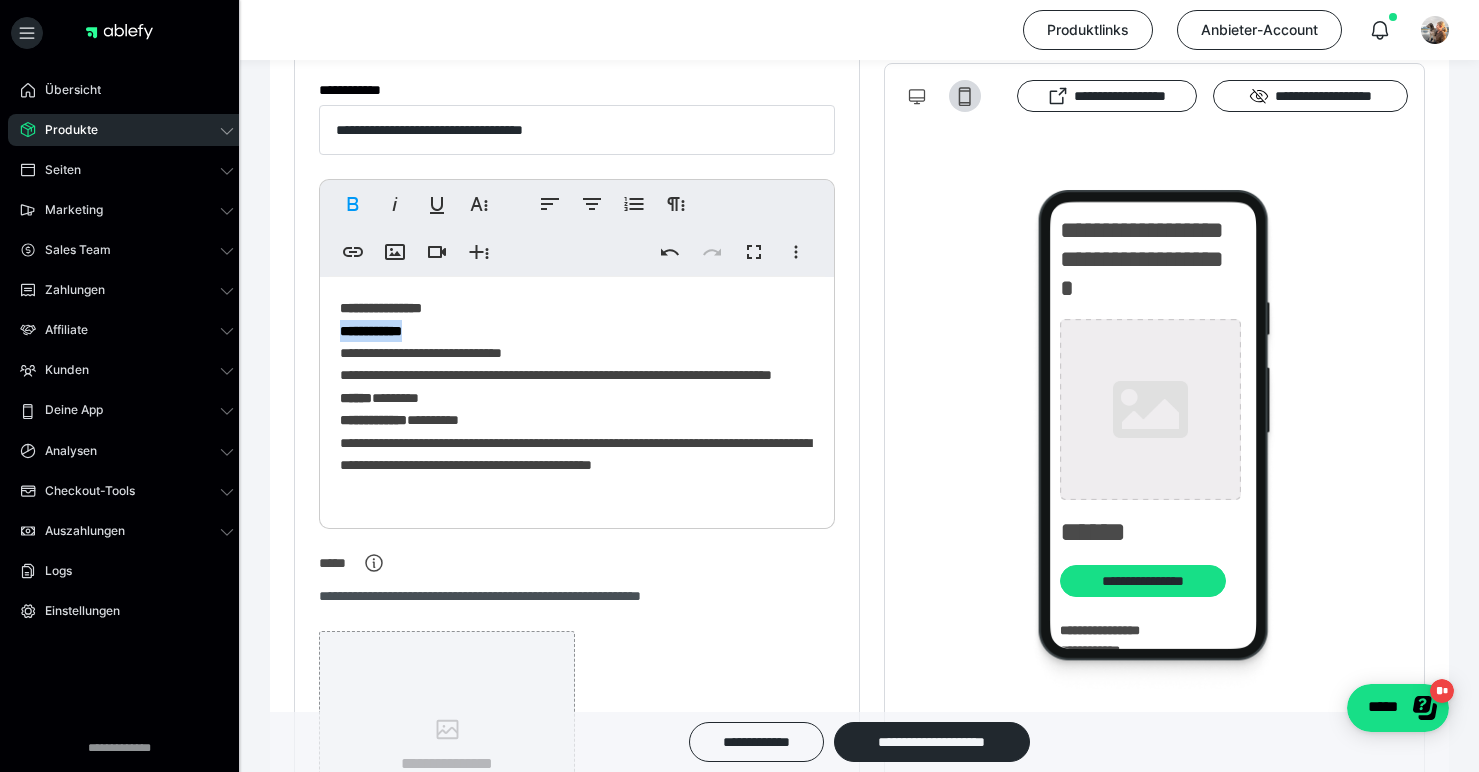 drag, startPoint x: 430, startPoint y: 330, endPoint x: 323, endPoint y: 326, distance: 107.07474 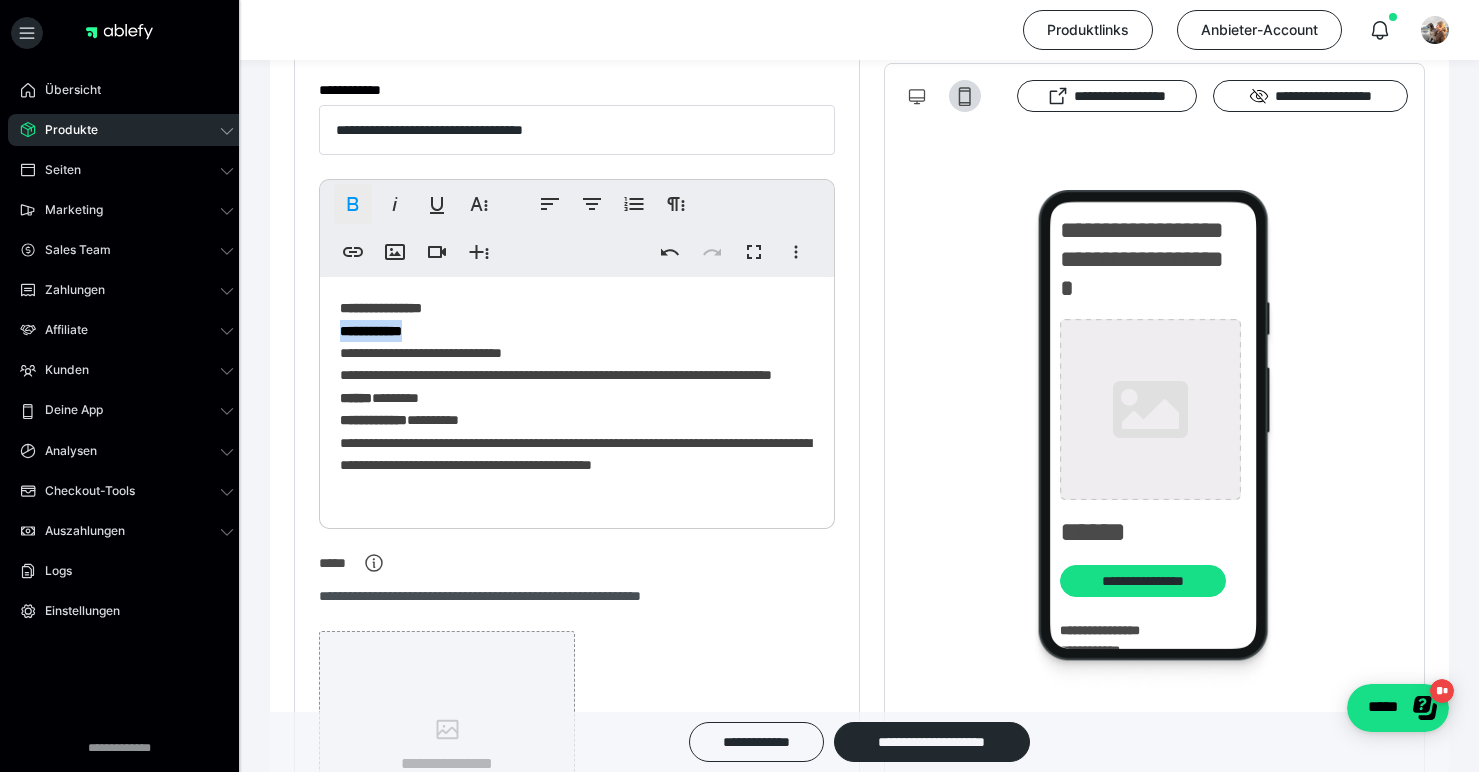 click 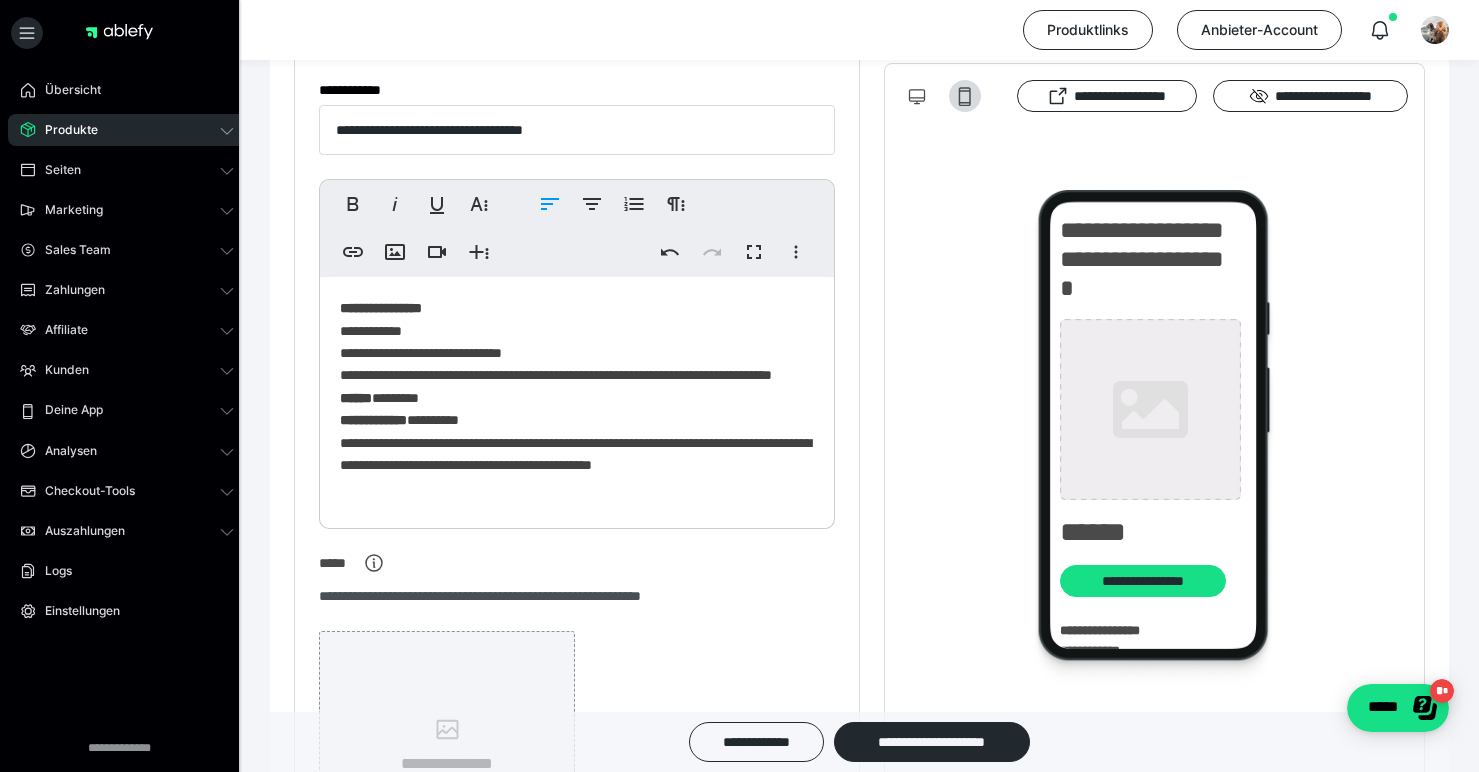 click on "**********" at bounding box center [577, 398] 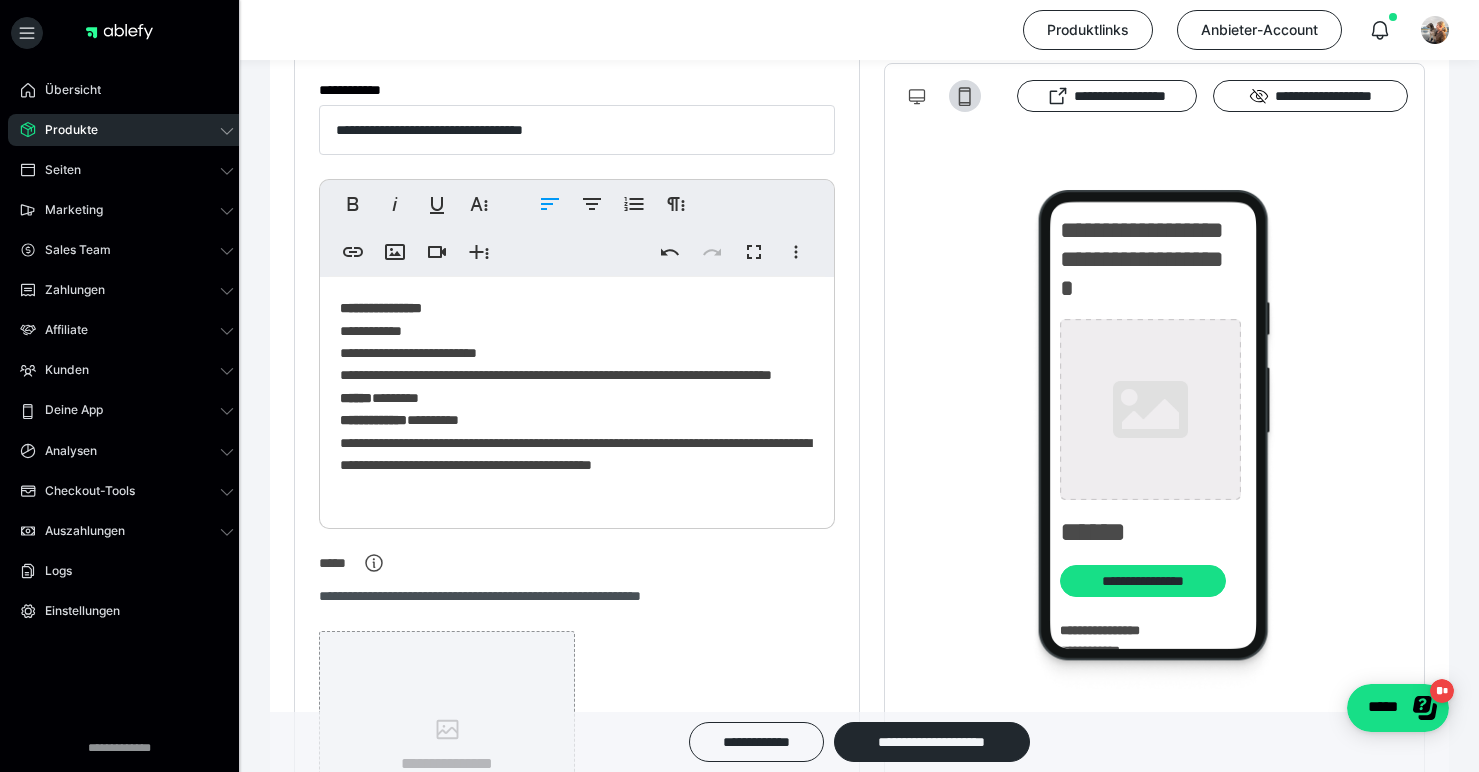 click on "**********" at bounding box center (577, 398) 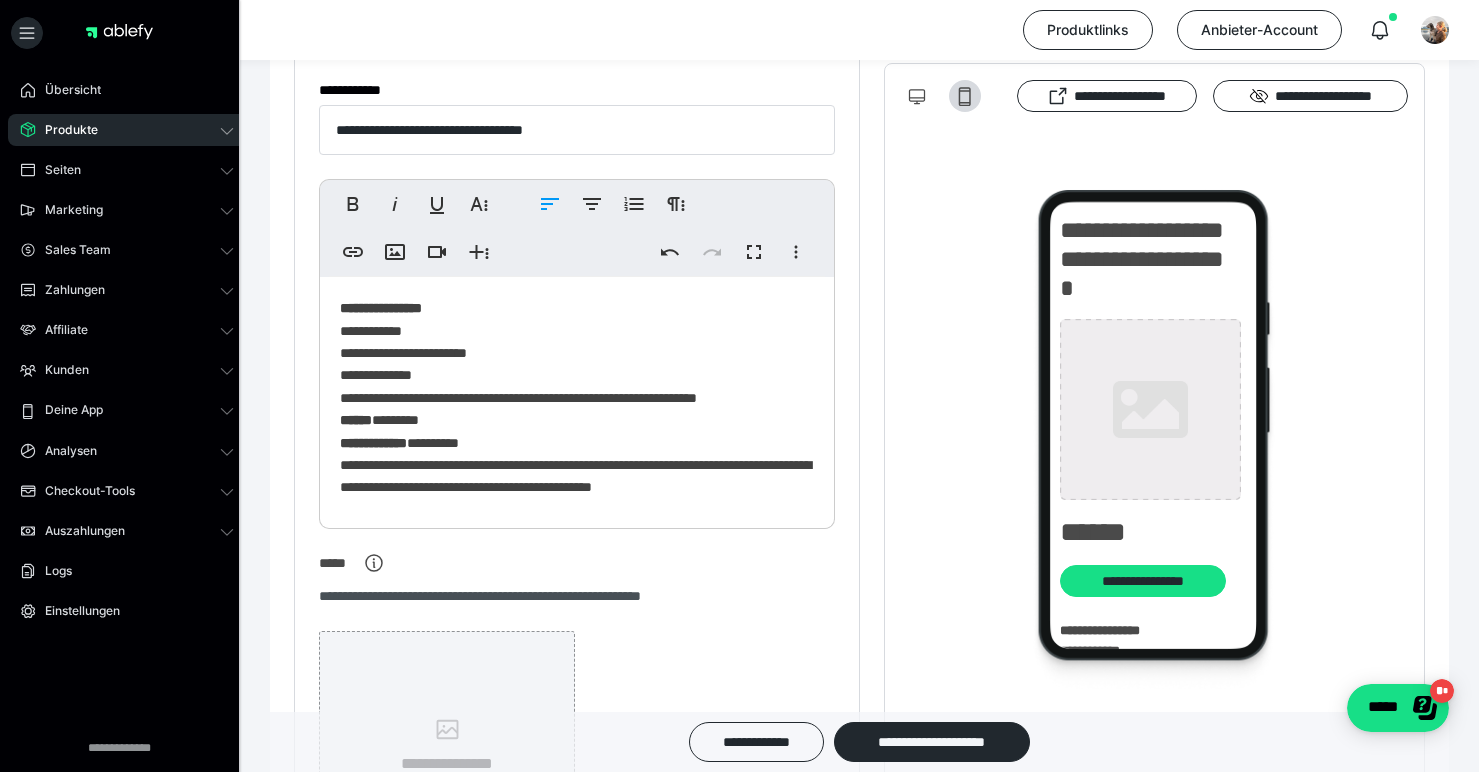click on "**********" at bounding box center [577, 398] 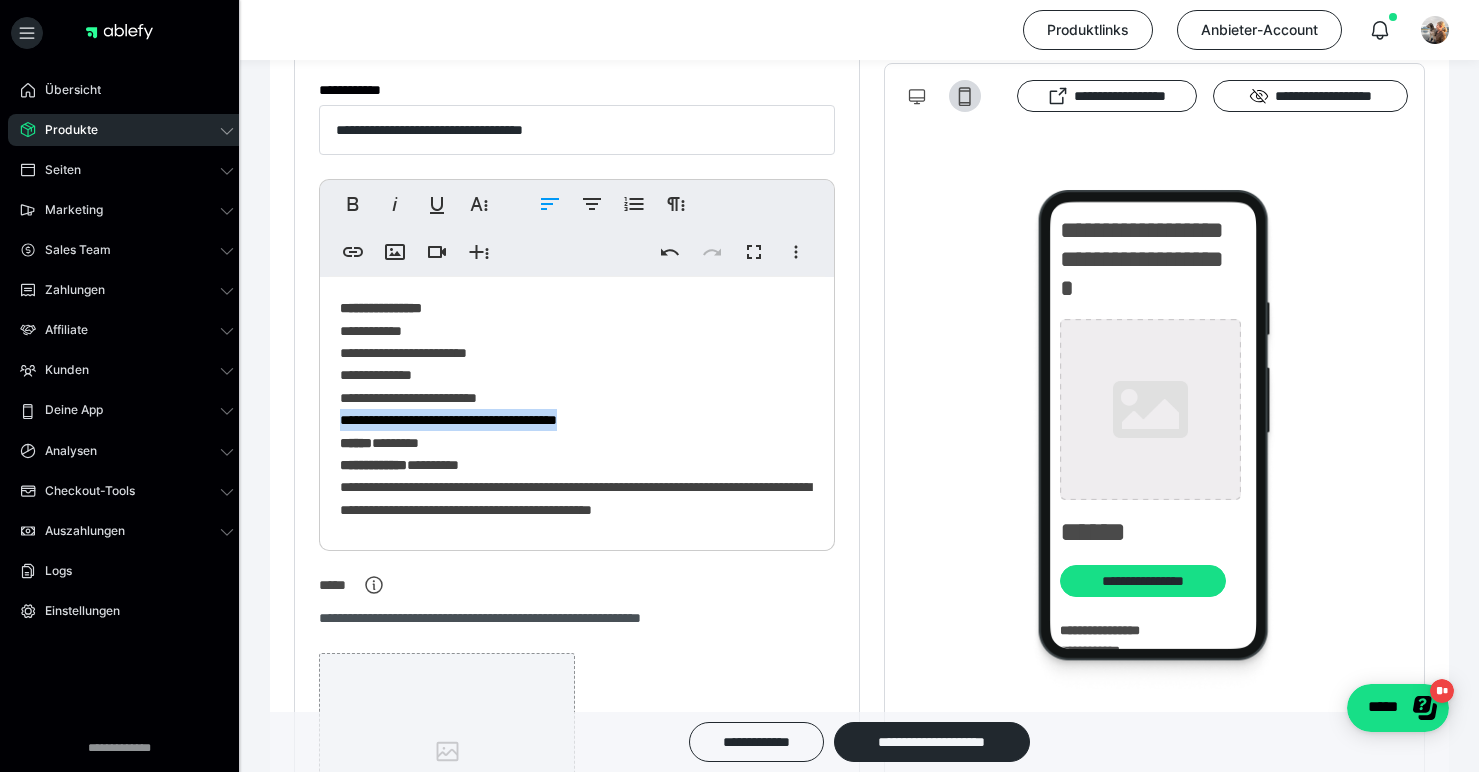 drag, startPoint x: 604, startPoint y: 423, endPoint x: 340, endPoint y: 422, distance: 264.0019 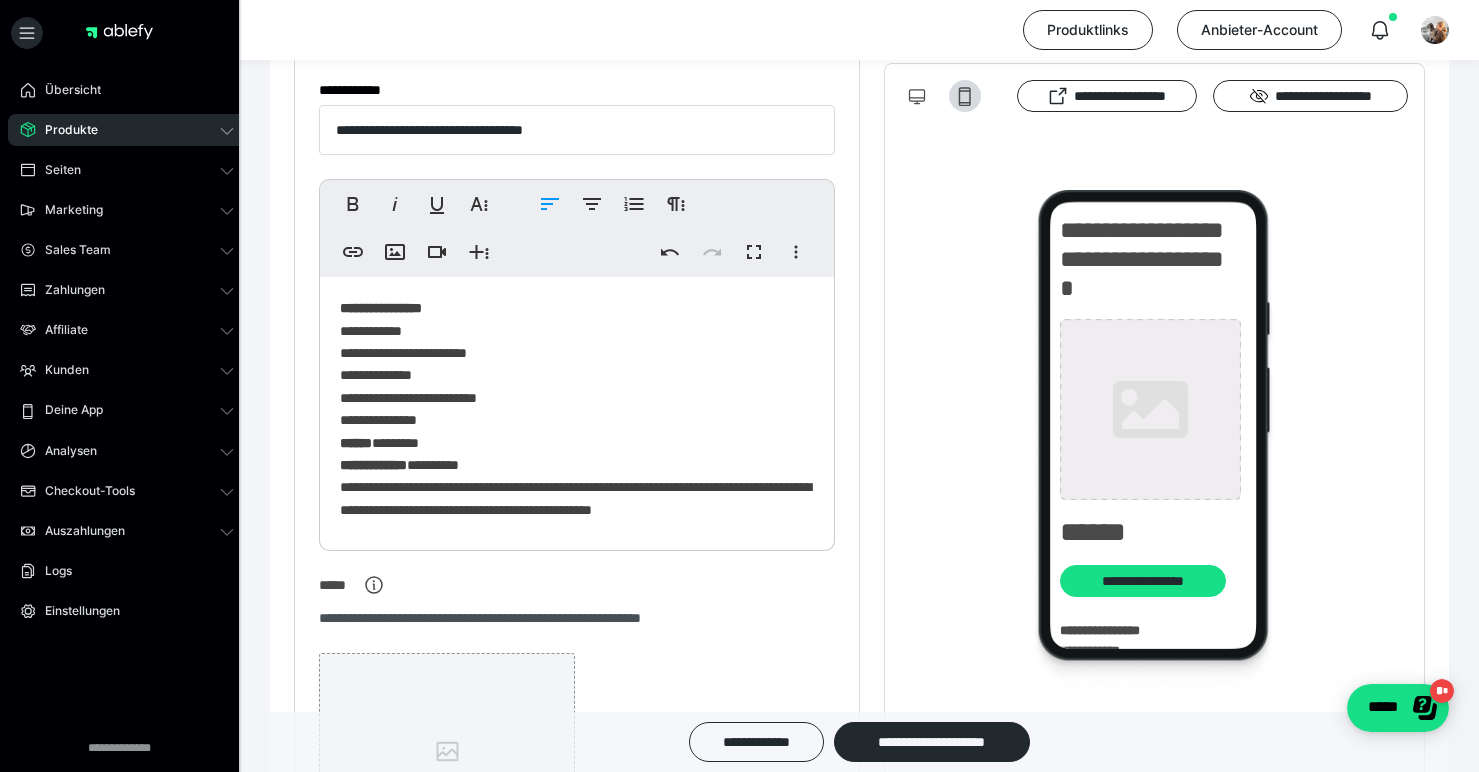 click on "**********" at bounding box center [577, 409] 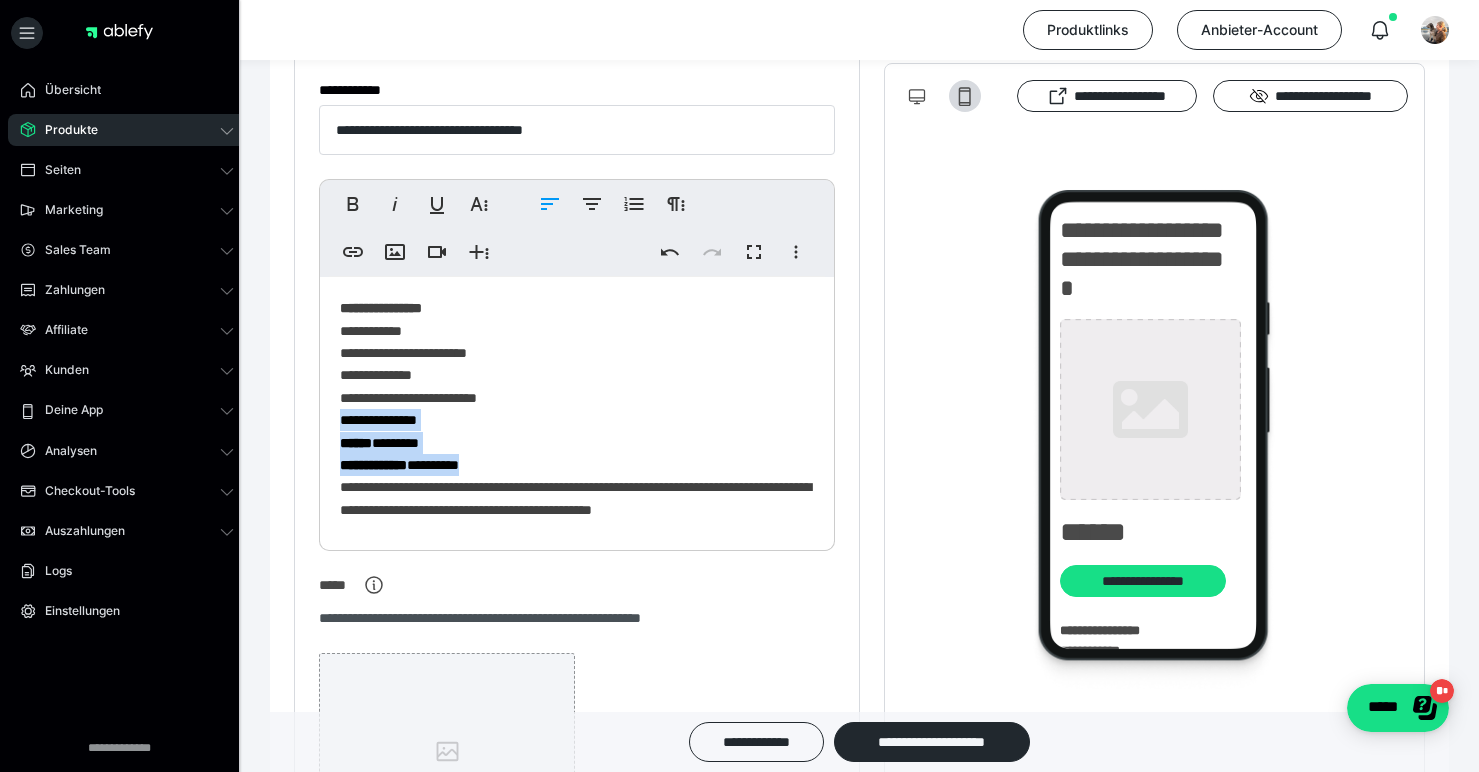 drag, startPoint x: 337, startPoint y: 420, endPoint x: 497, endPoint y: 465, distance: 166.2077 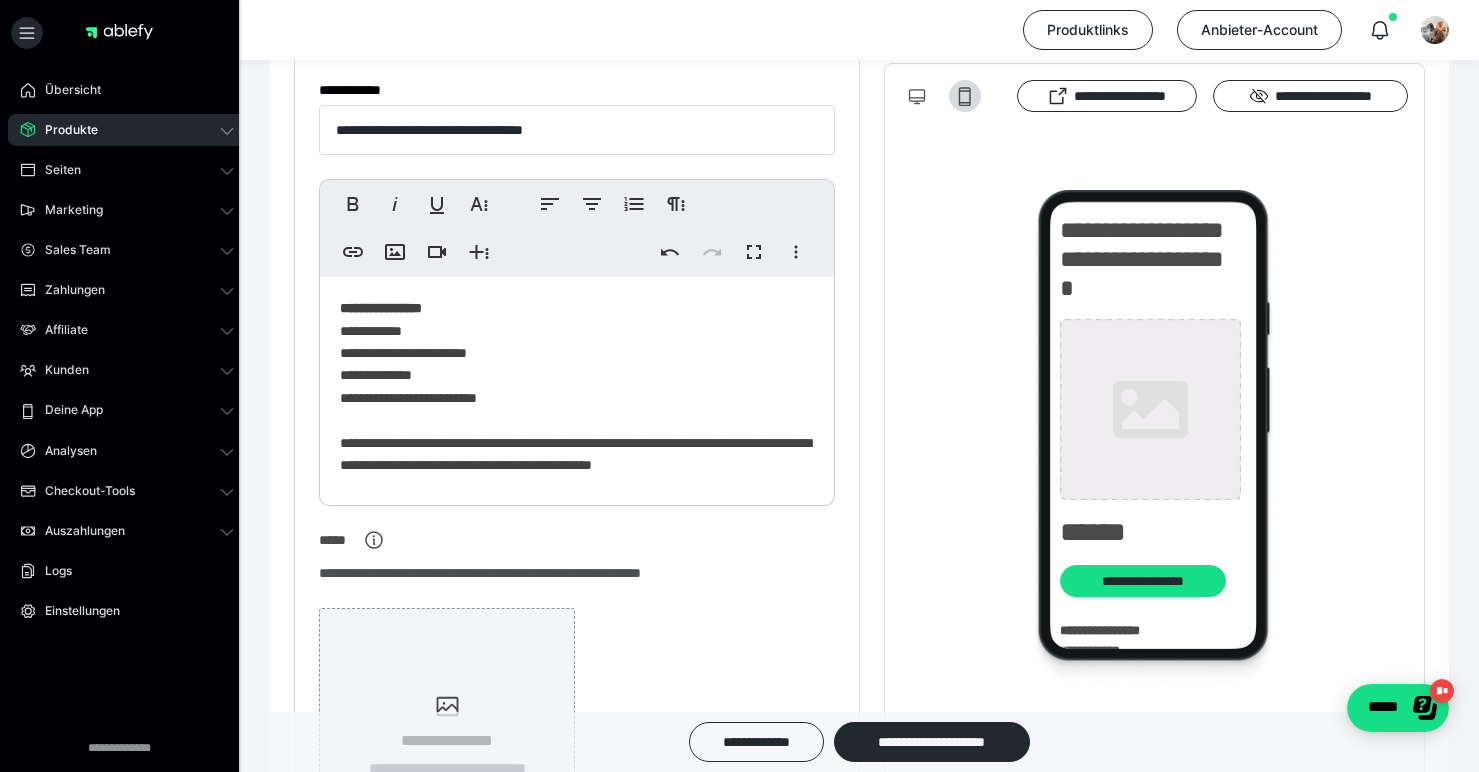 click on "**********" at bounding box center (577, 386) 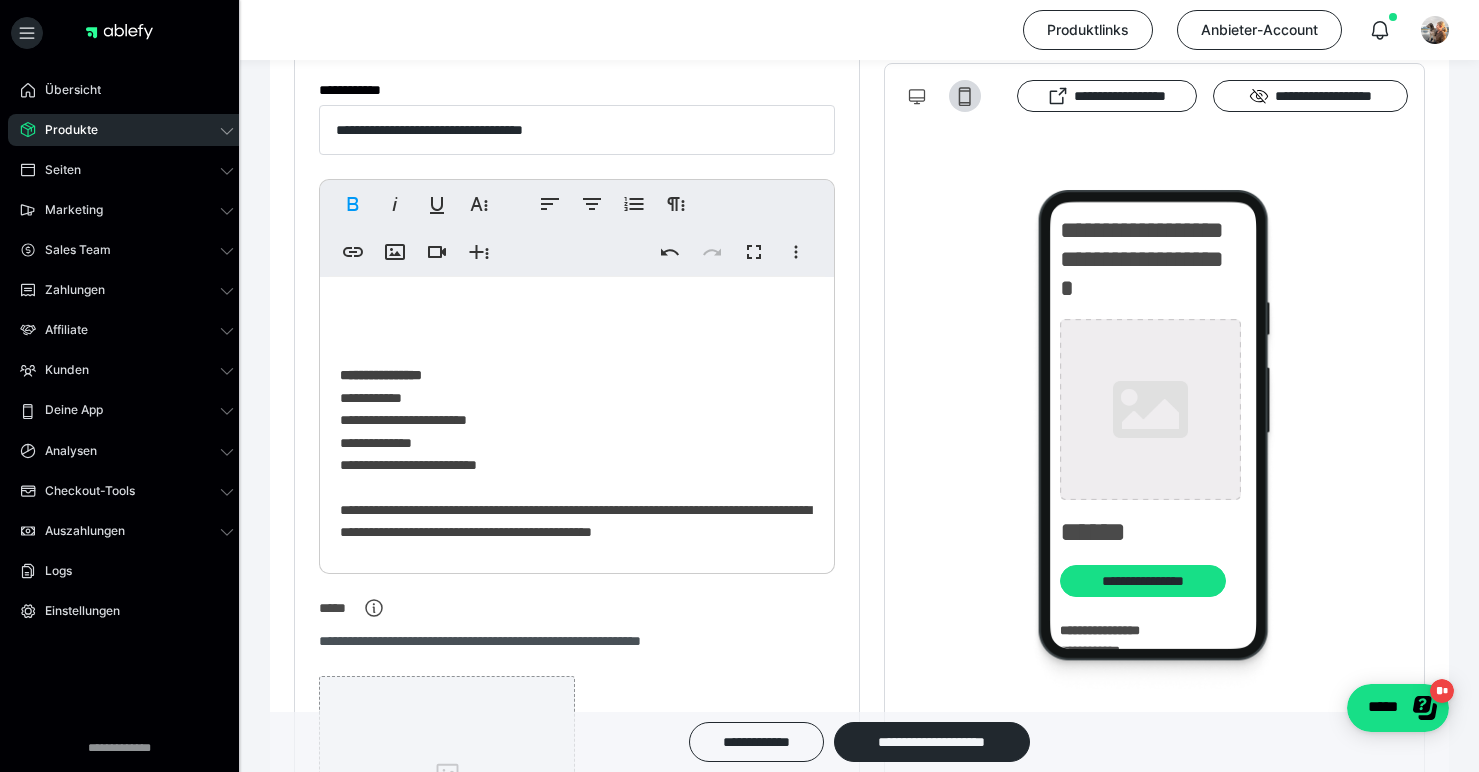 click on "**********" at bounding box center [577, 420] 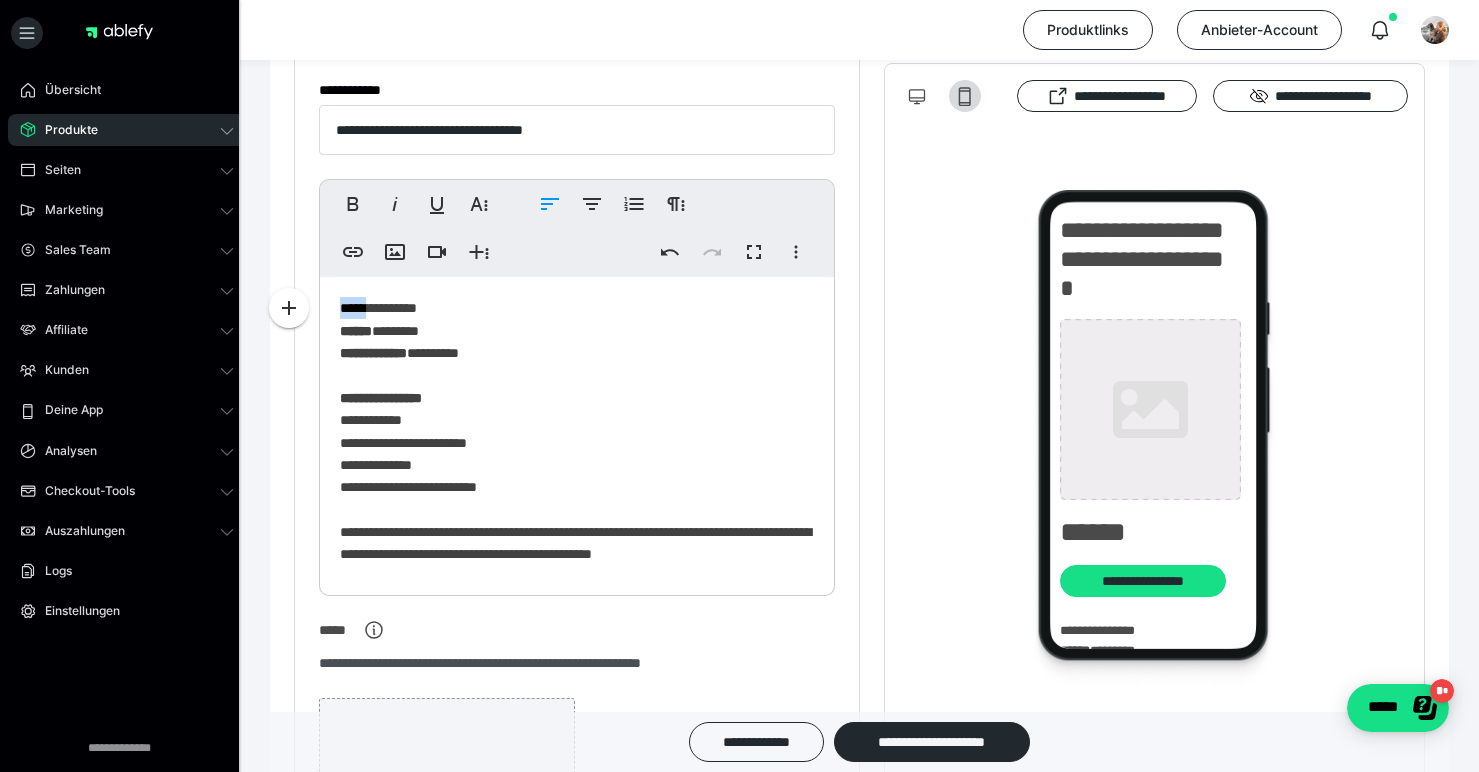 drag, startPoint x: 340, startPoint y: 308, endPoint x: 381, endPoint y: 311, distance: 41.109608 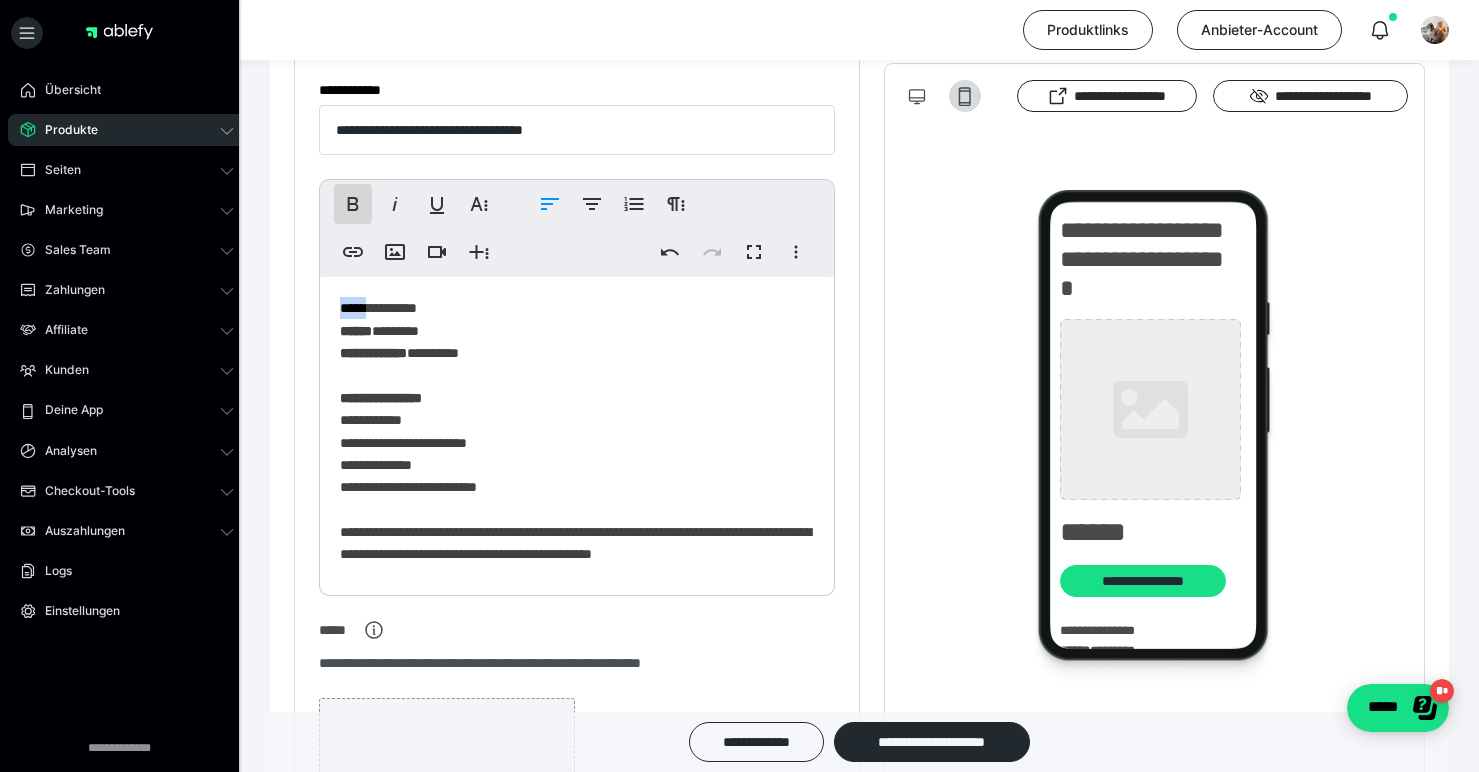 click 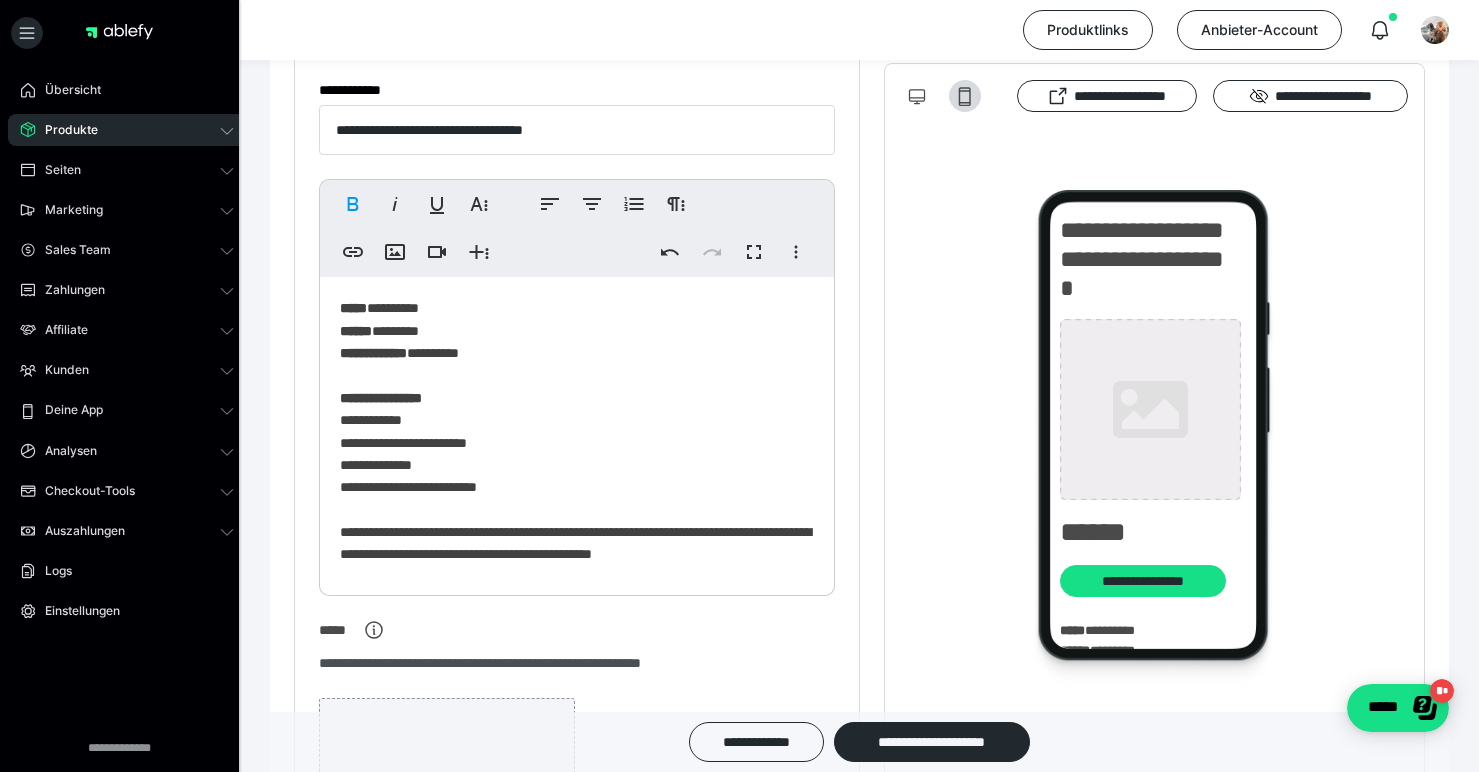 click on "**********" at bounding box center (577, 431) 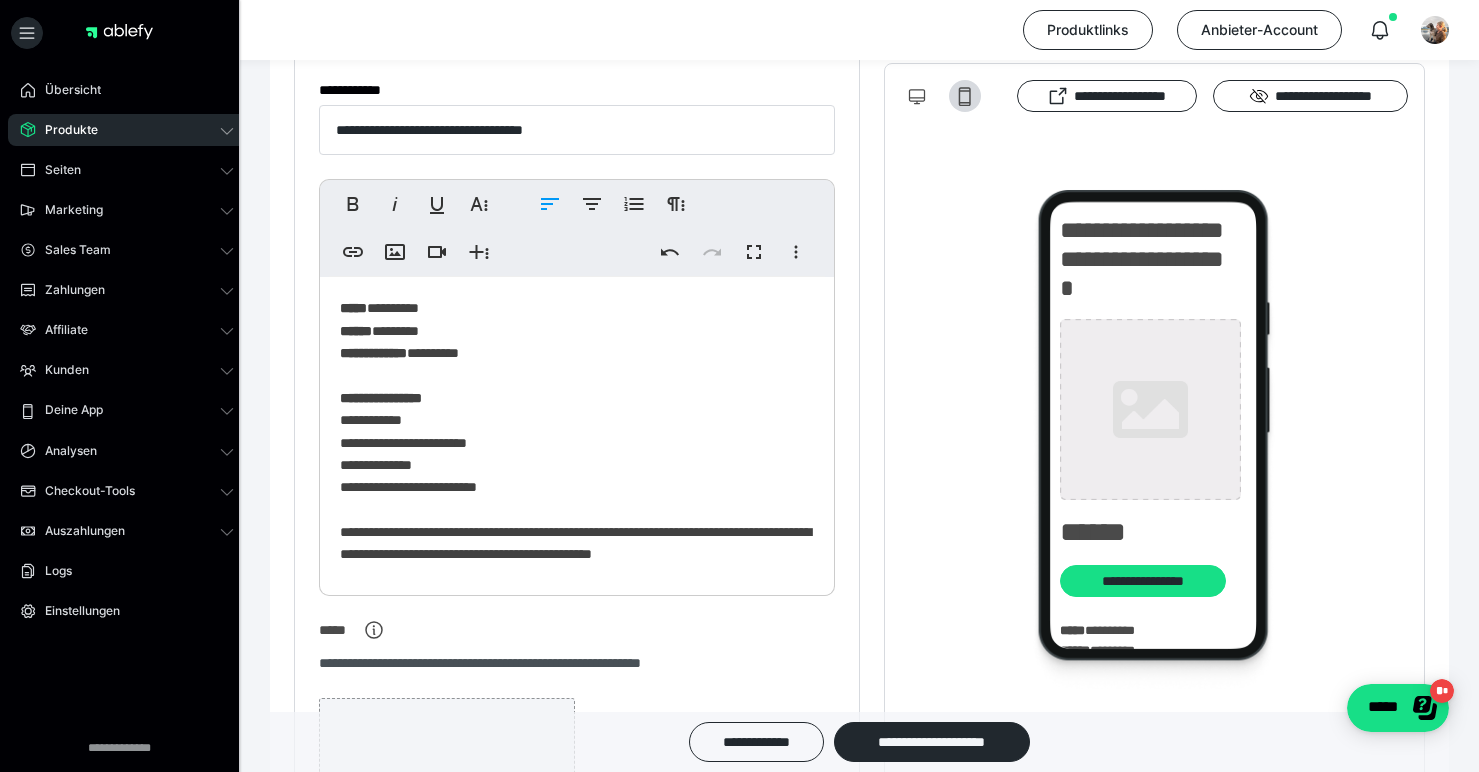 click on "**********" at bounding box center [577, 431] 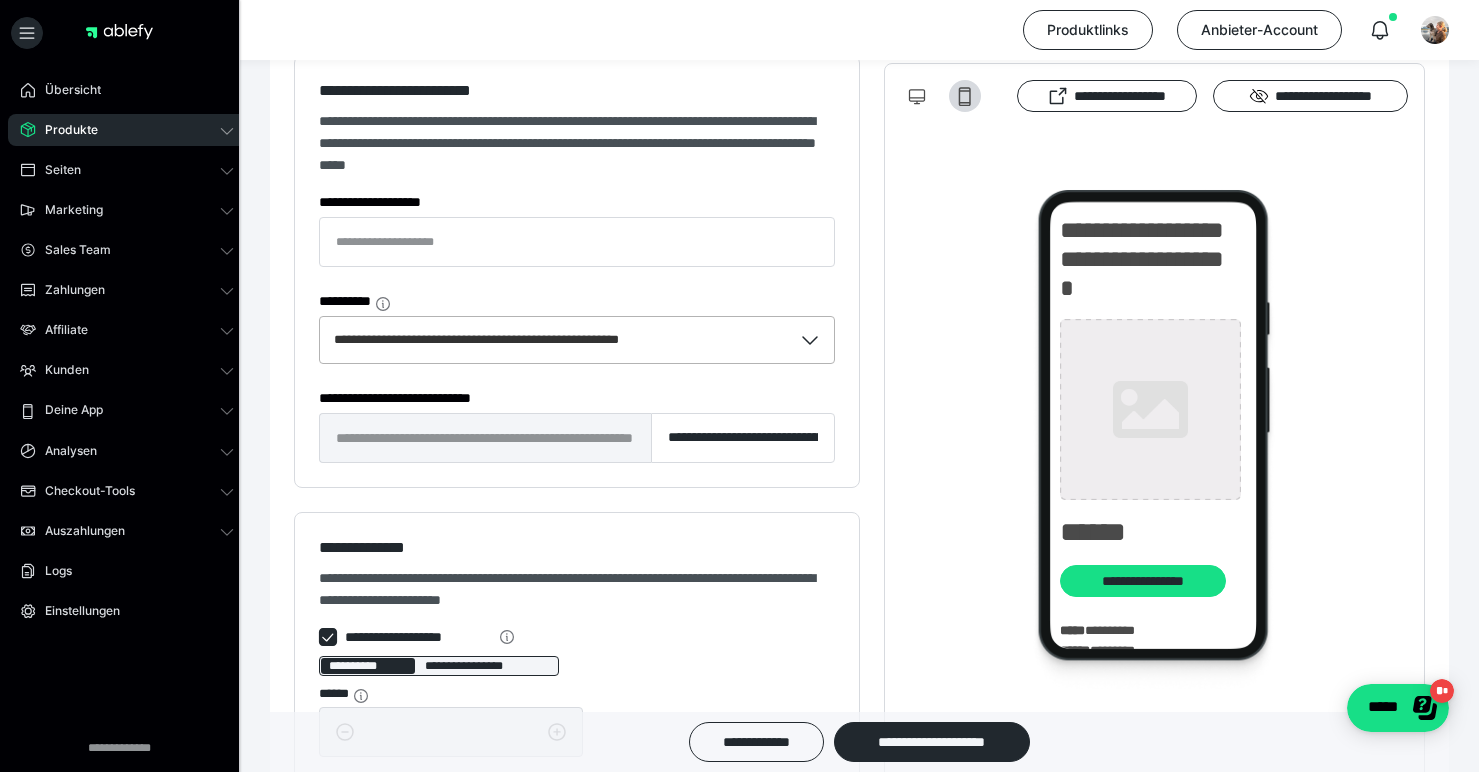 scroll, scrollTop: 1522, scrollLeft: 0, axis: vertical 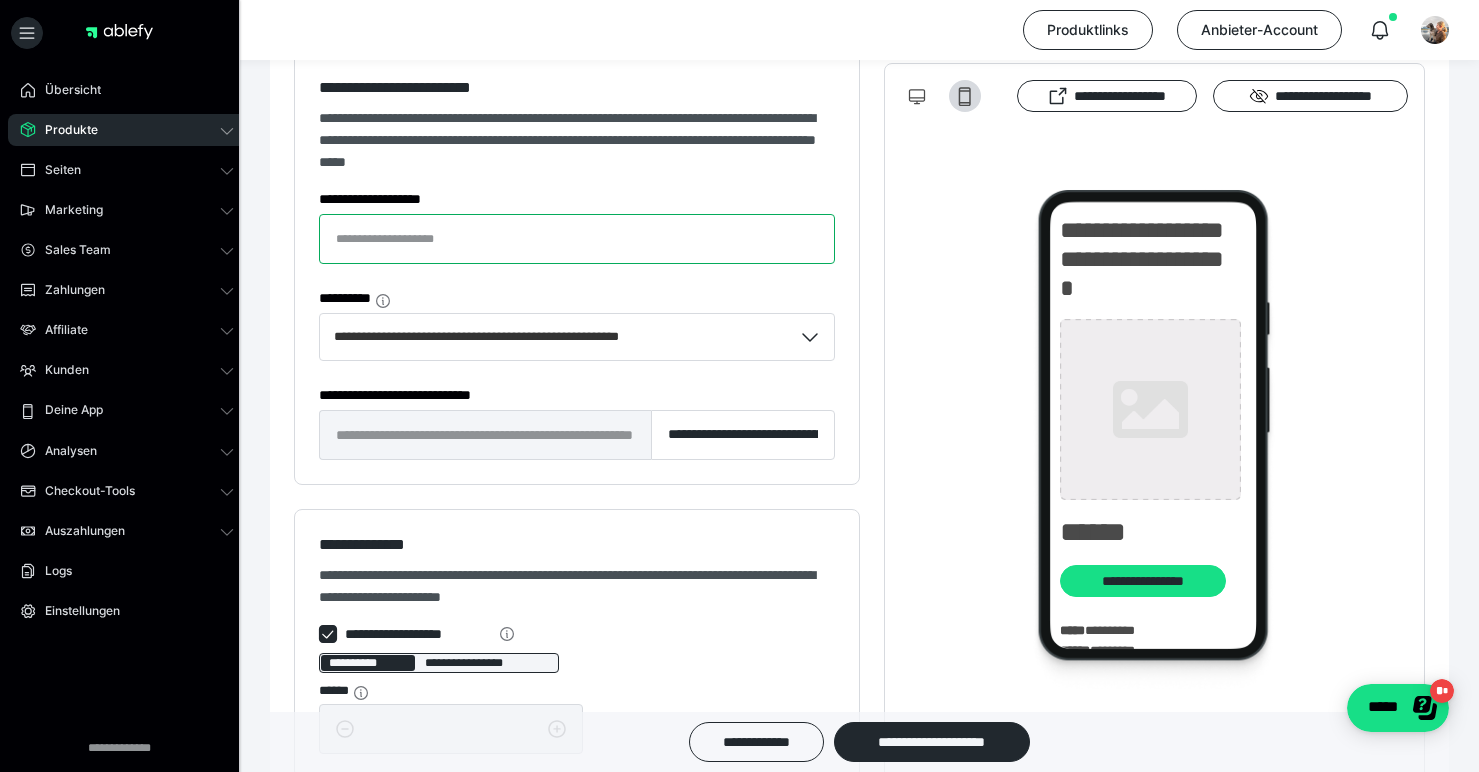 click on "**********" at bounding box center (577, 239) 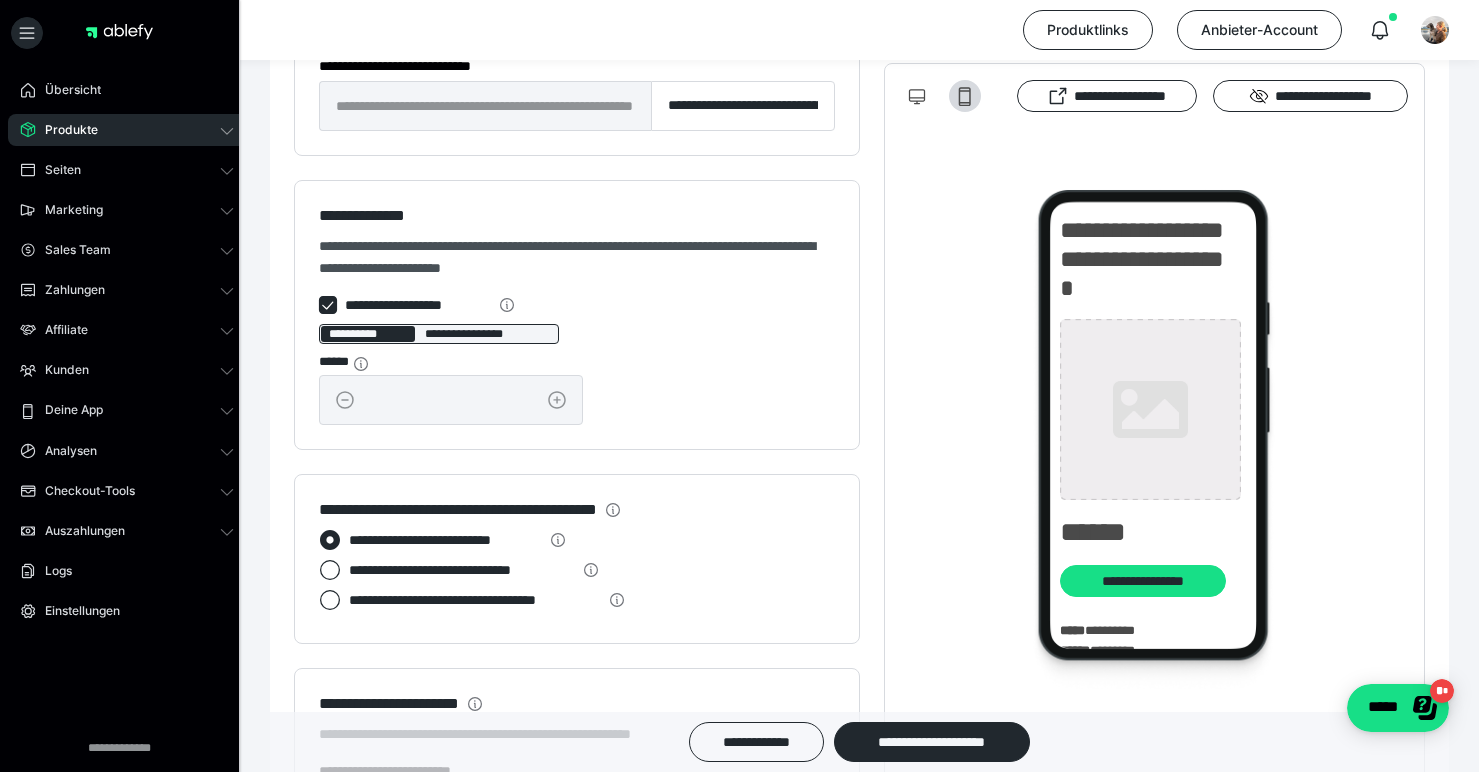 scroll, scrollTop: 1853, scrollLeft: 0, axis: vertical 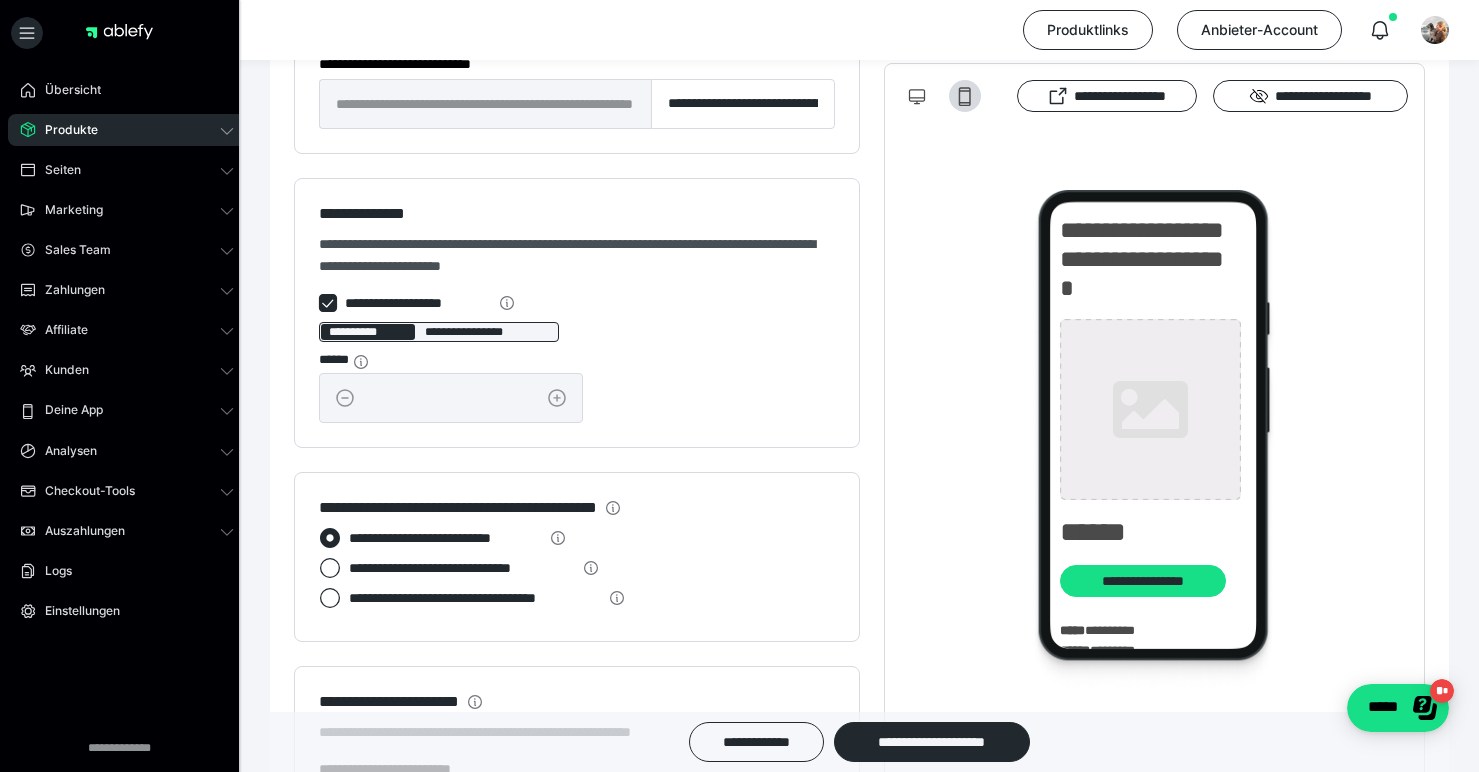 type on "**********" 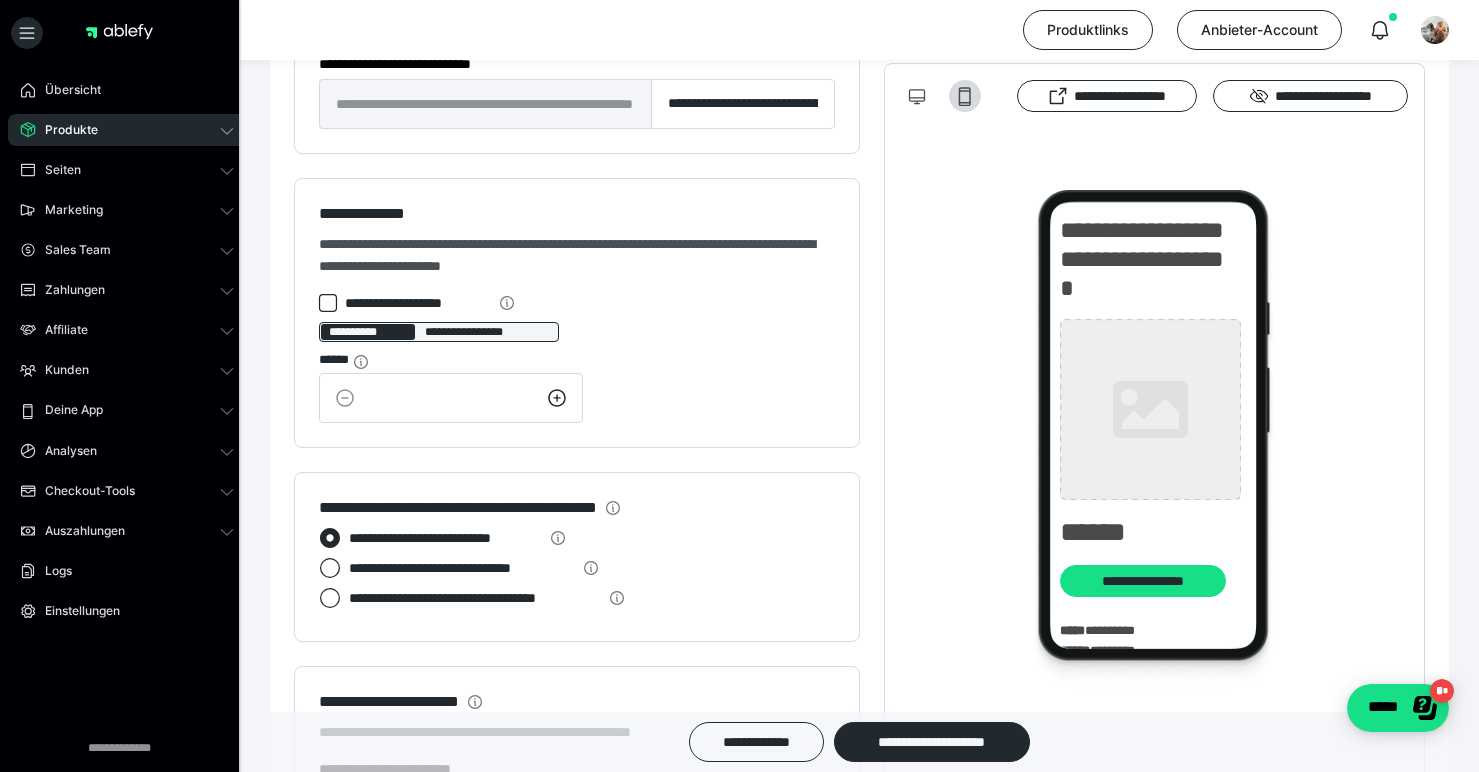 click 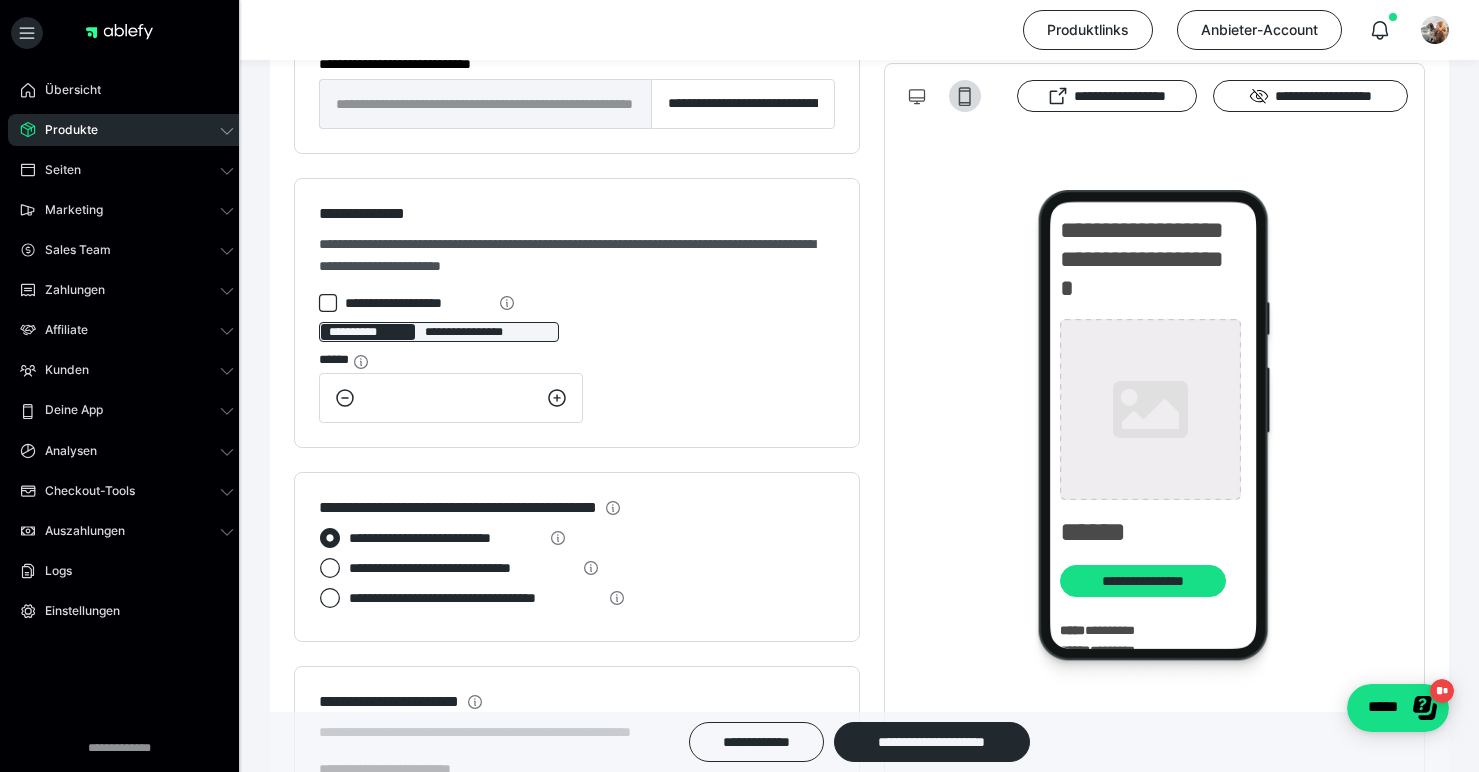 click 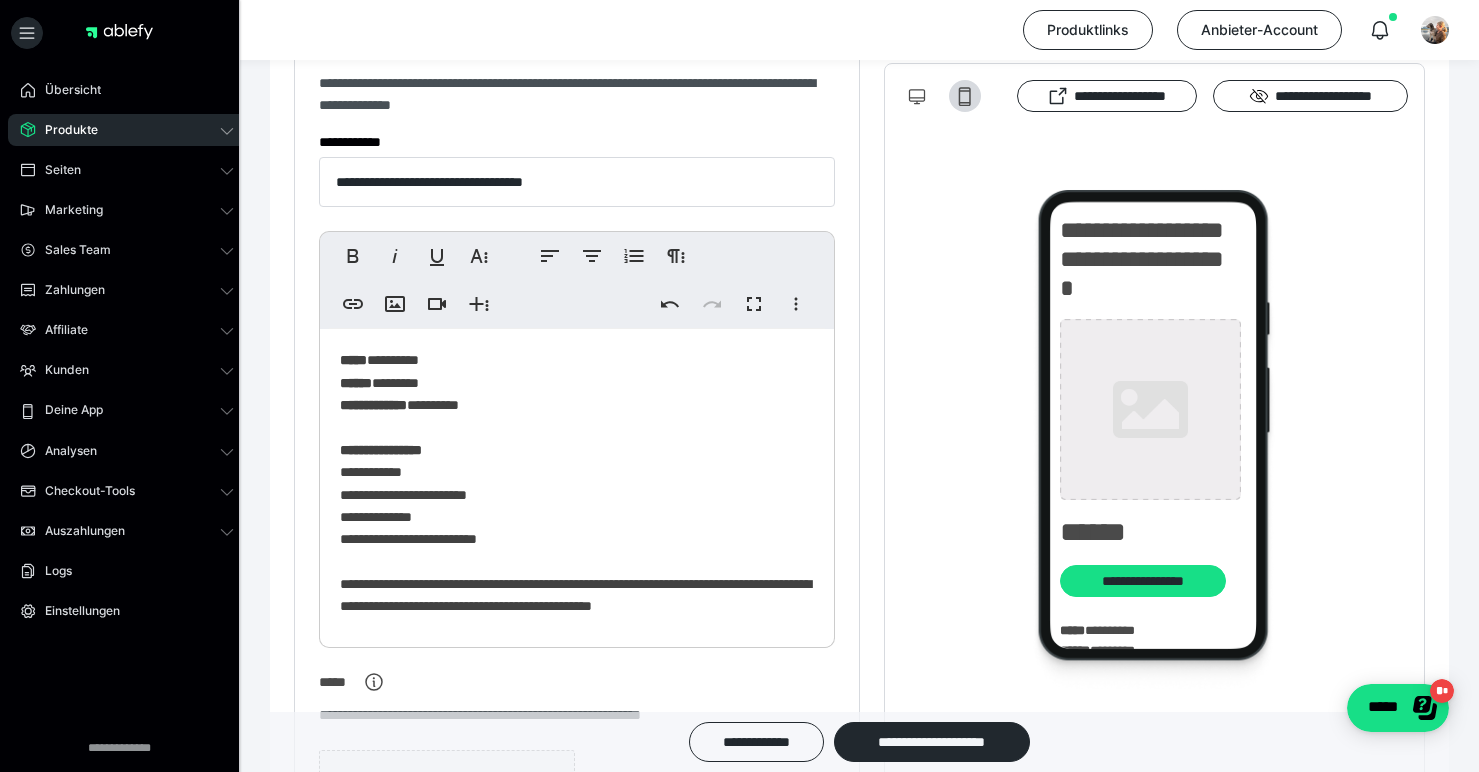scroll, scrollTop: 497, scrollLeft: 0, axis: vertical 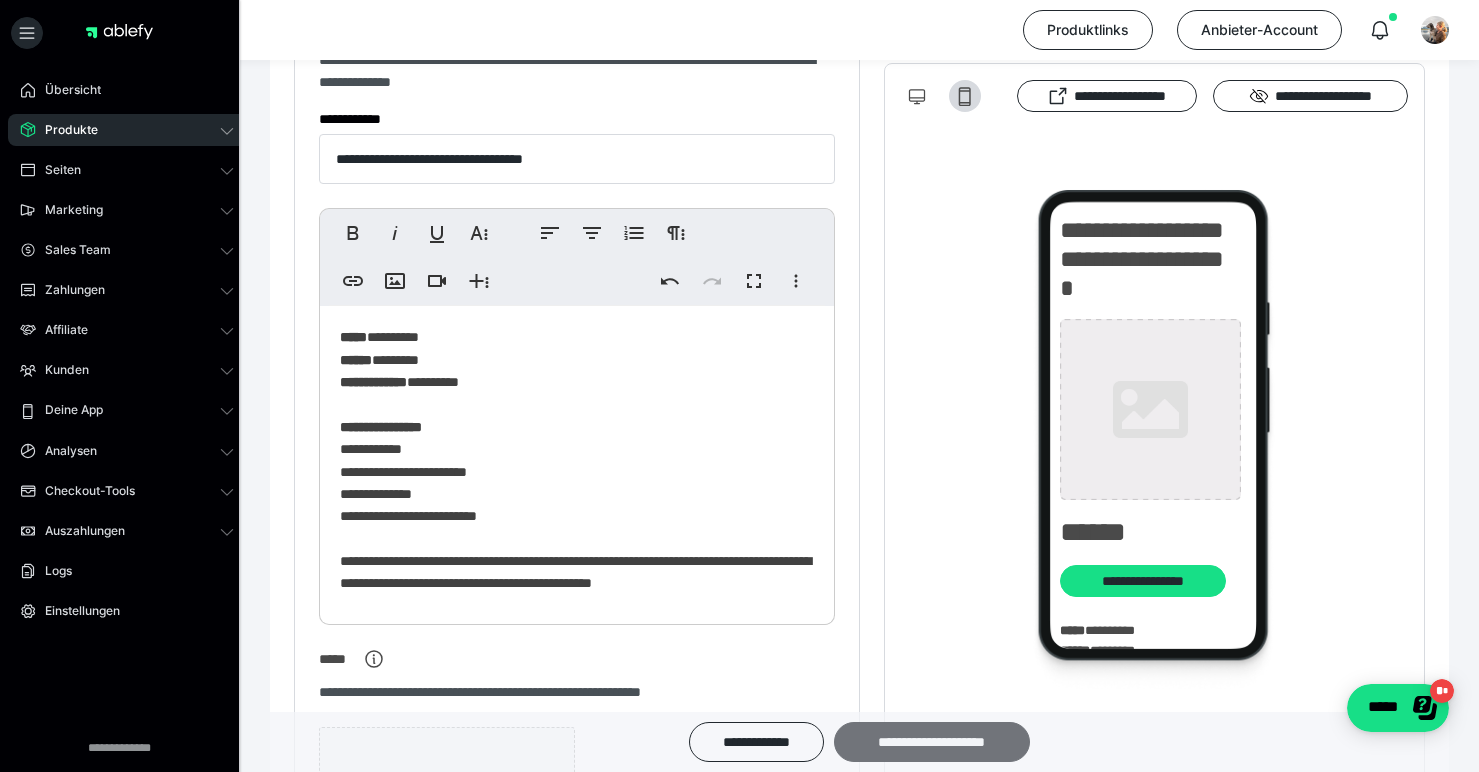 click on "**********" at bounding box center (932, 742) 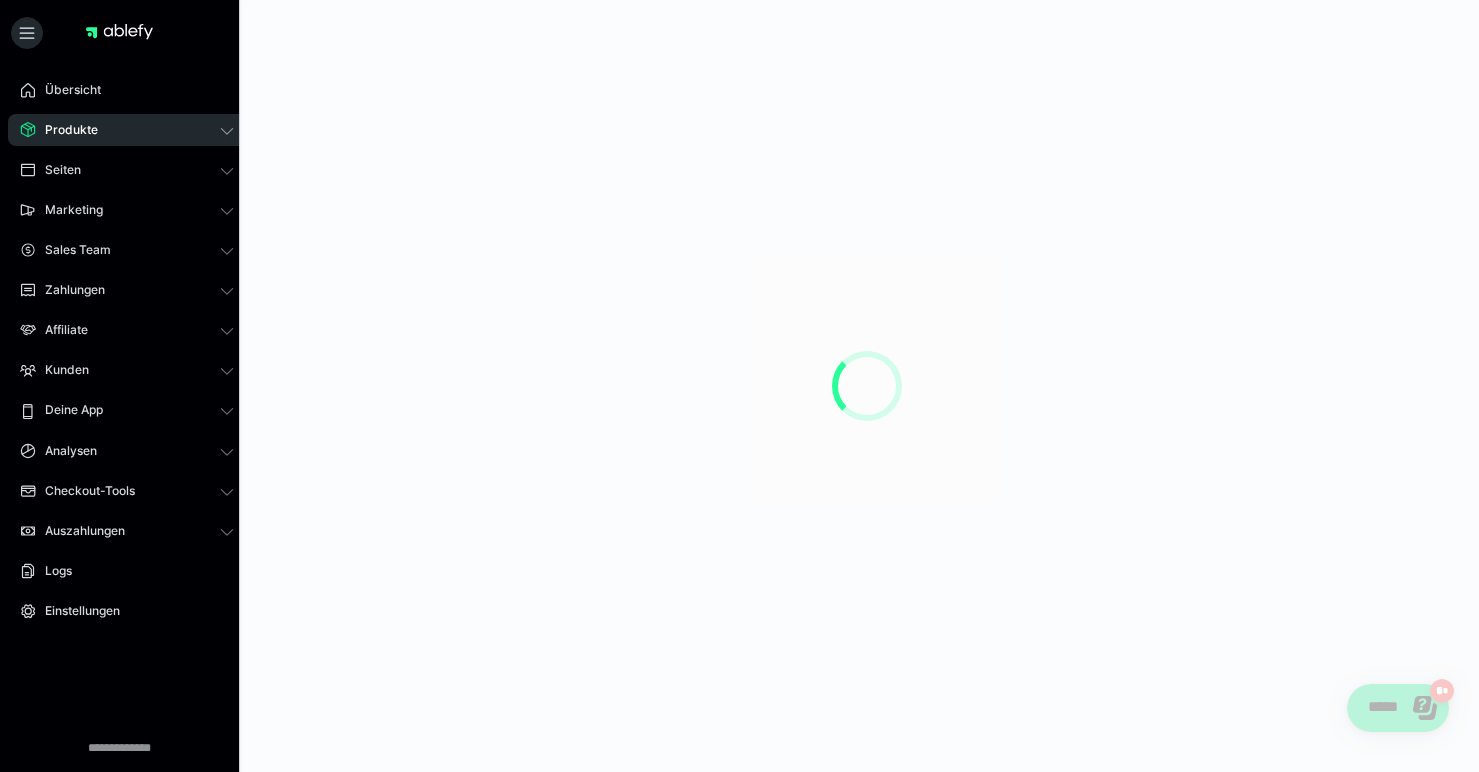 scroll, scrollTop: 0, scrollLeft: 0, axis: both 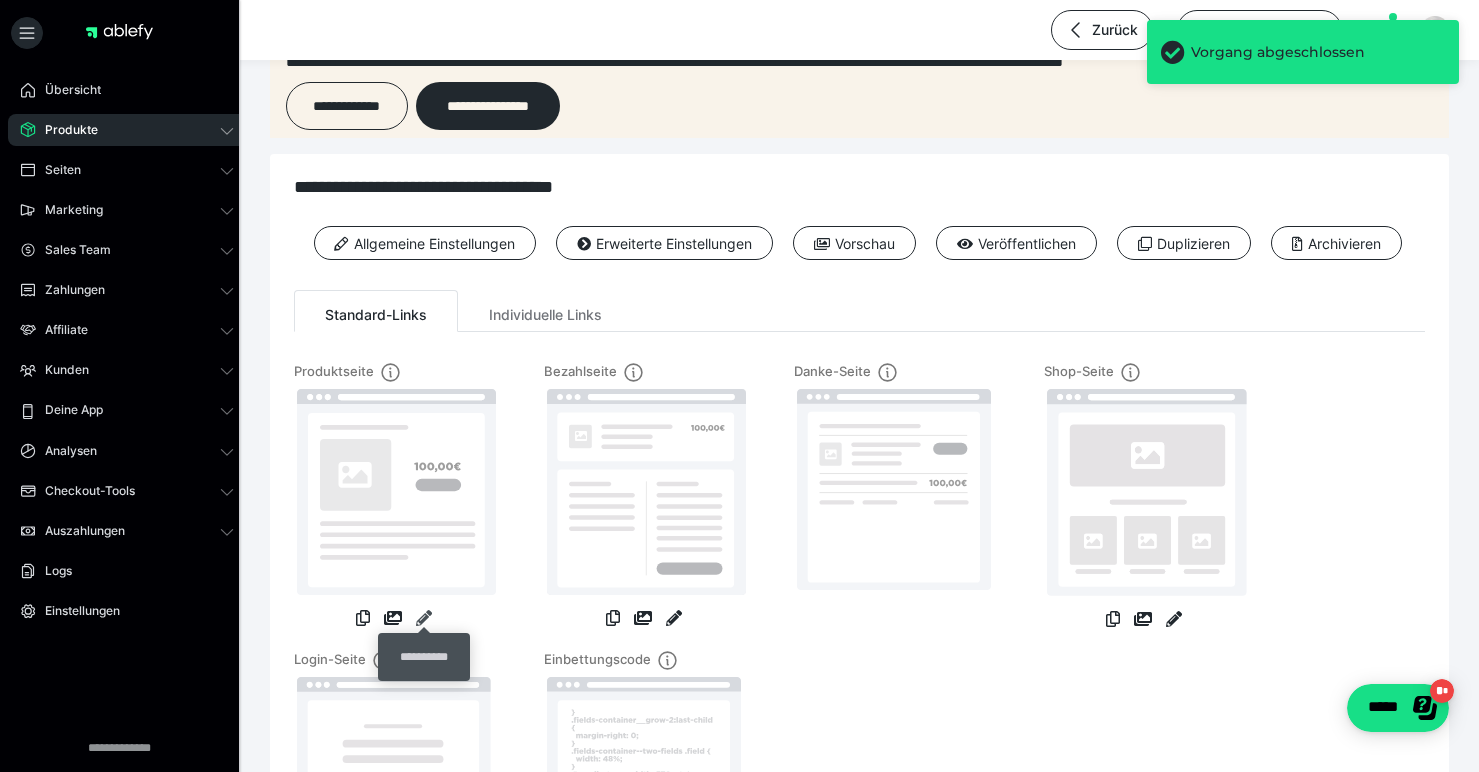 click at bounding box center (424, 618) 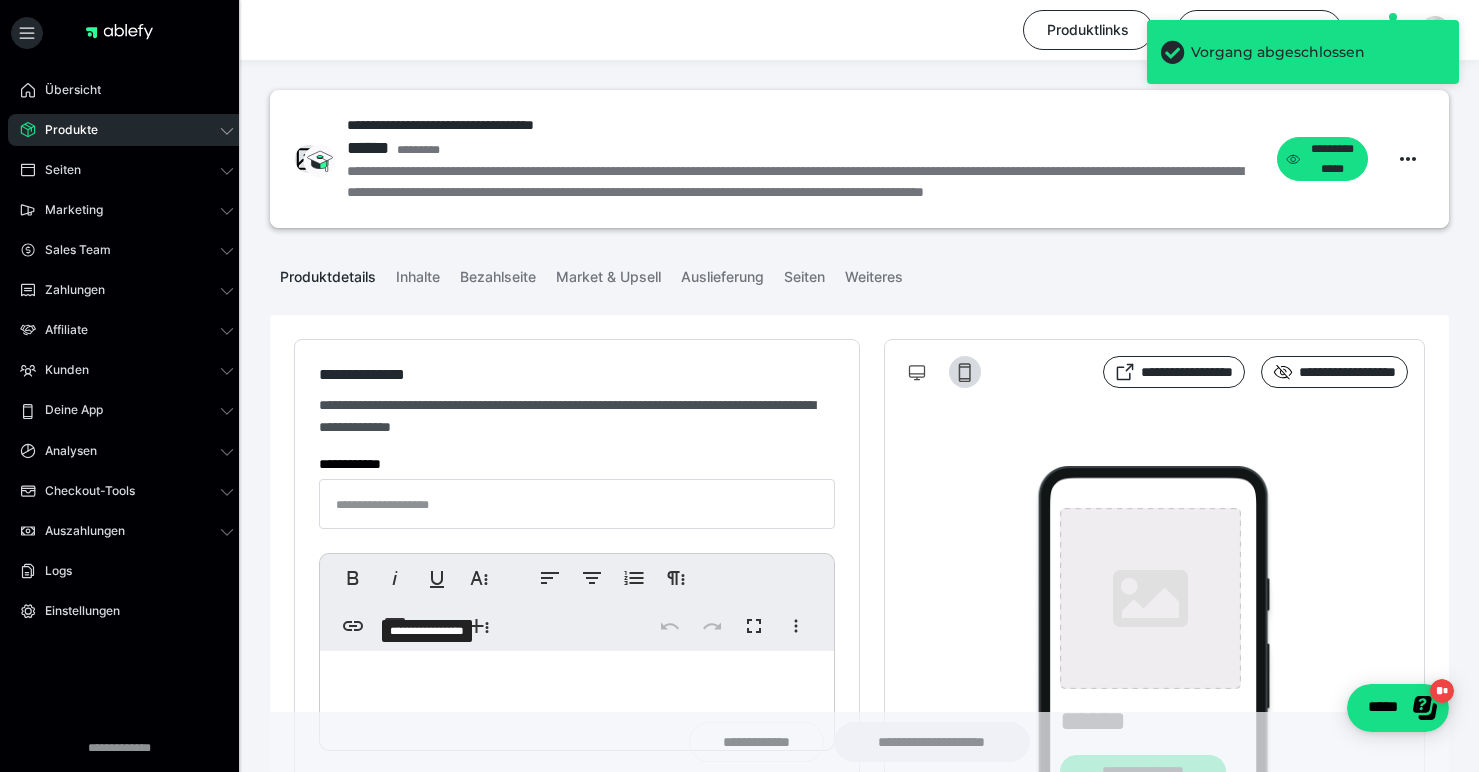 type on "**********" 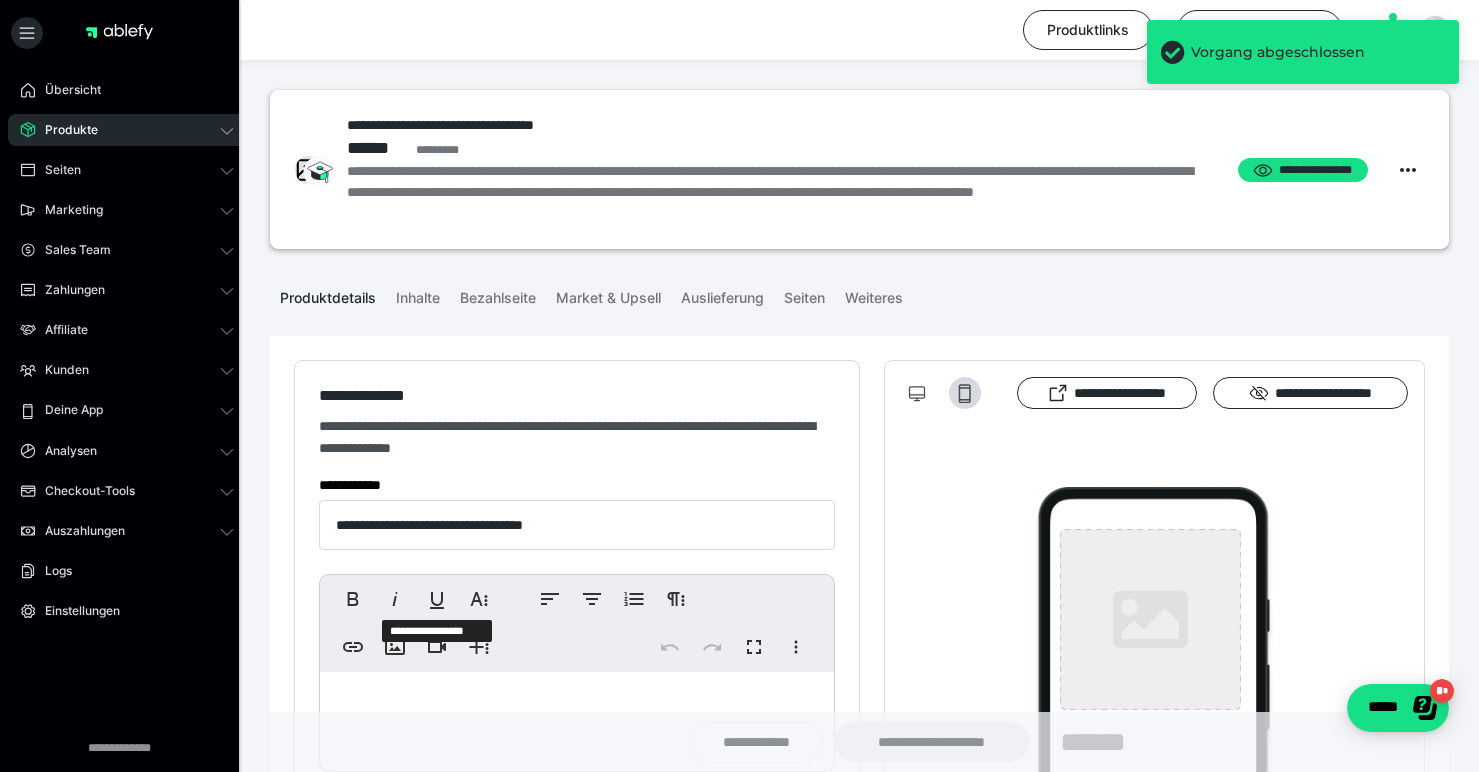 type on "**********" 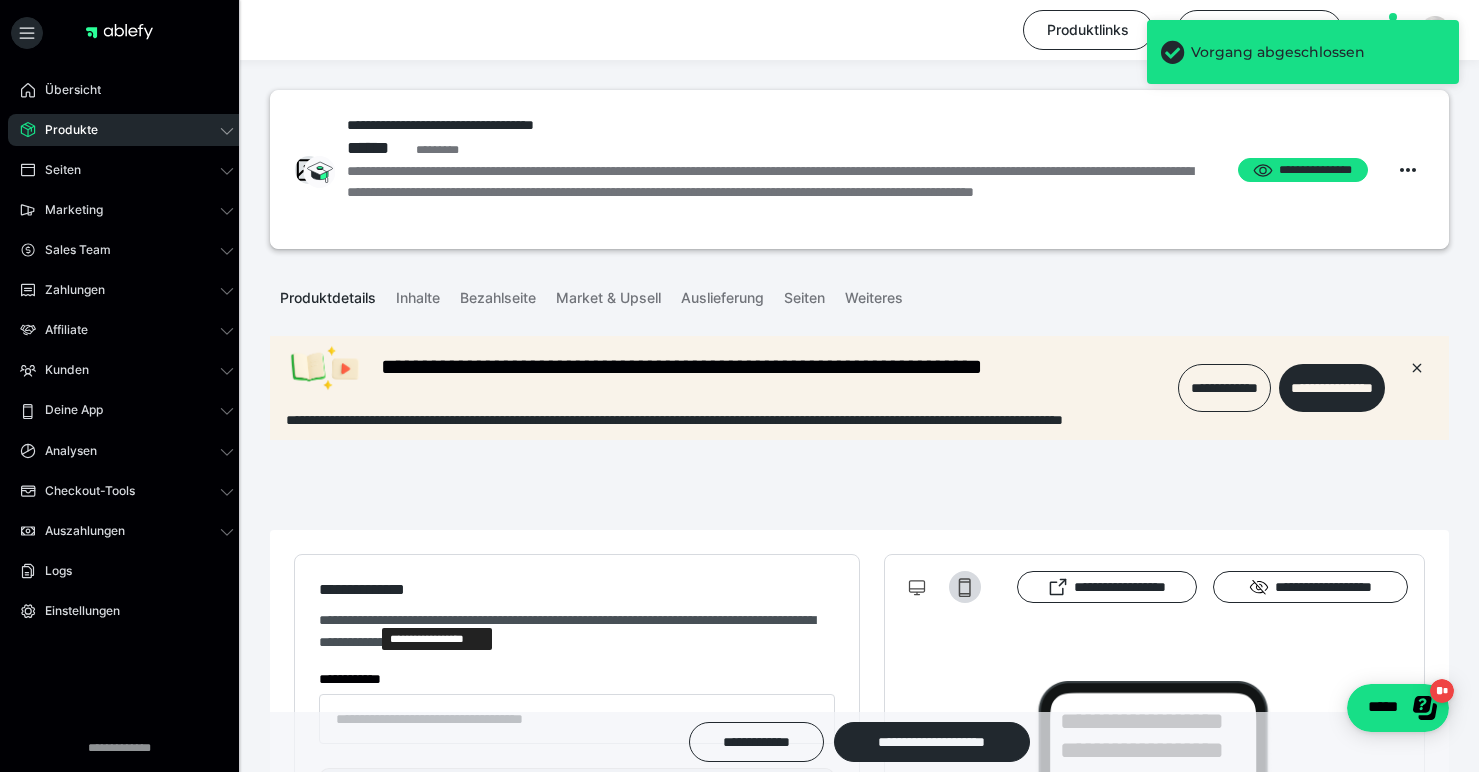 scroll, scrollTop: 0, scrollLeft: 0, axis: both 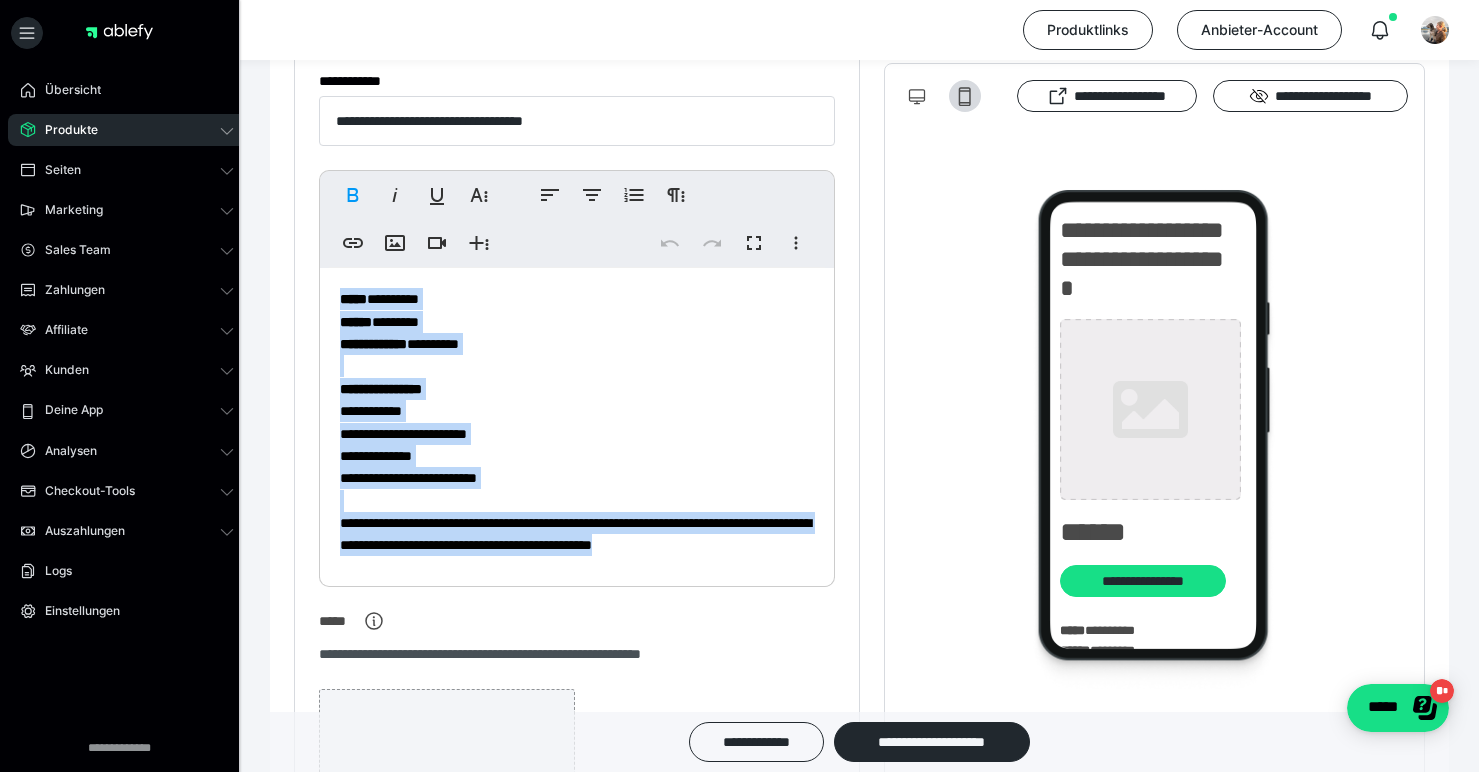 drag, startPoint x: 337, startPoint y: 298, endPoint x: 809, endPoint y: 553, distance: 536.47833 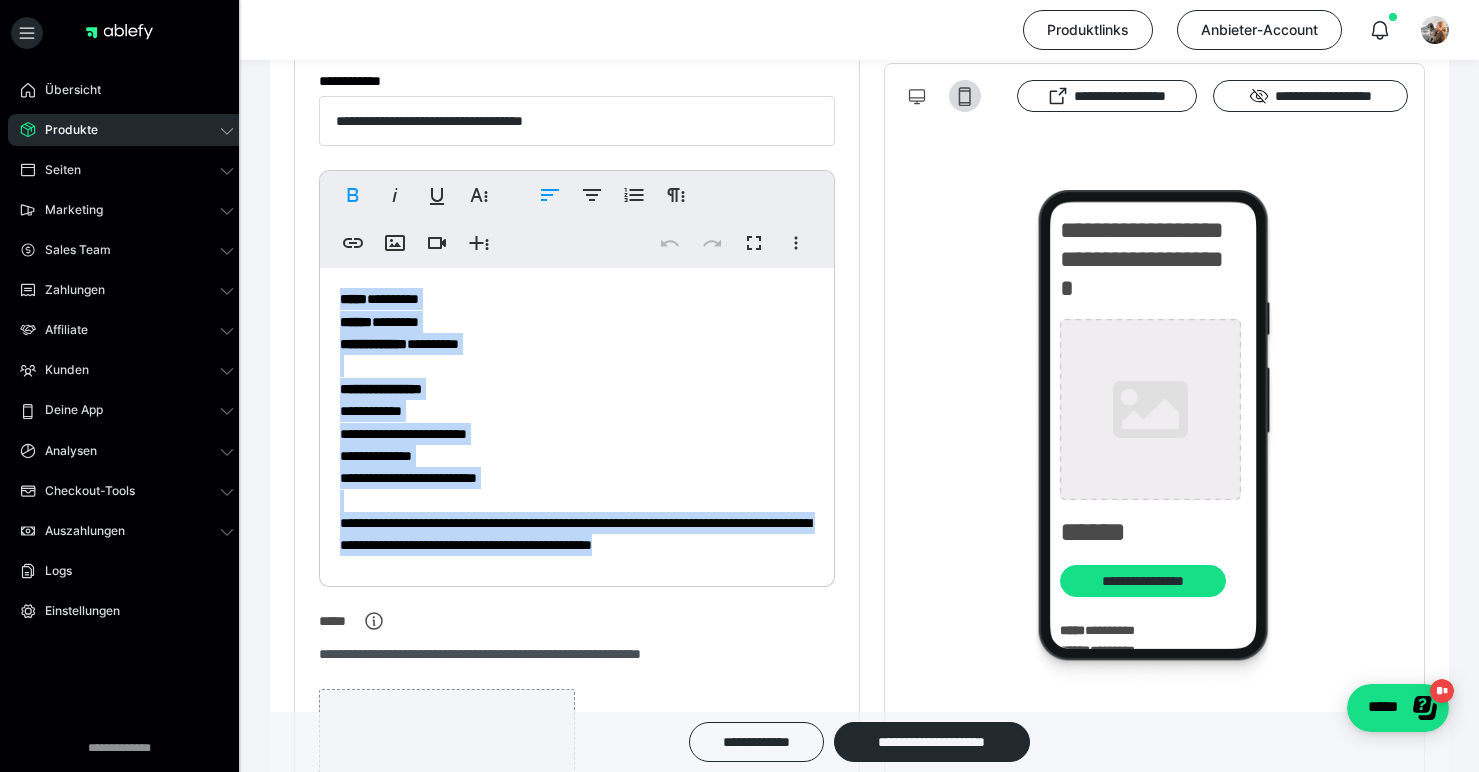 copy on "**********" 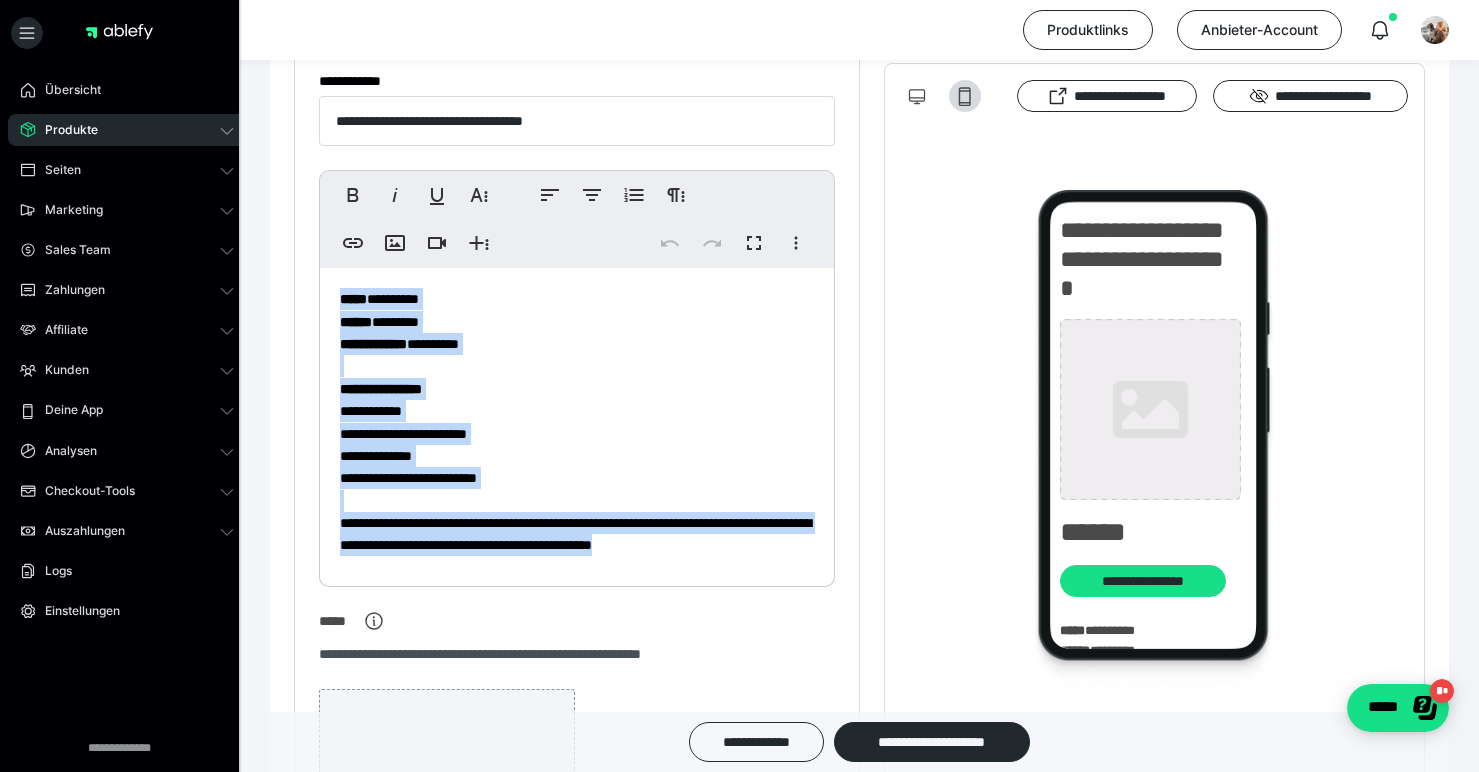 click on "Produkte" at bounding box center (127, 130) 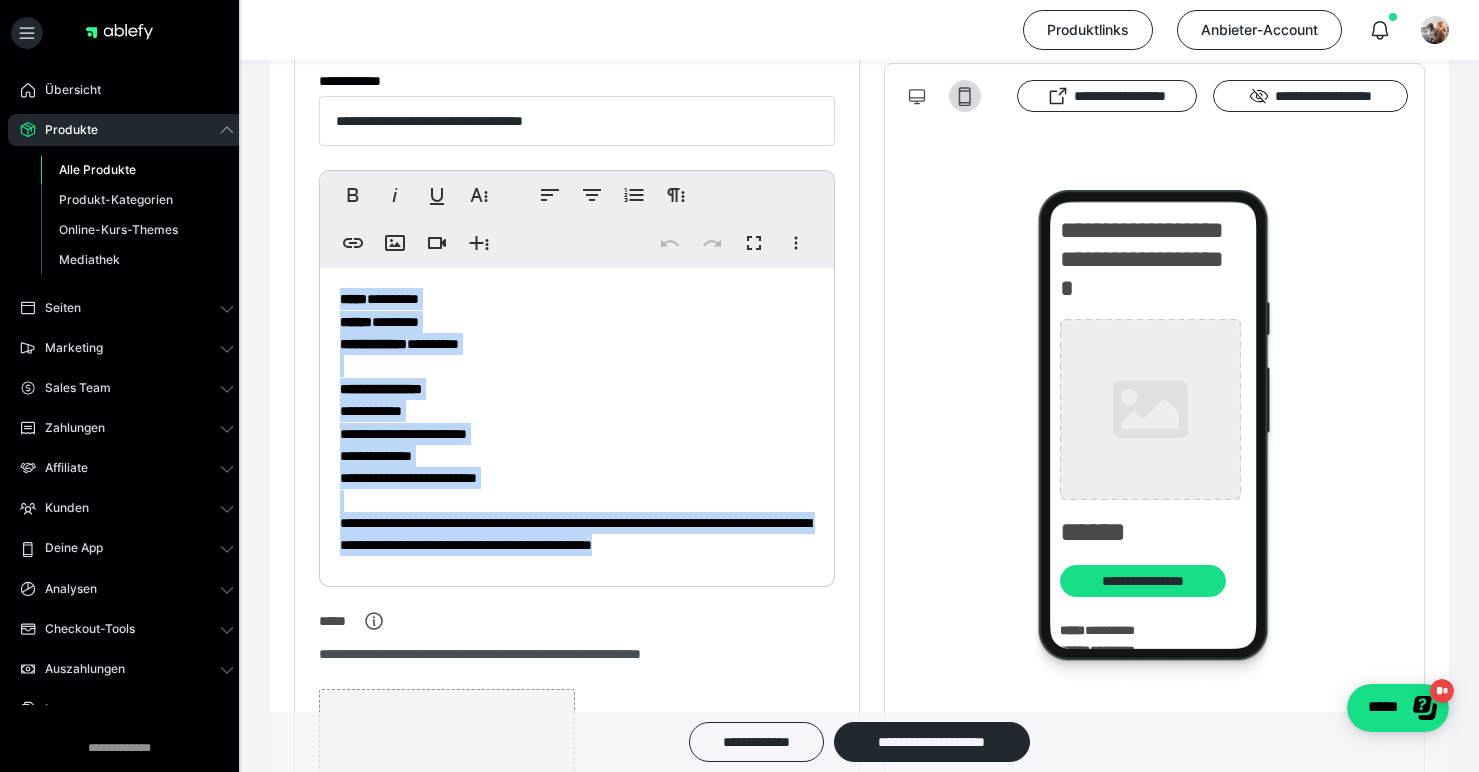 click on "Alle Produkte" at bounding box center (97, 169) 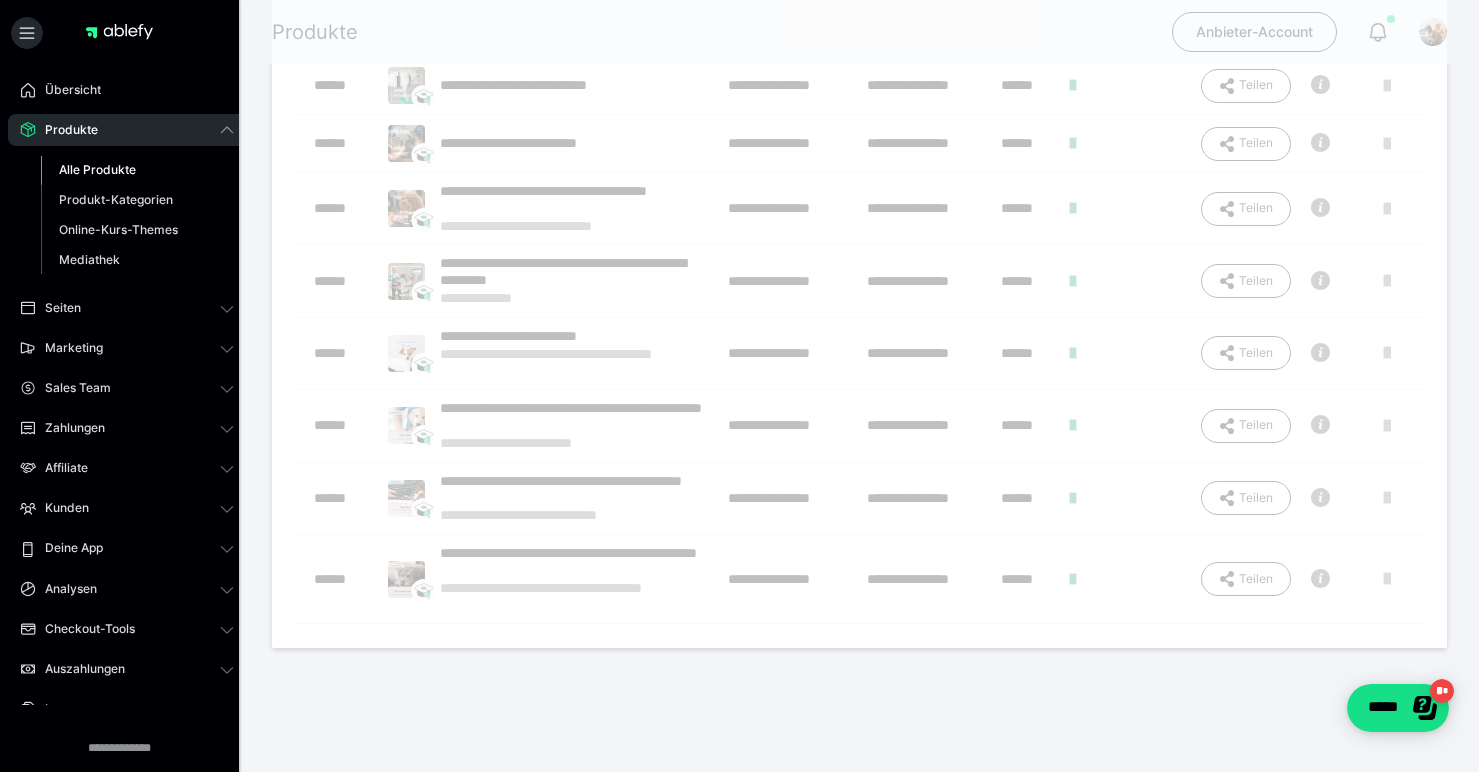 scroll, scrollTop: 0, scrollLeft: 0, axis: both 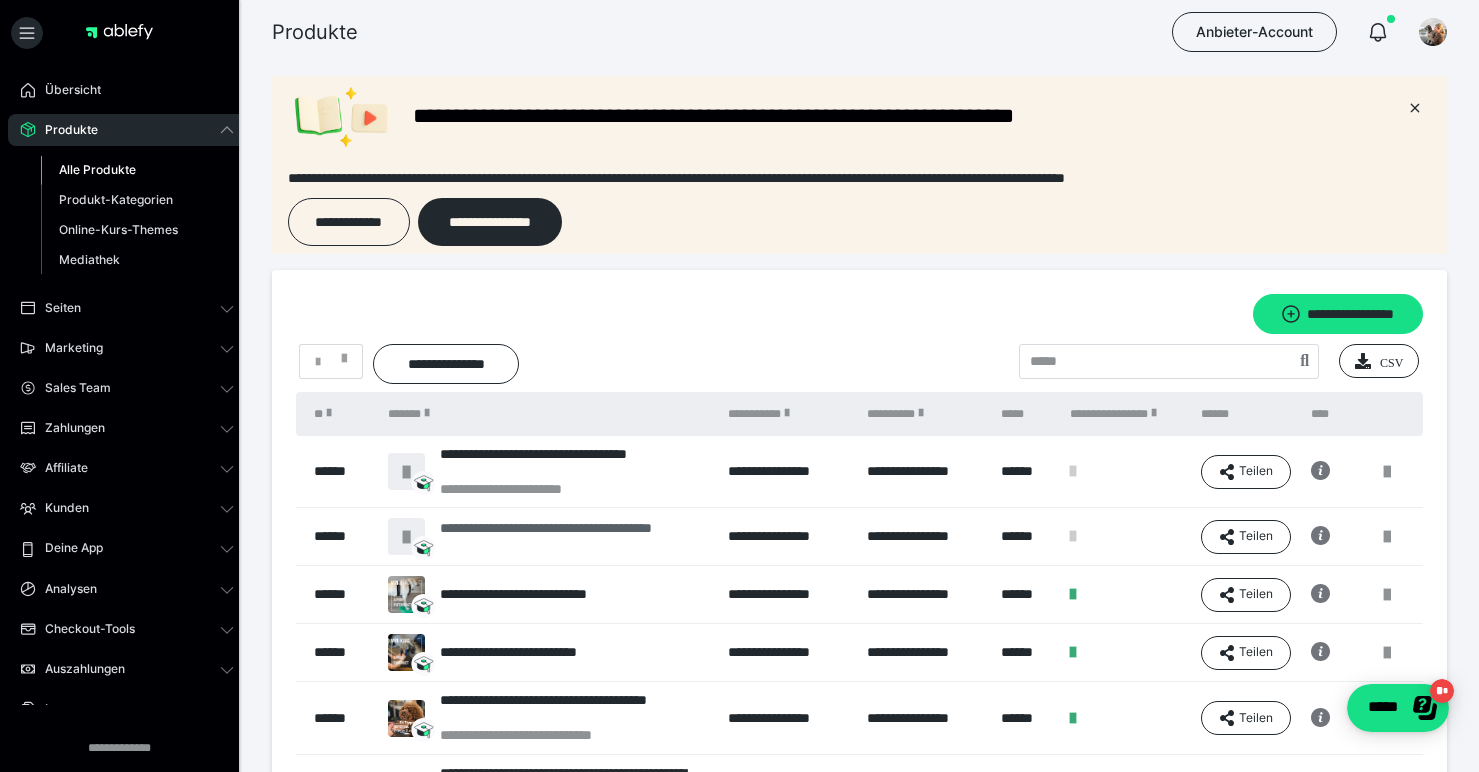 click on "**********" at bounding box center (574, 537) 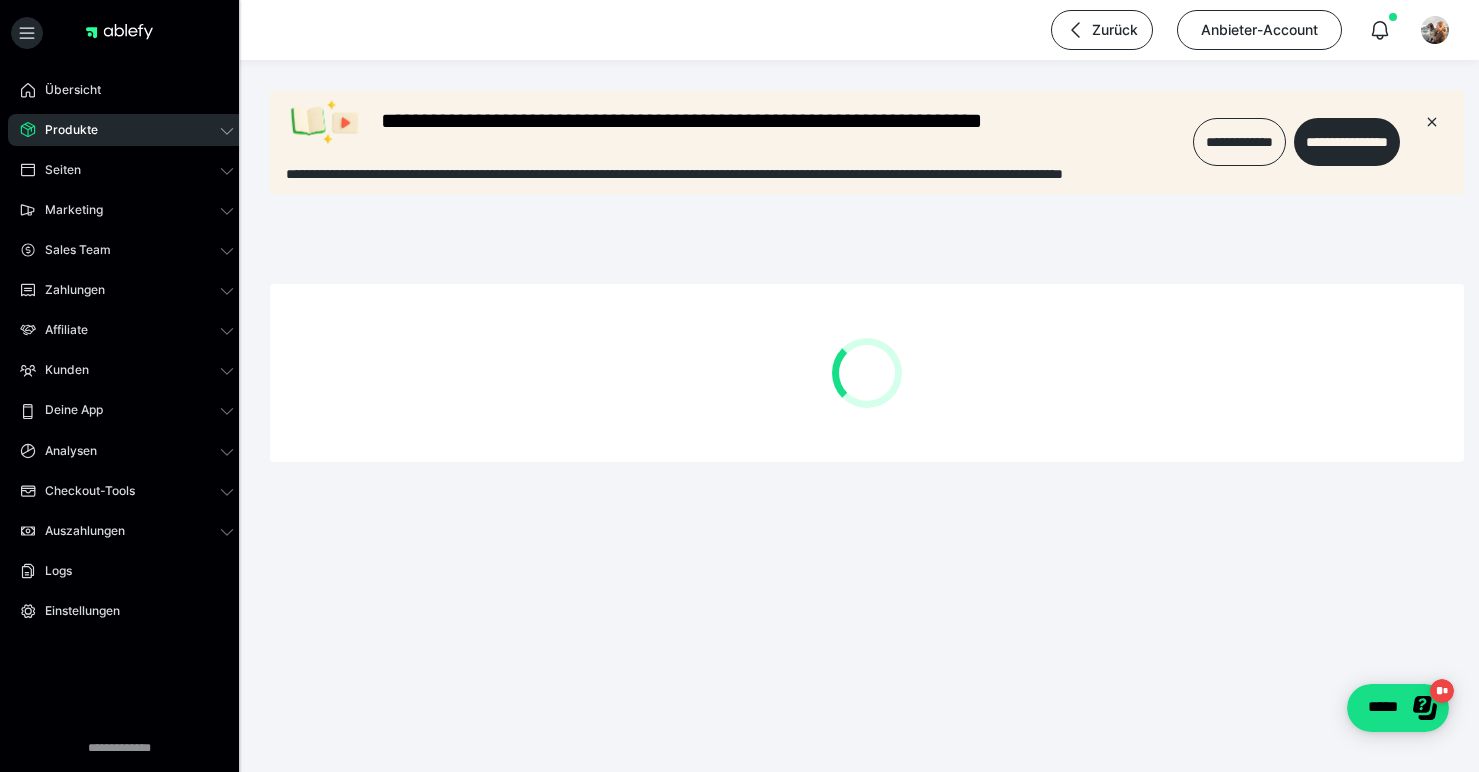 scroll, scrollTop: 0, scrollLeft: 0, axis: both 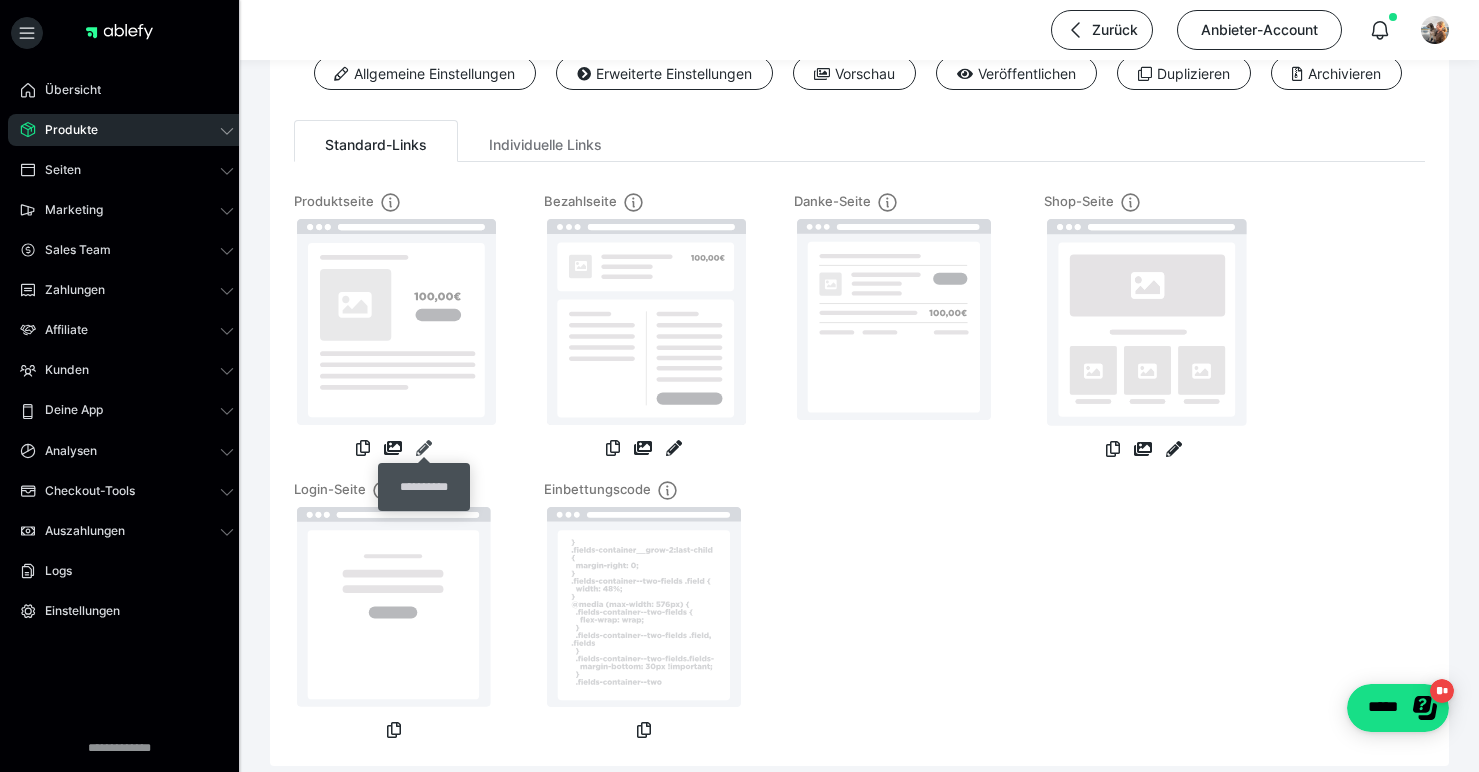click at bounding box center (424, 448) 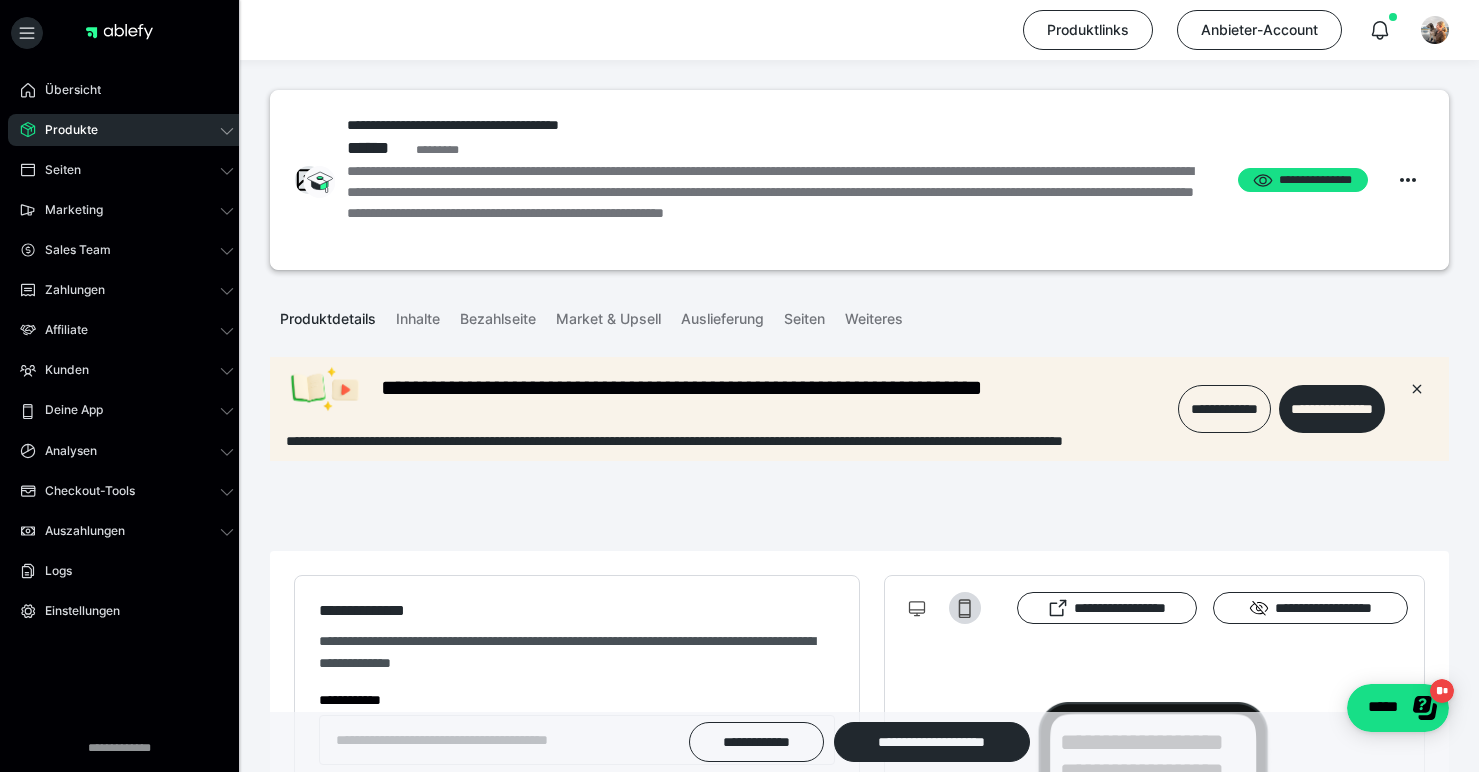 scroll, scrollTop: 0, scrollLeft: 0, axis: both 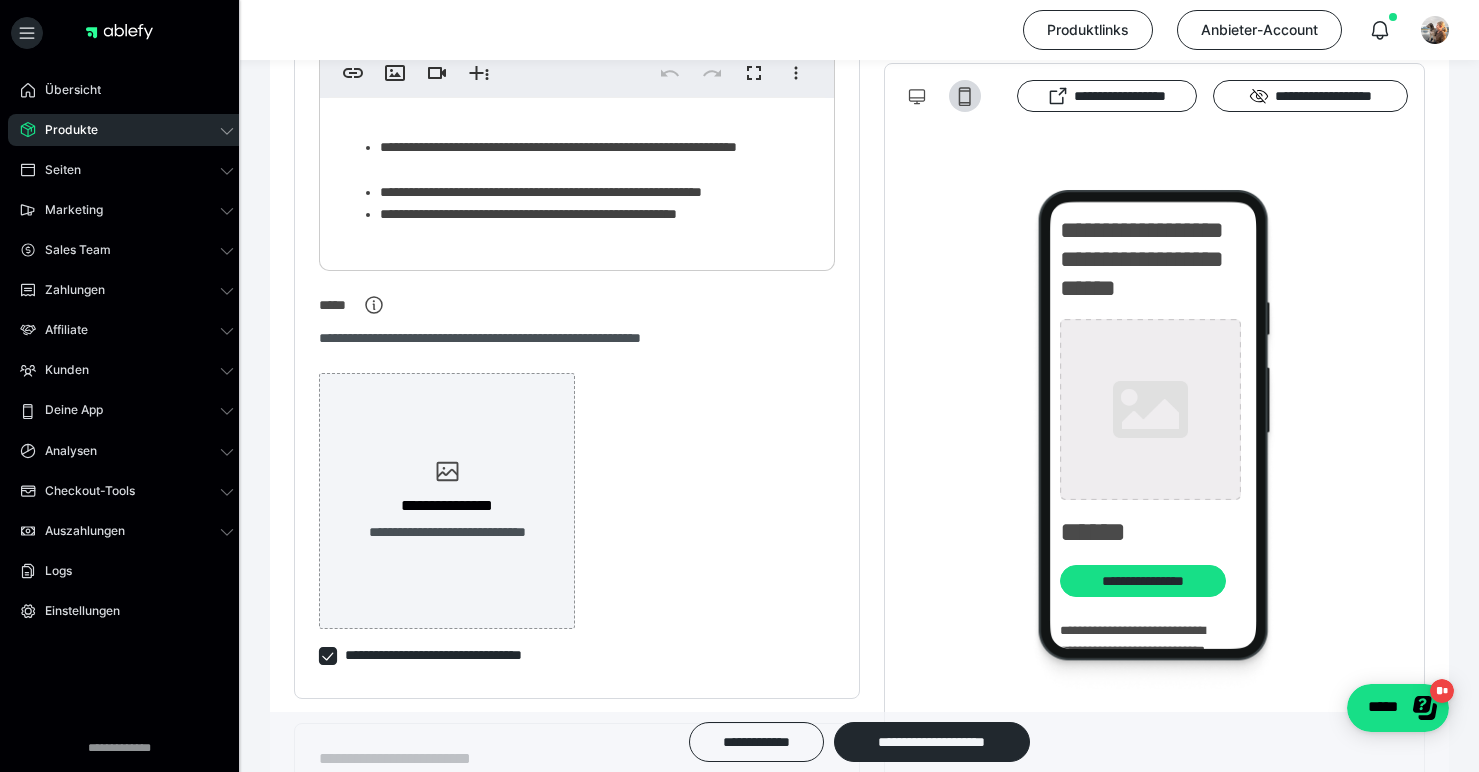 click on "**********" at bounding box center (589, 214) 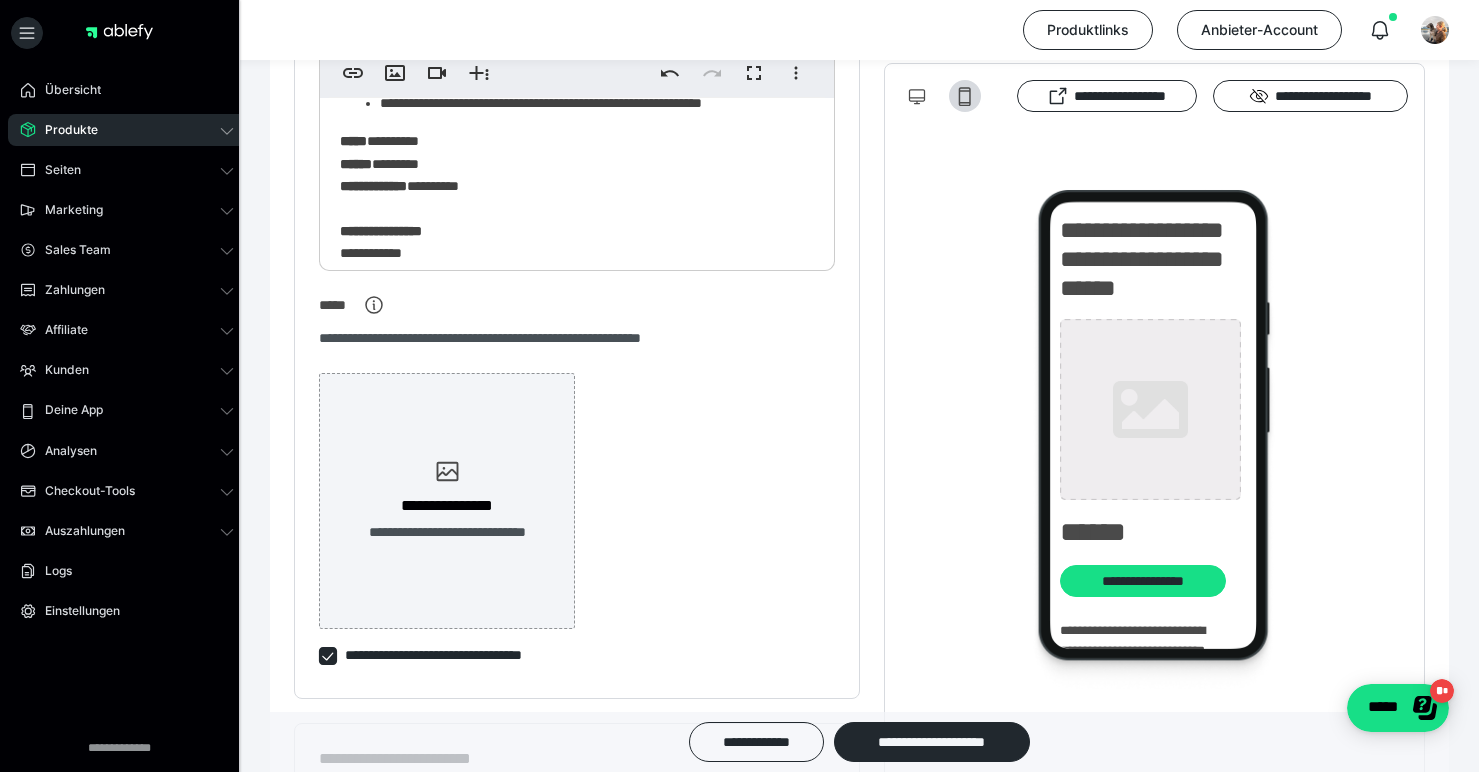 scroll, scrollTop: 184, scrollLeft: 0, axis: vertical 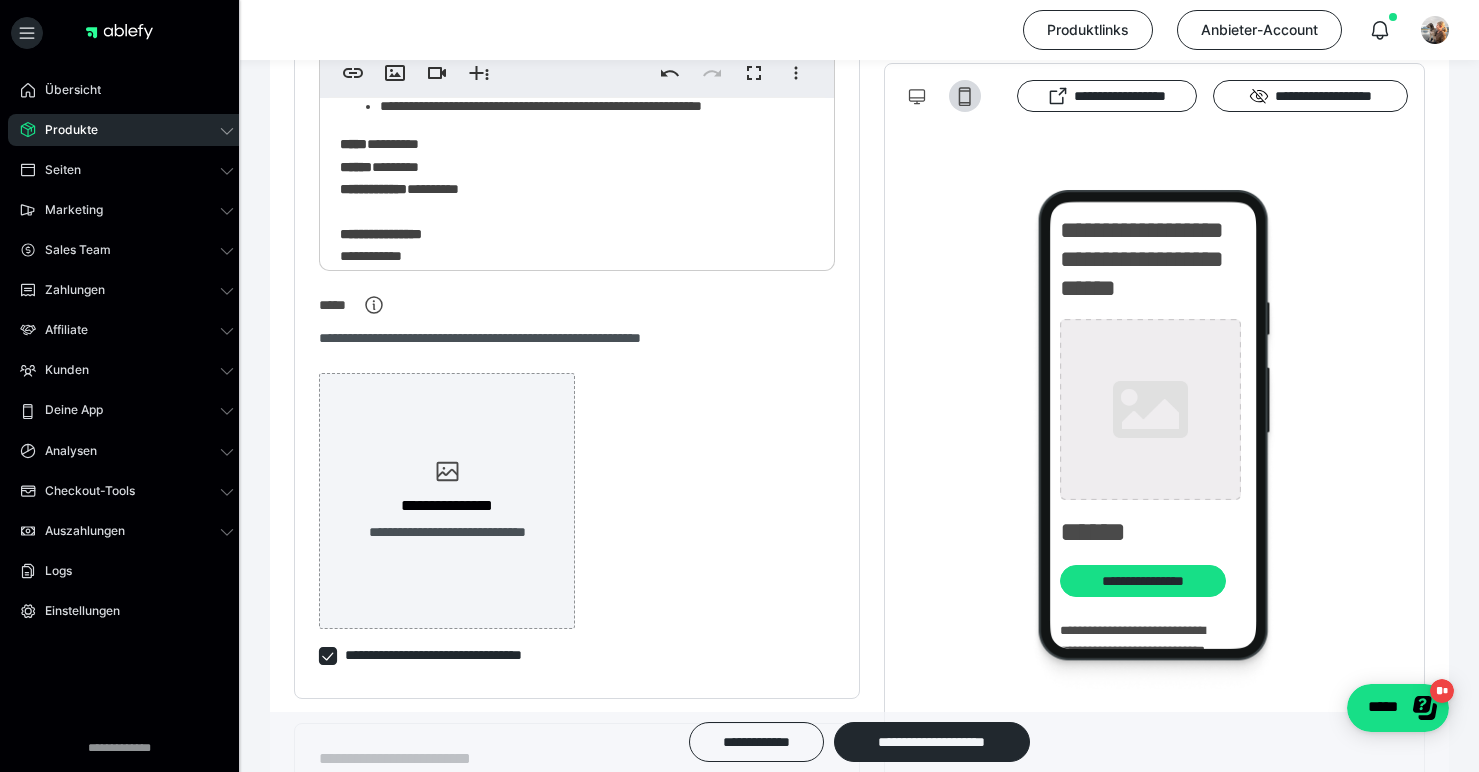 click on "**********" at bounding box center [569, 61] 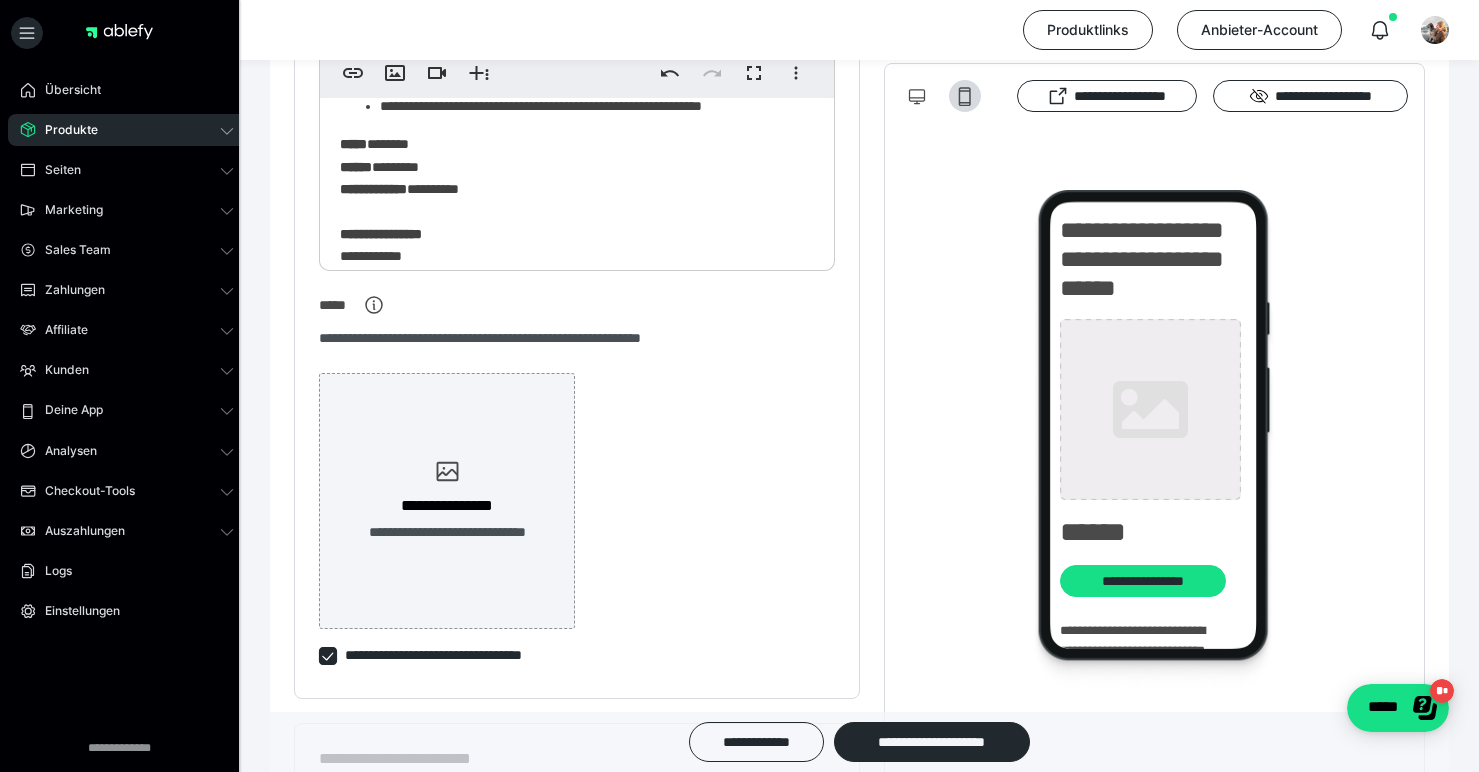 type 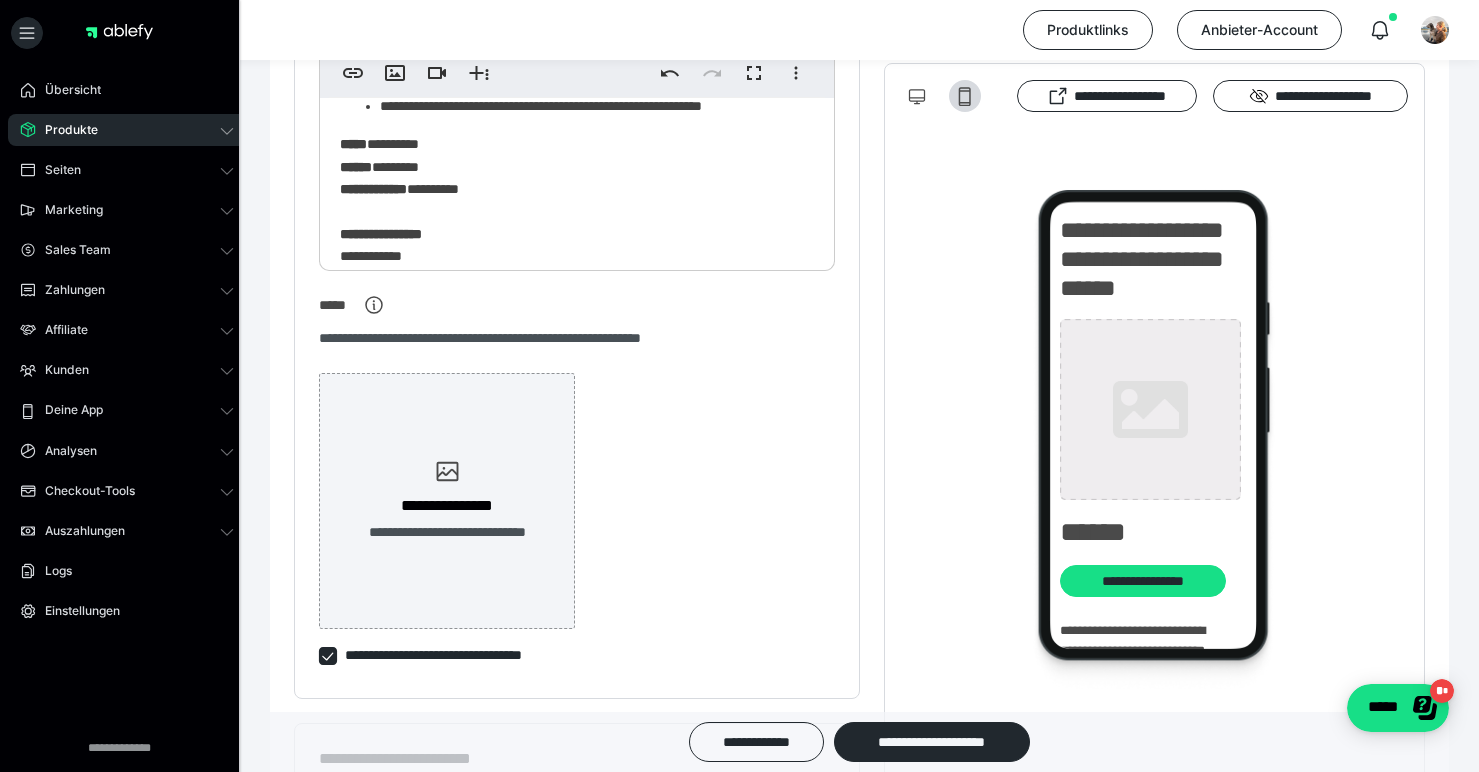 click on "**********" at bounding box center [569, 61] 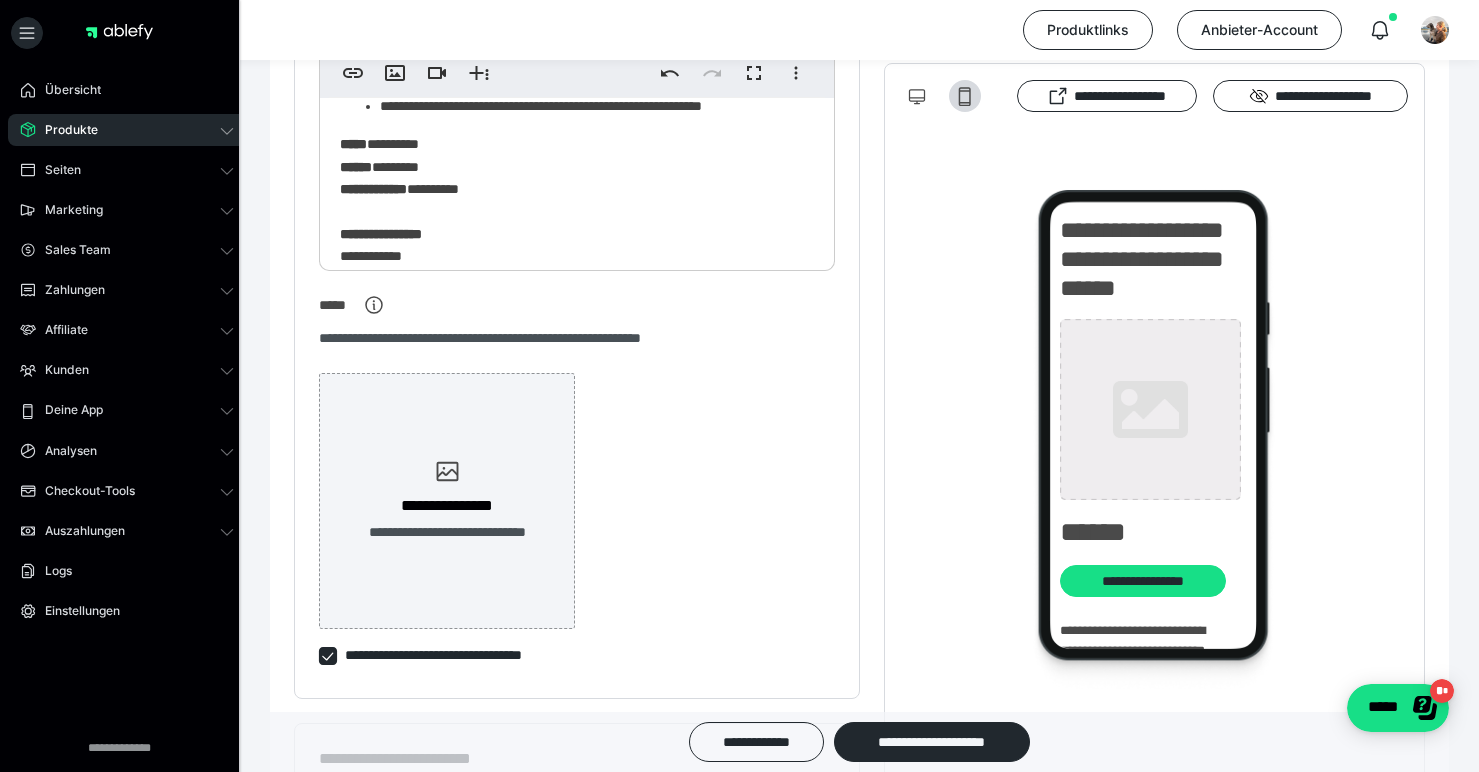 click on "**********" at bounding box center (569, 61) 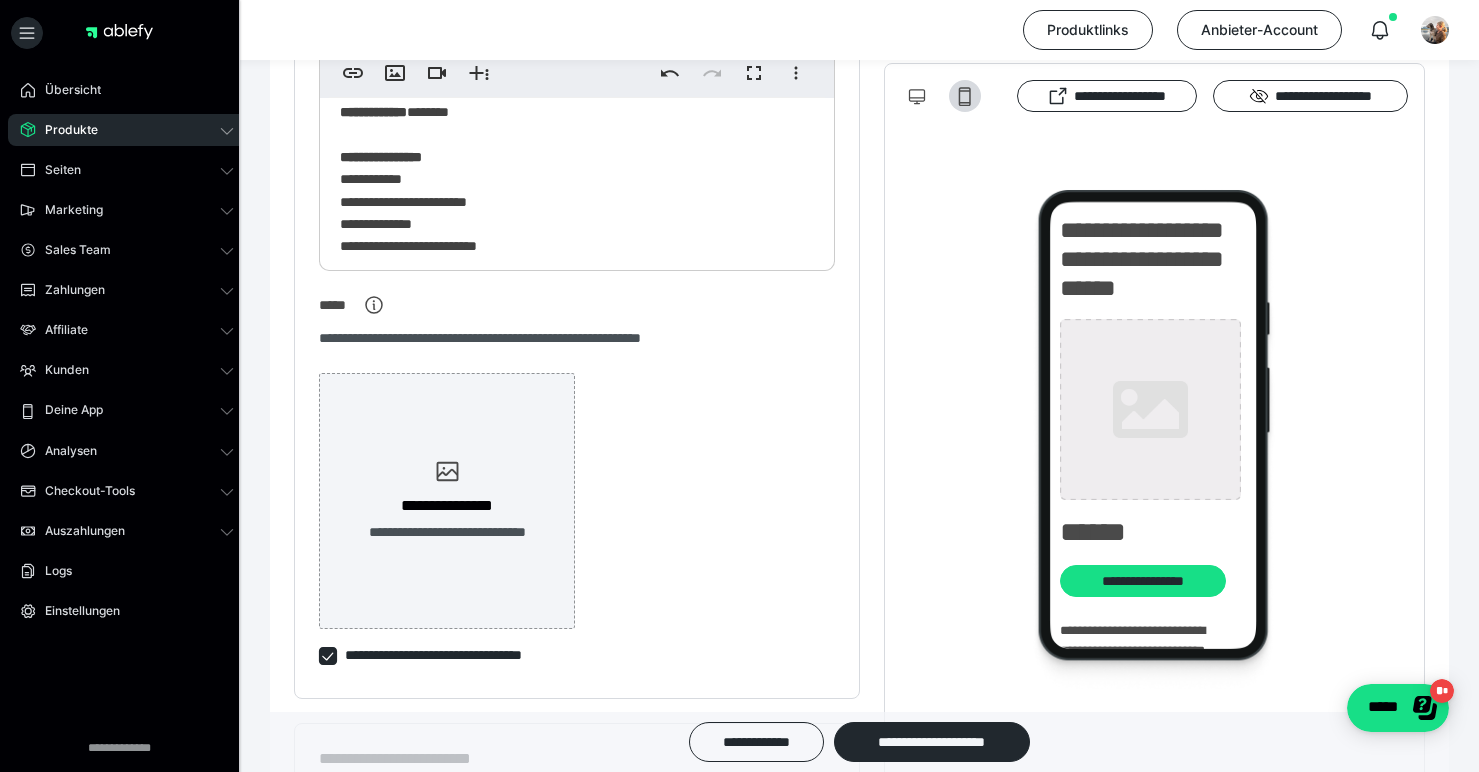 scroll, scrollTop: 262, scrollLeft: 0, axis: vertical 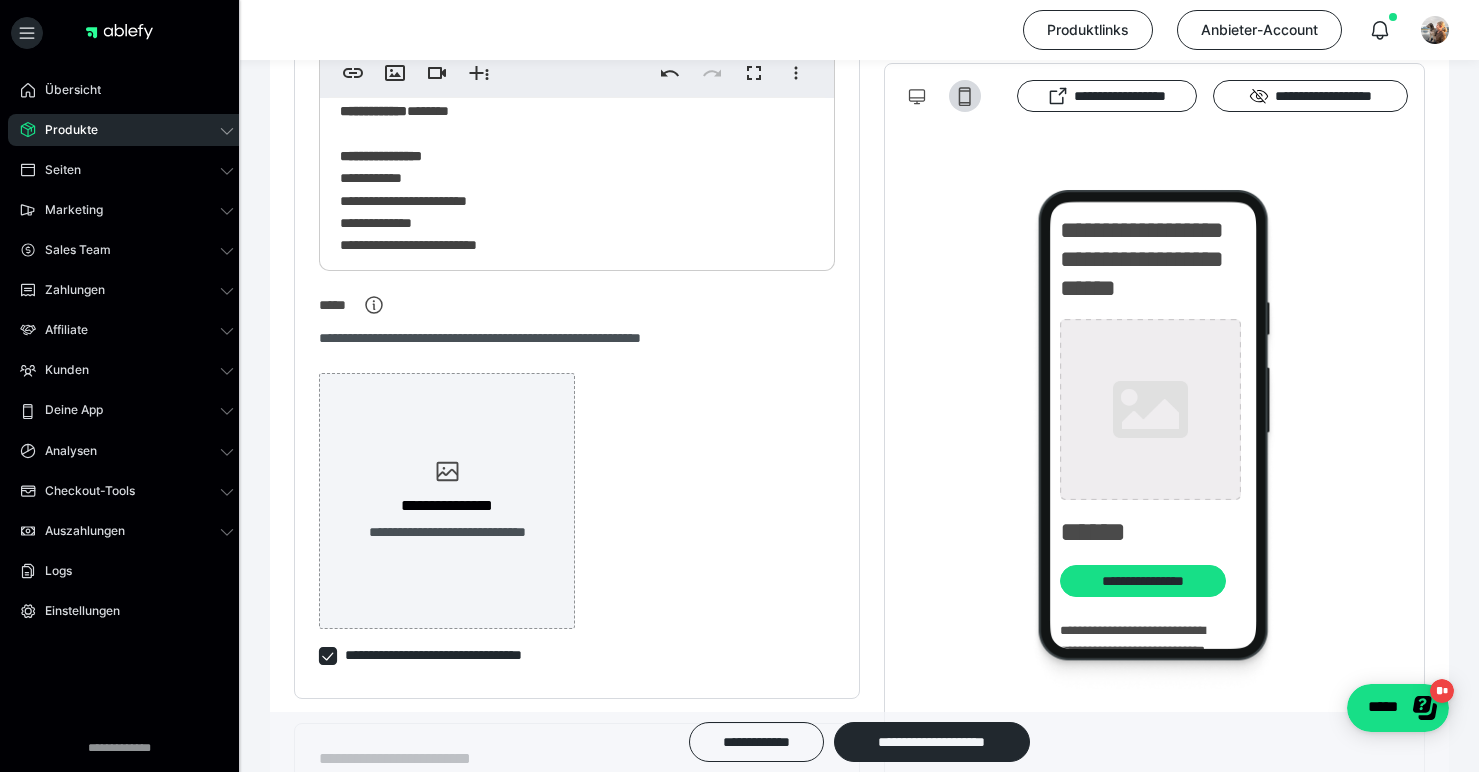 click on "**********" at bounding box center [569, -17] 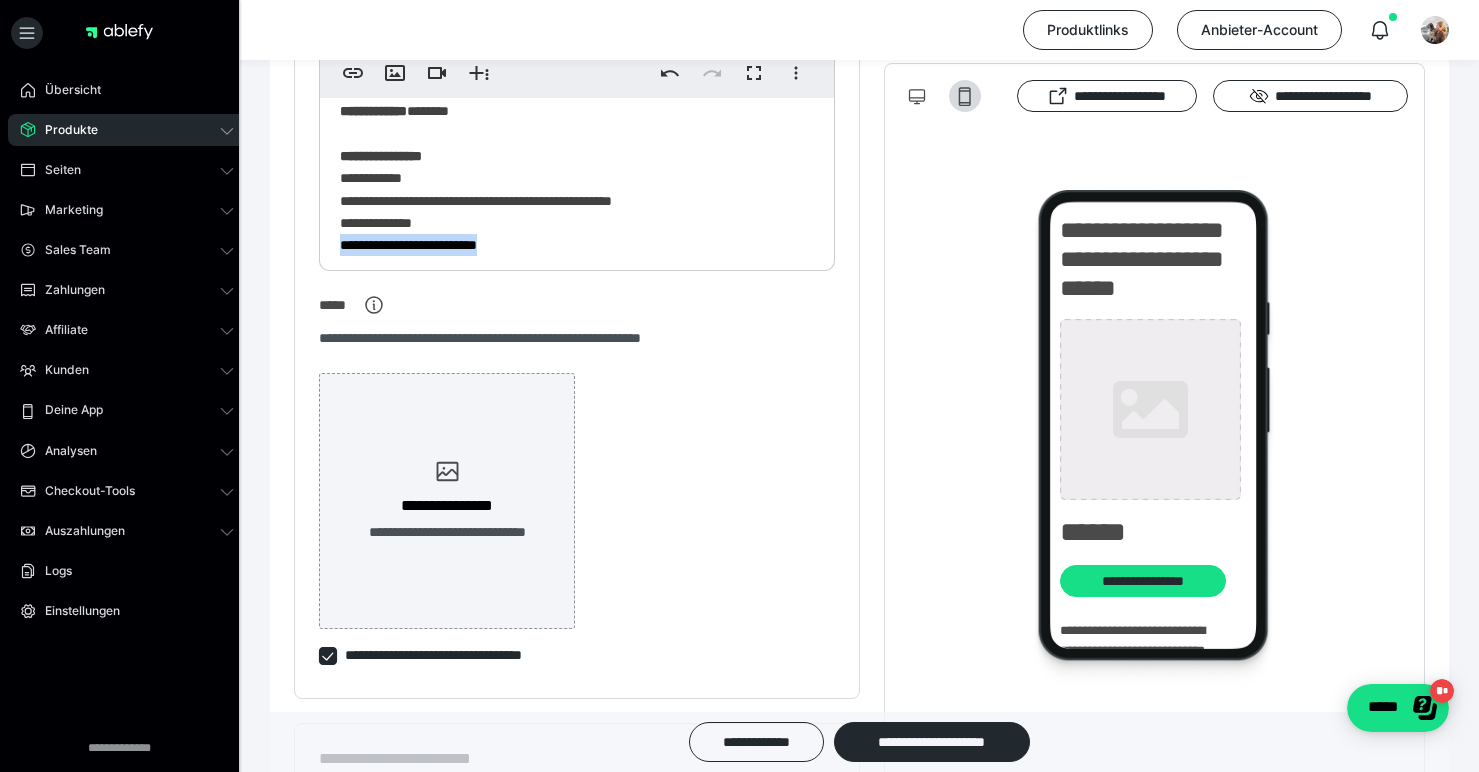 drag, startPoint x: 523, startPoint y: 243, endPoint x: 340, endPoint y: 244, distance: 183.00273 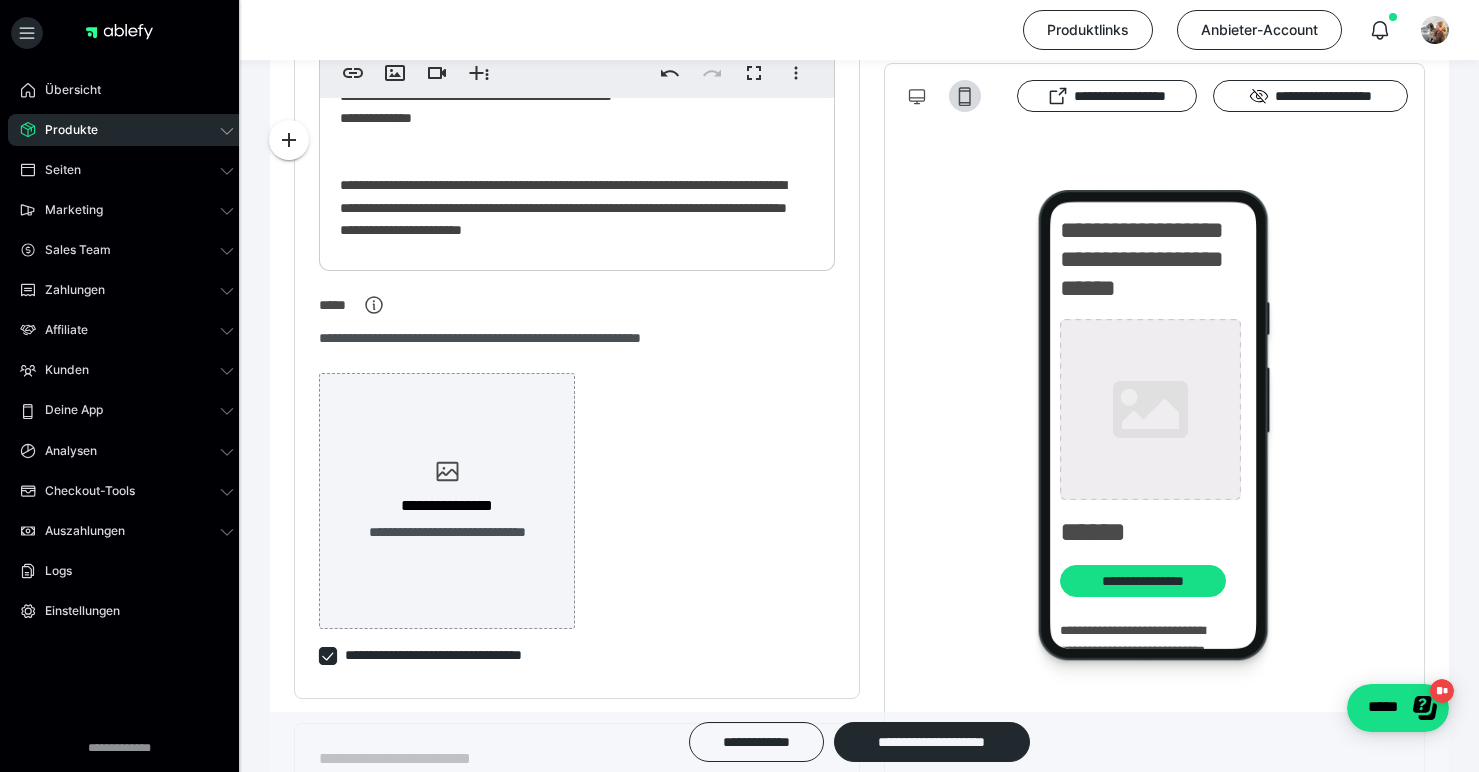 scroll, scrollTop: 367, scrollLeft: 0, axis: vertical 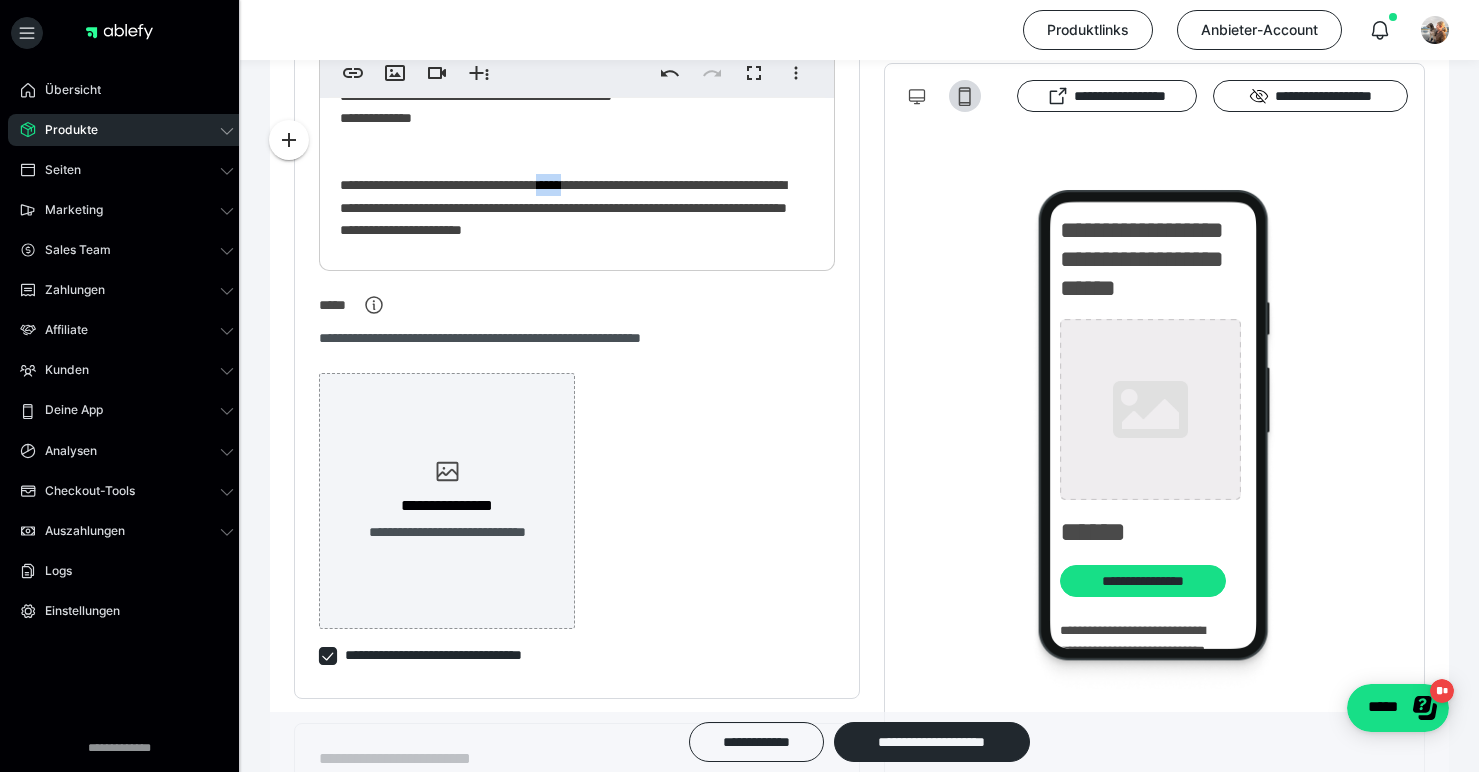 drag, startPoint x: 580, startPoint y: 187, endPoint x: 616, endPoint y: 188, distance: 36.013885 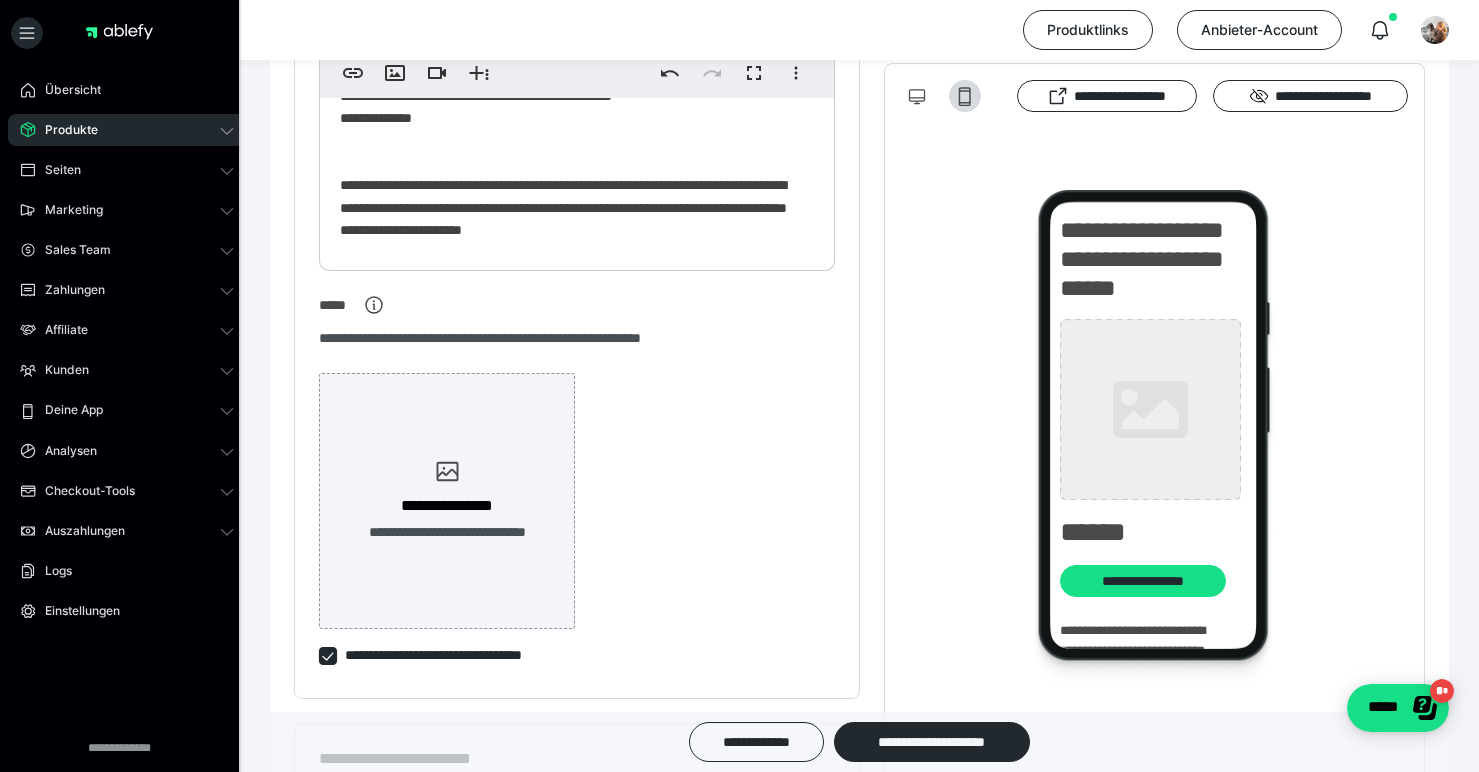 click on "**********" at bounding box center (569, -122) 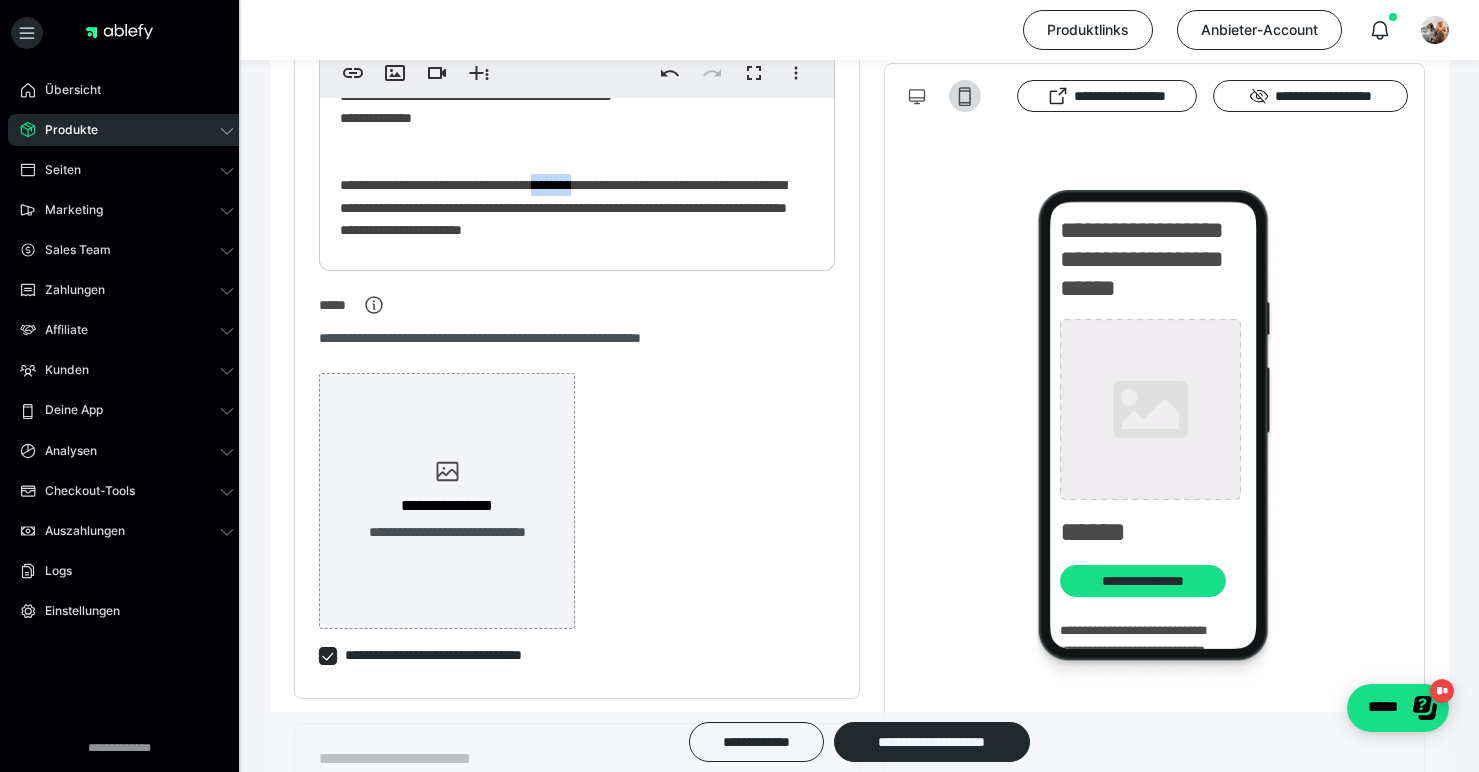 drag, startPoint x: 575, startPoint y: 185, endPoint x: 621, endPoint y: 186, distance: 46.010868 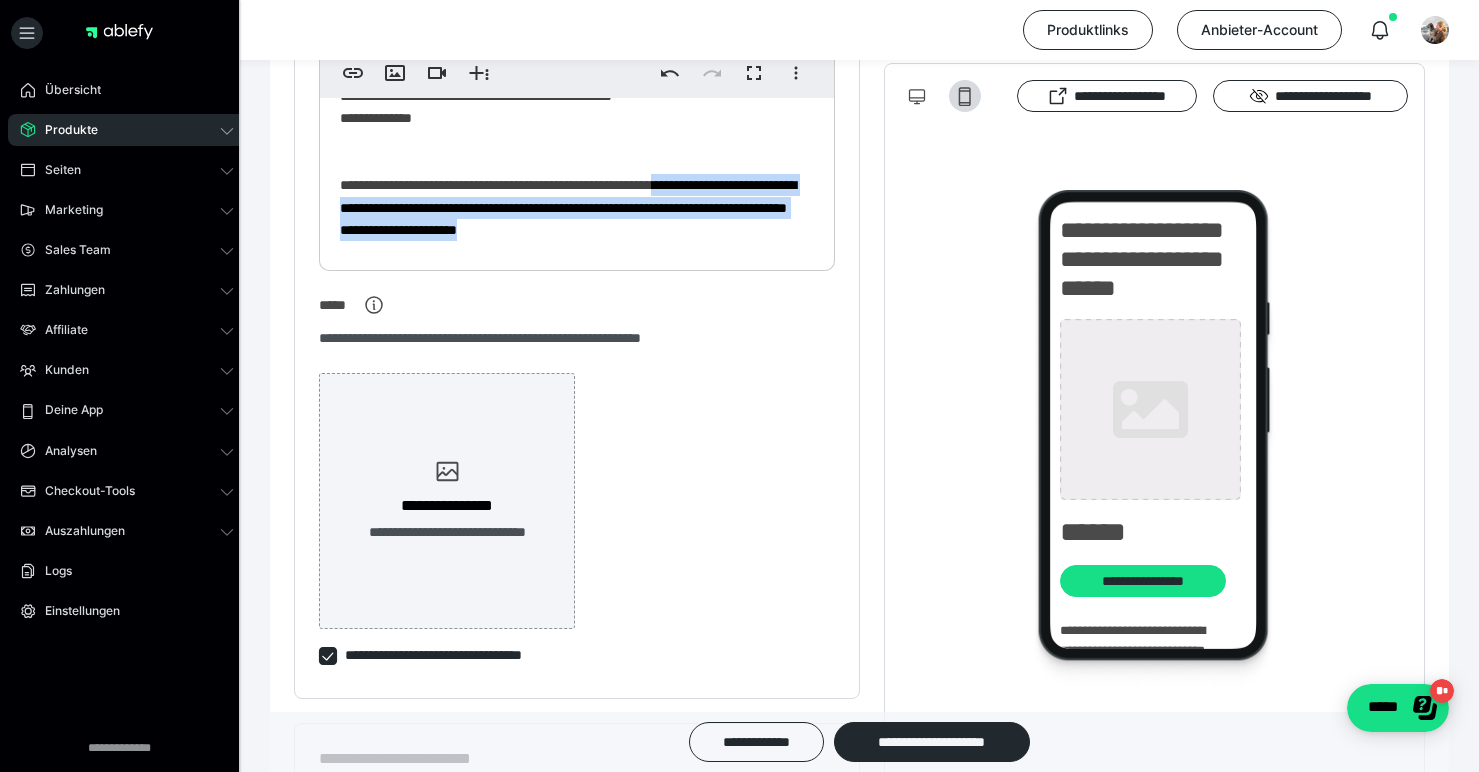 drag, startPoint x: 733, startPoint y: 189, endPoint x: 766, endPoint y: 232, distance: 54.20332 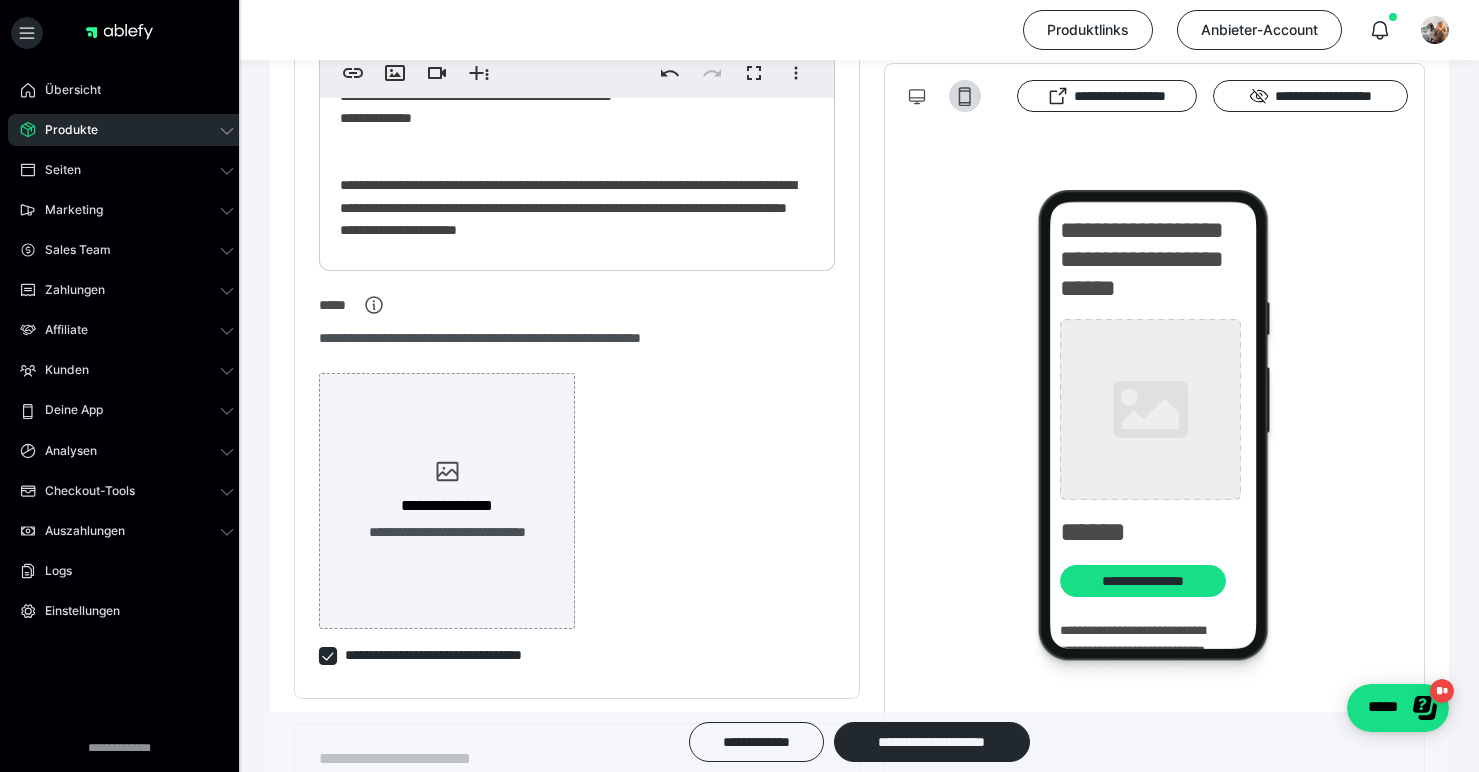 scroll, scrollTop: 322, scrollLeft: 0, axis: vertical 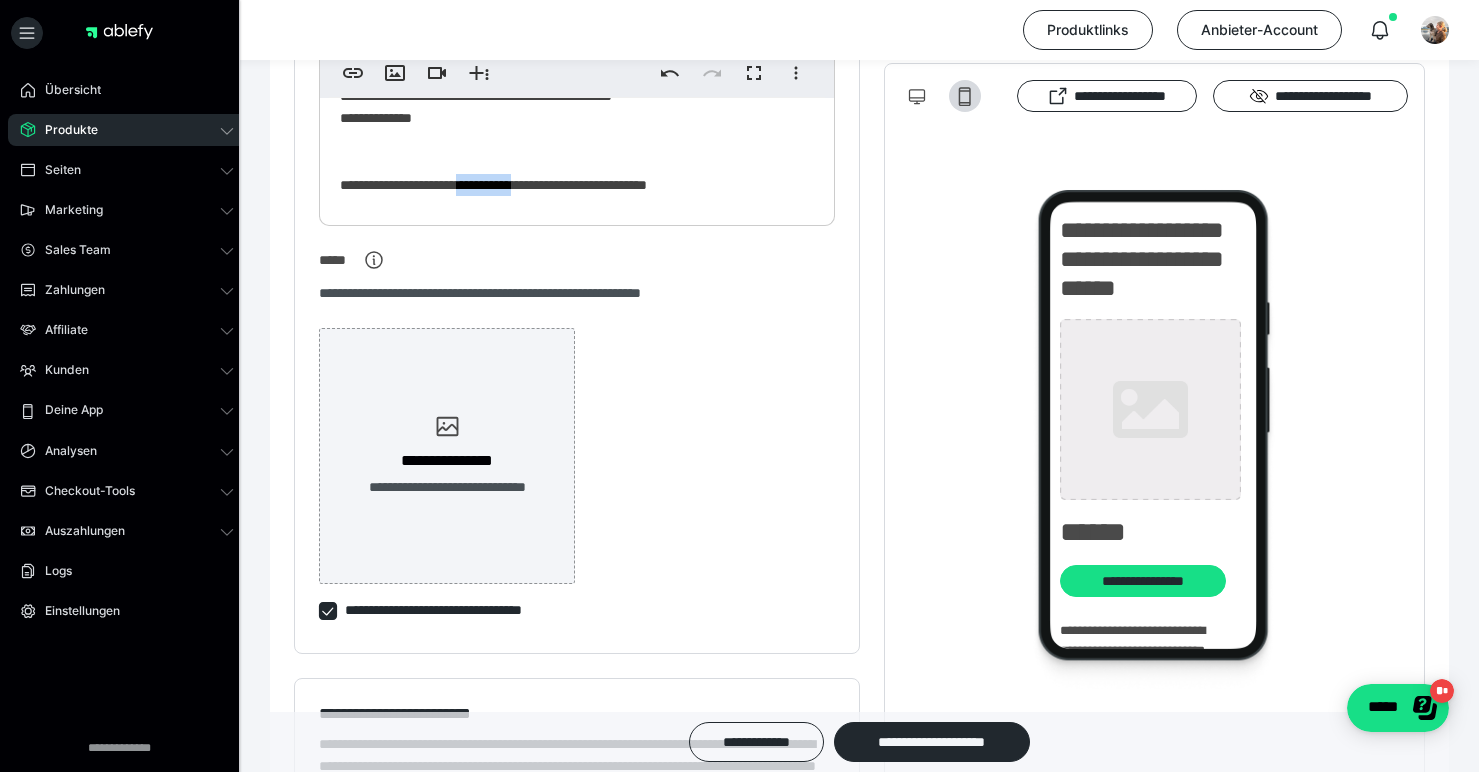 drag, startPoint x: 477, startPoint y: 187, endPoint x: 555, endPoint y: 189, distance: 78.025635 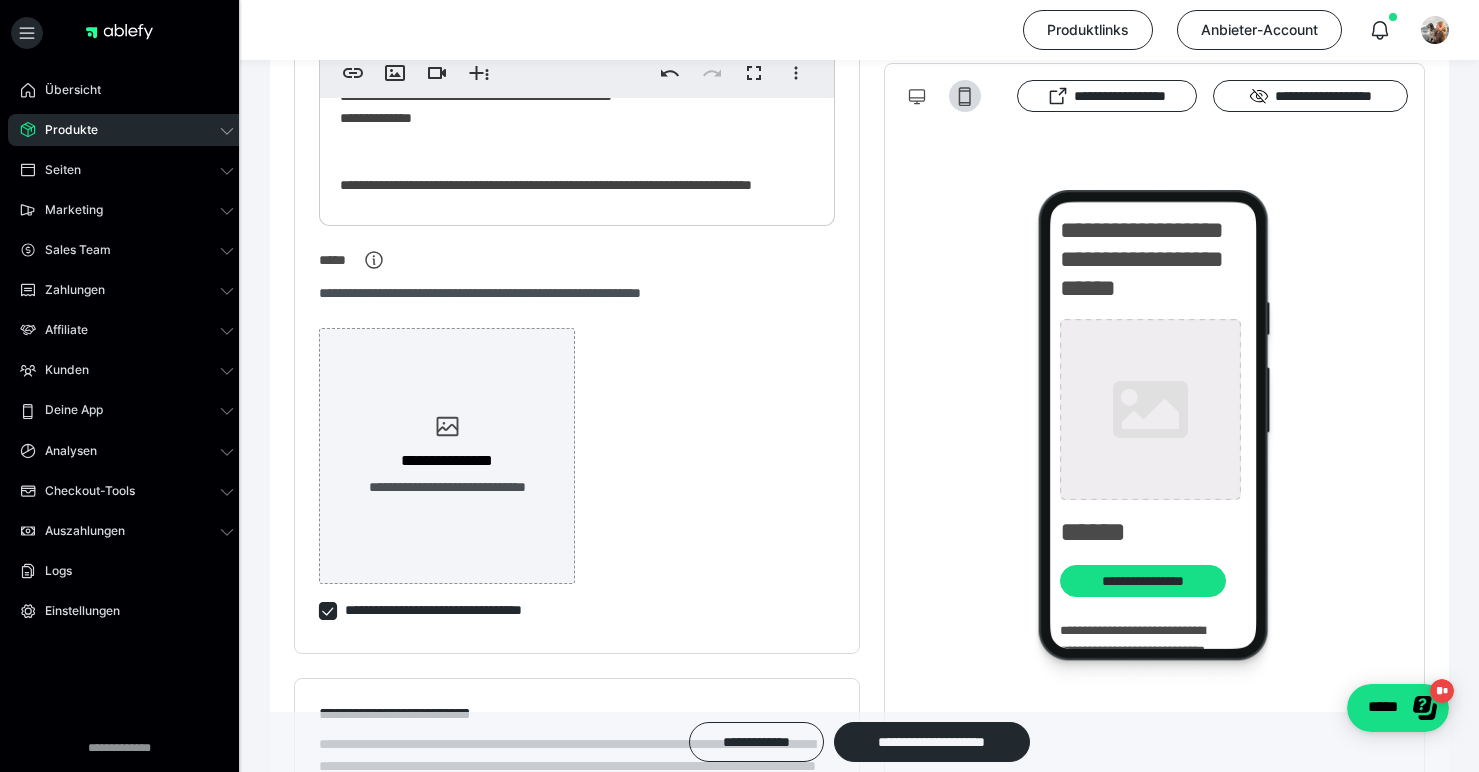 click on "**********" at bounding box center (569, -133) 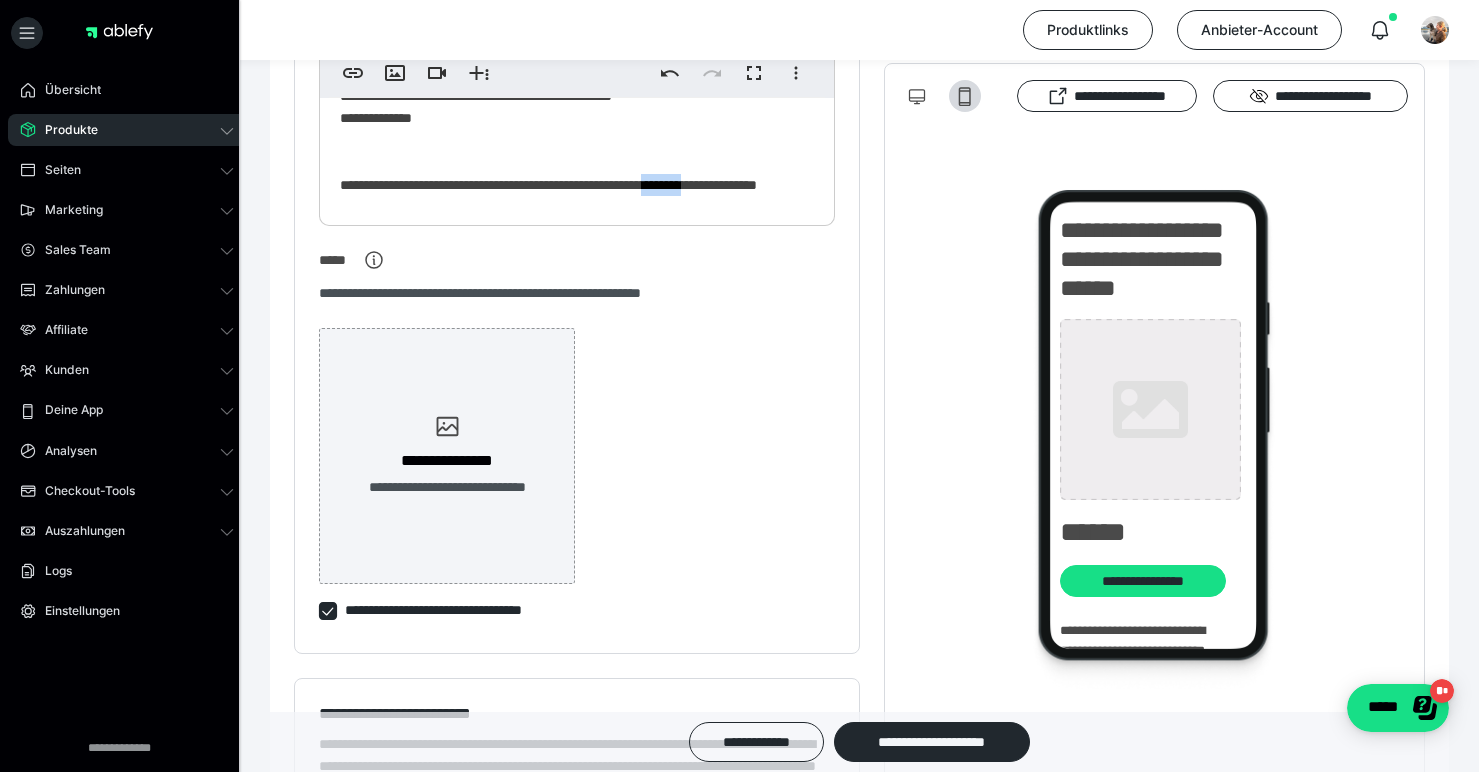drag, startPoint x: 709, startPoint y: 188, endPoint x: 766, endPoint y: 187, distance: 57.00877 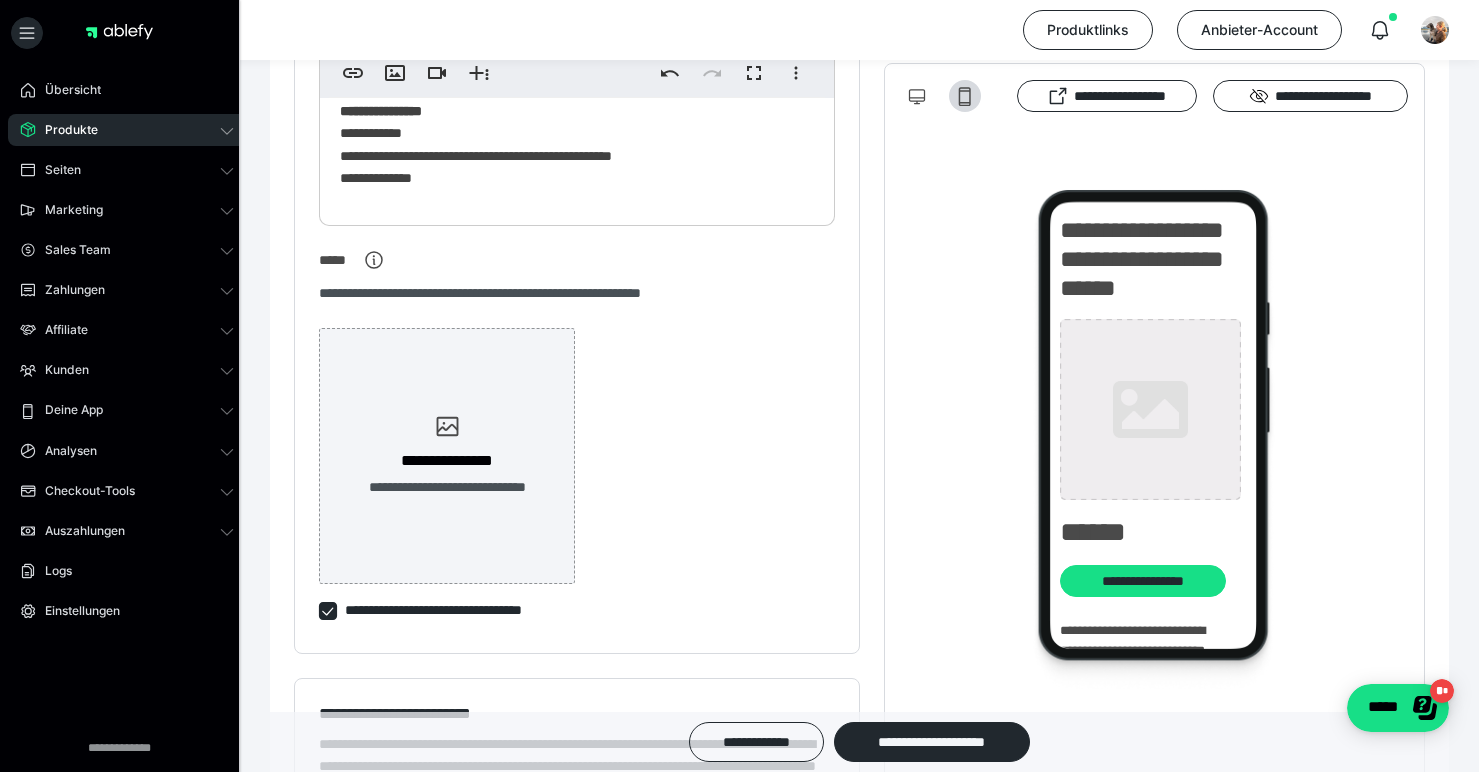 scroll, scrollTop: 0, scrollLeft: 0, axis: both 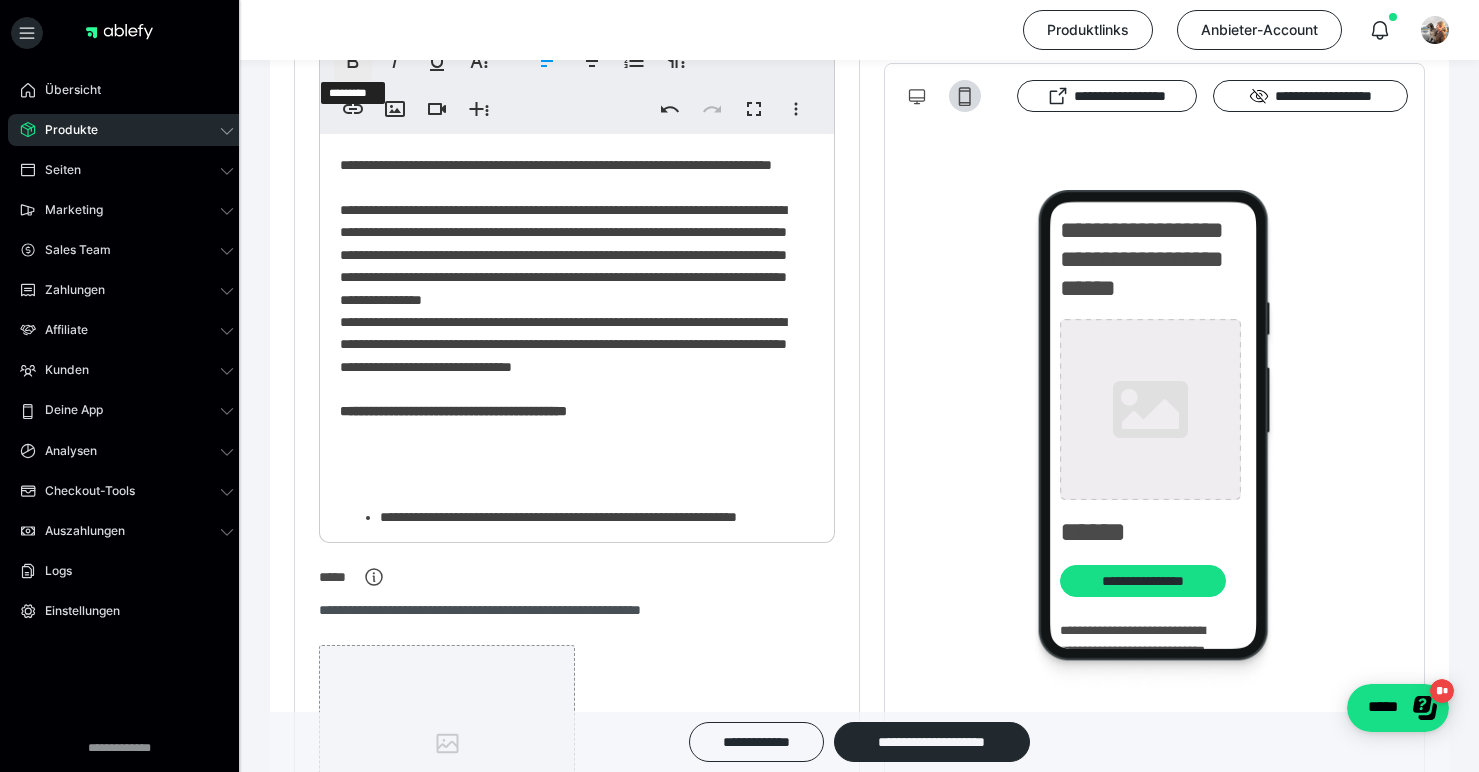 click 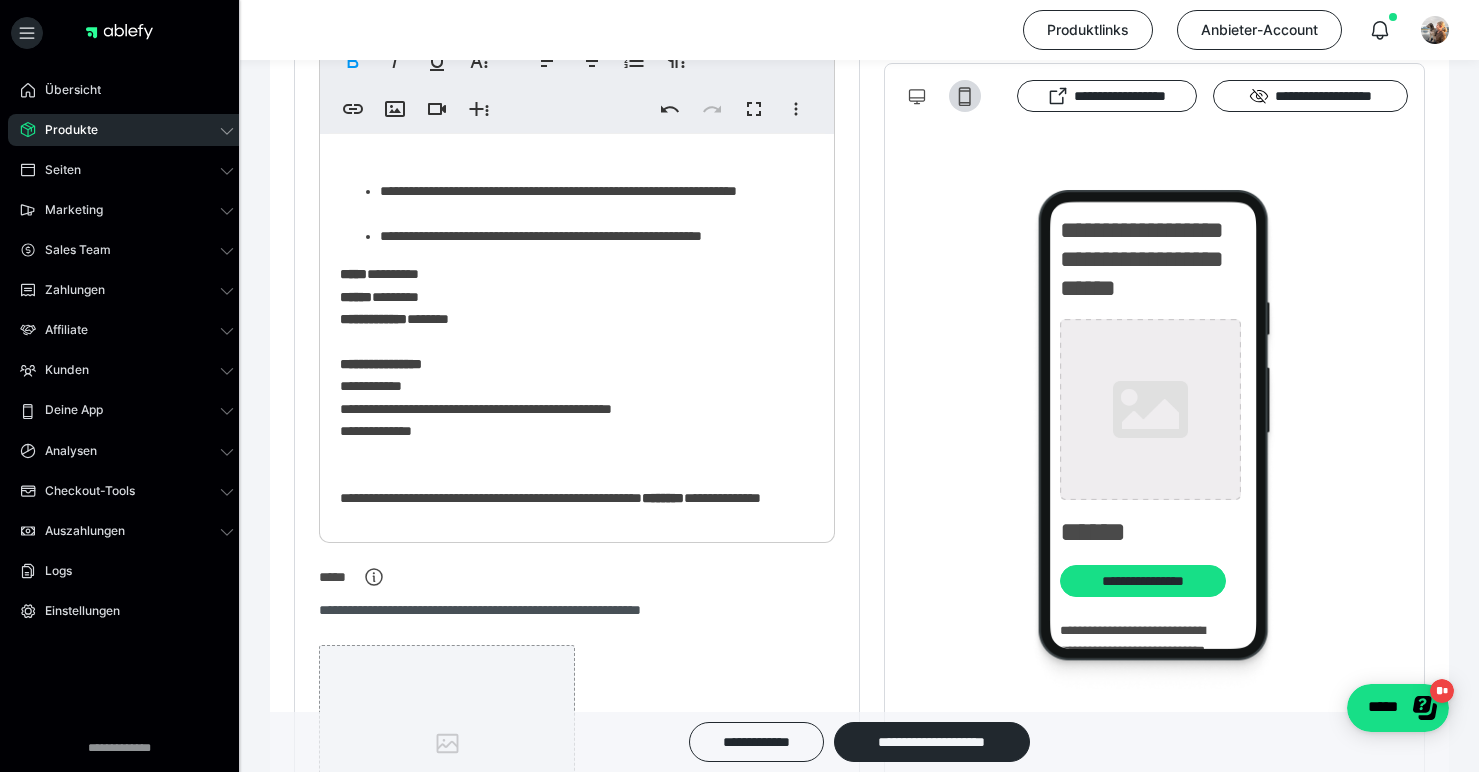 scroll, scrollTop: 327, scrollLeft: 0, axis: vertical 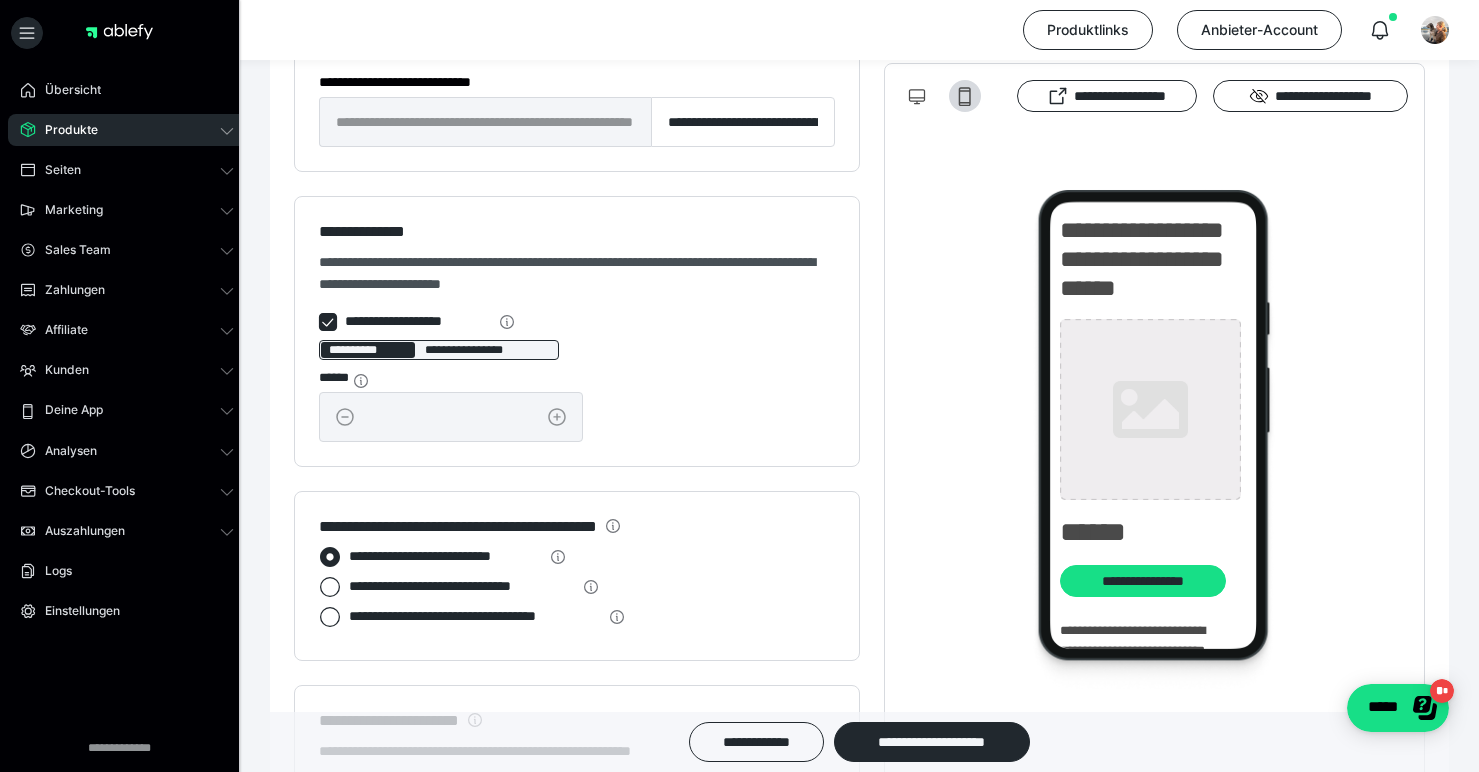 click at bounding box center (328, 322) 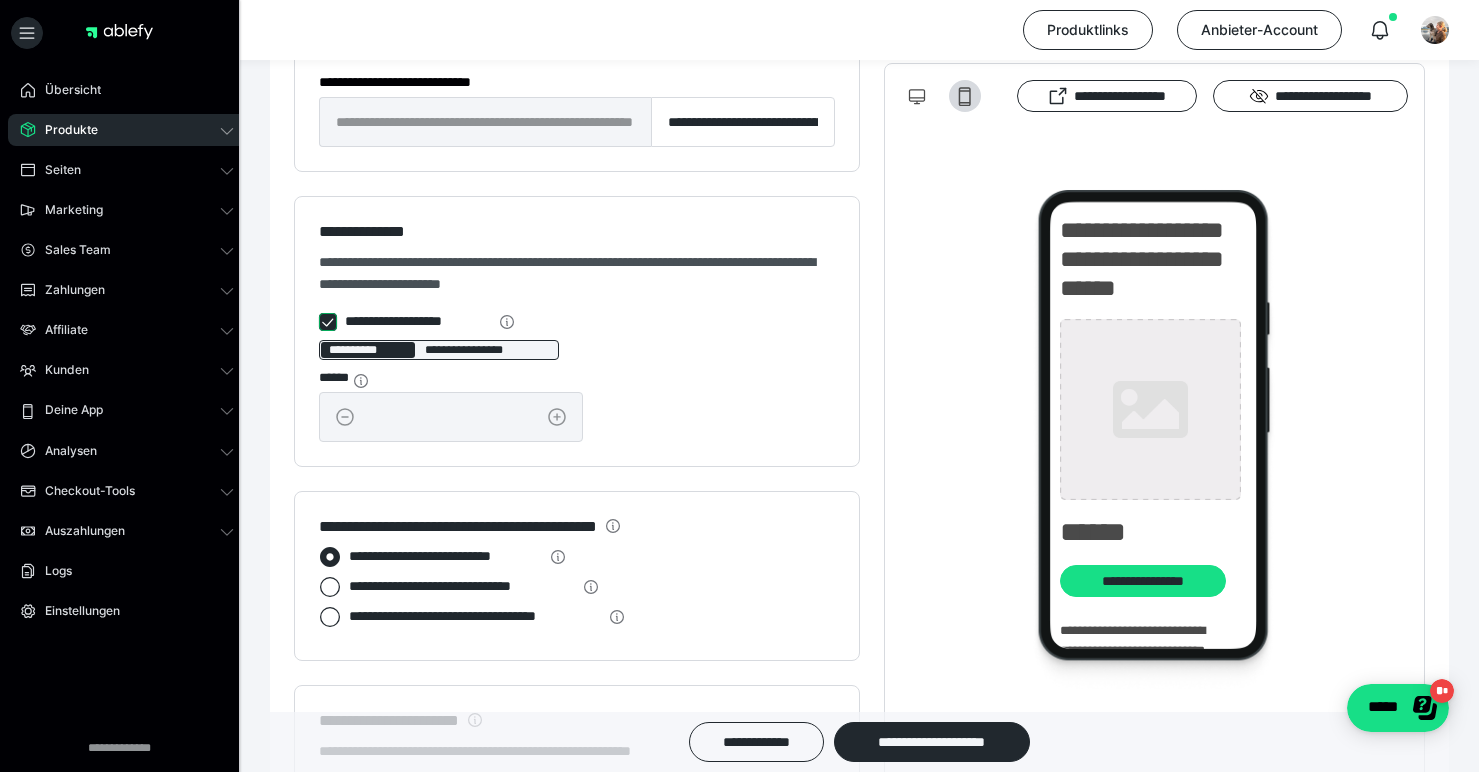 click on "**********" at bounding box center [319, 322] 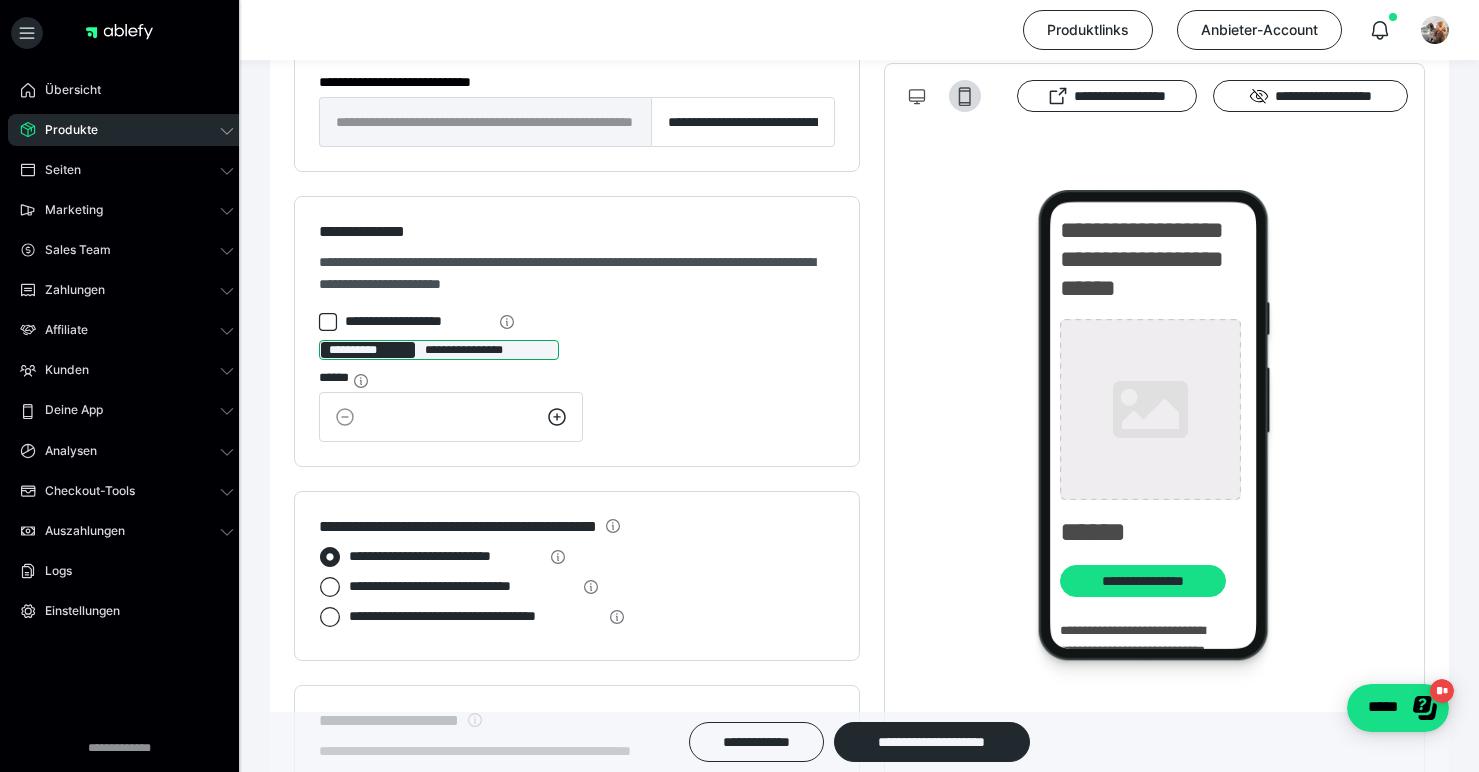 click on "**********" at bounding box center (487, 350) 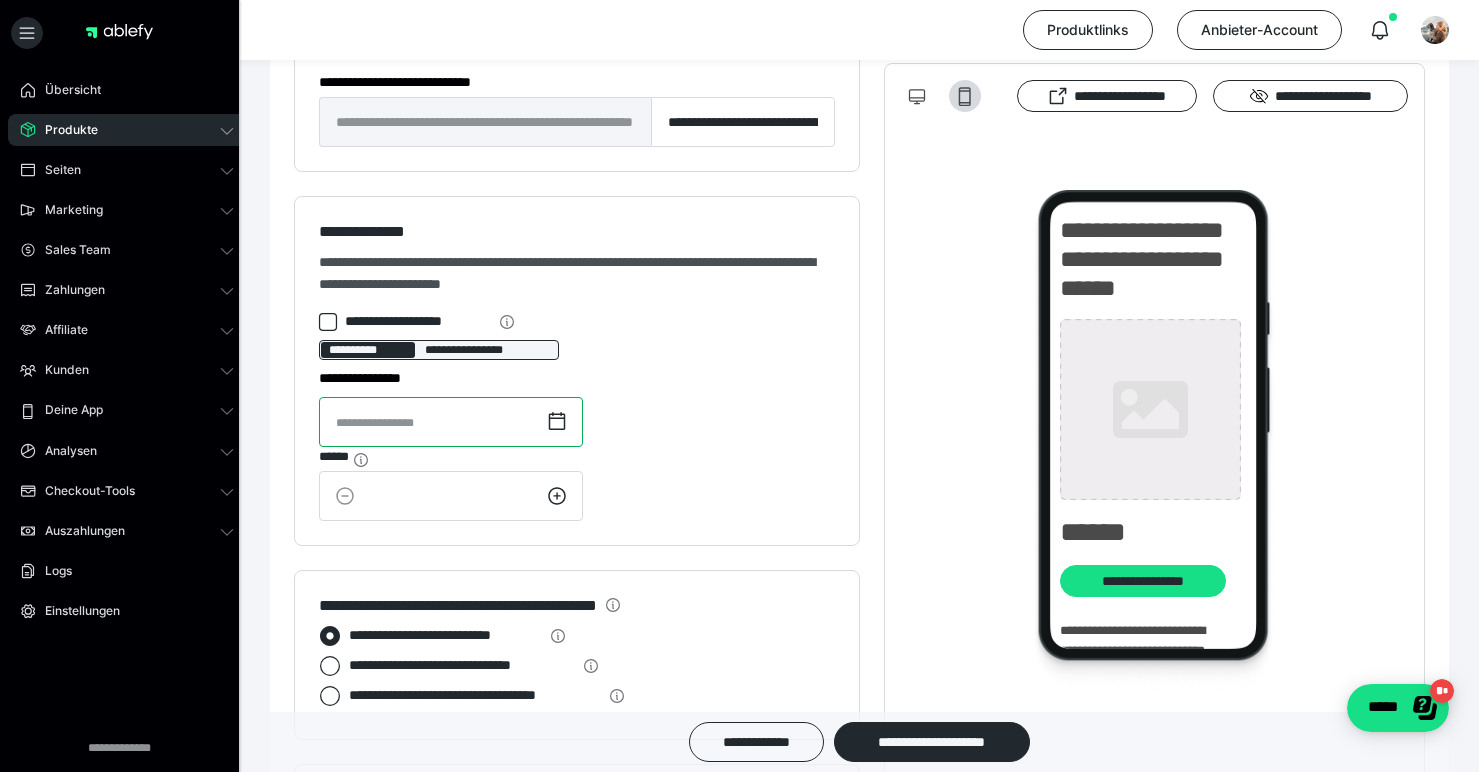 click at bounding box center (451, 422) 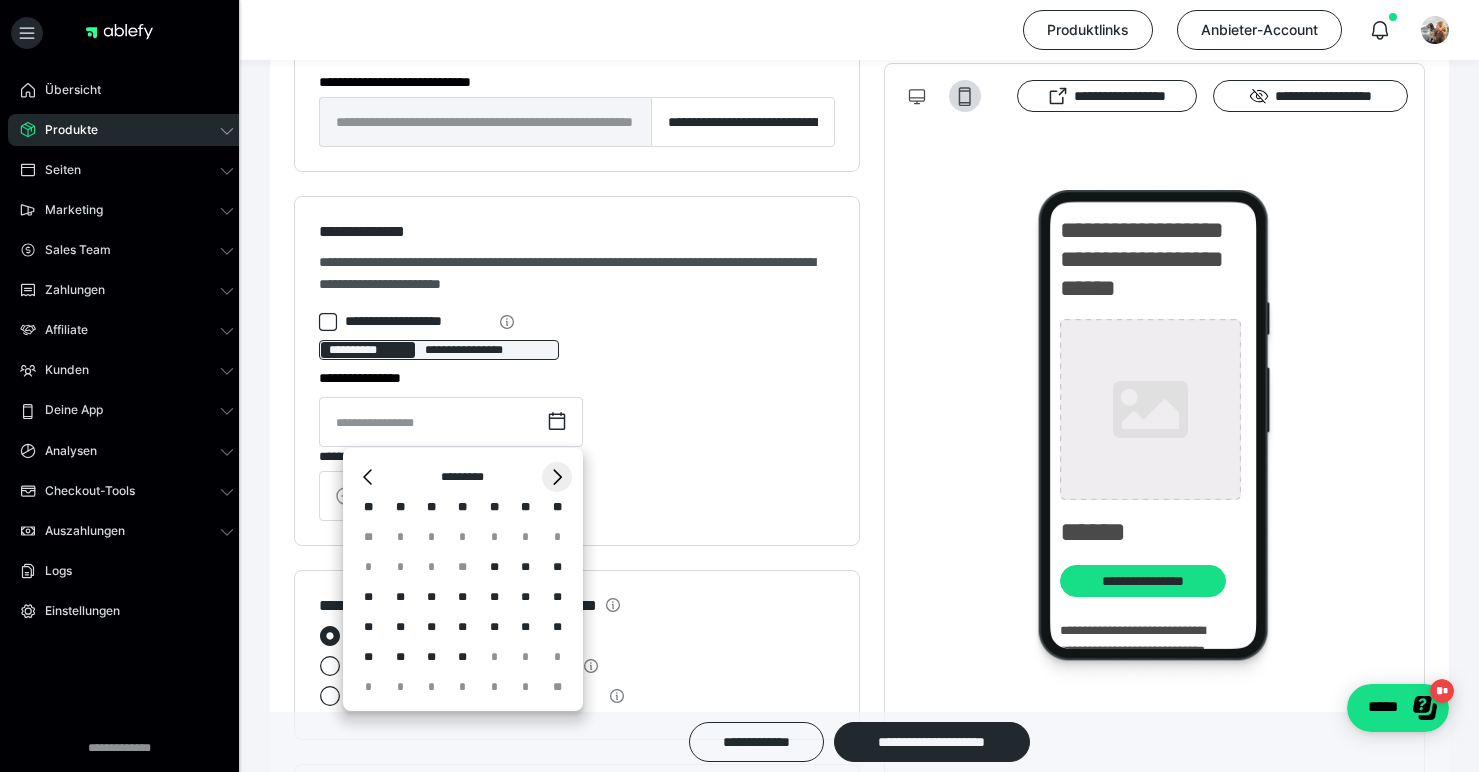 click on "*" at bounding box center (557, 477) 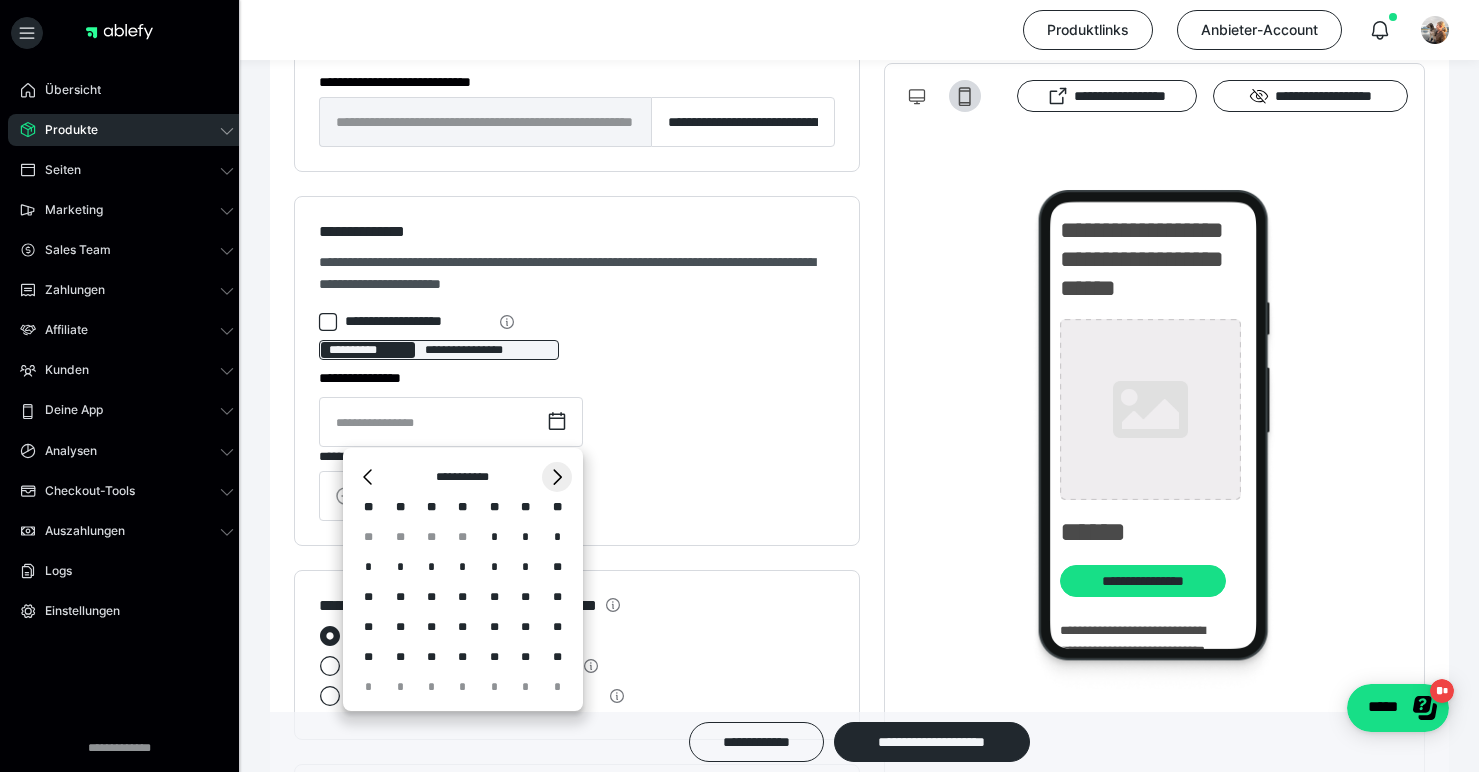 click on "*" at bounding box center [557, 477] 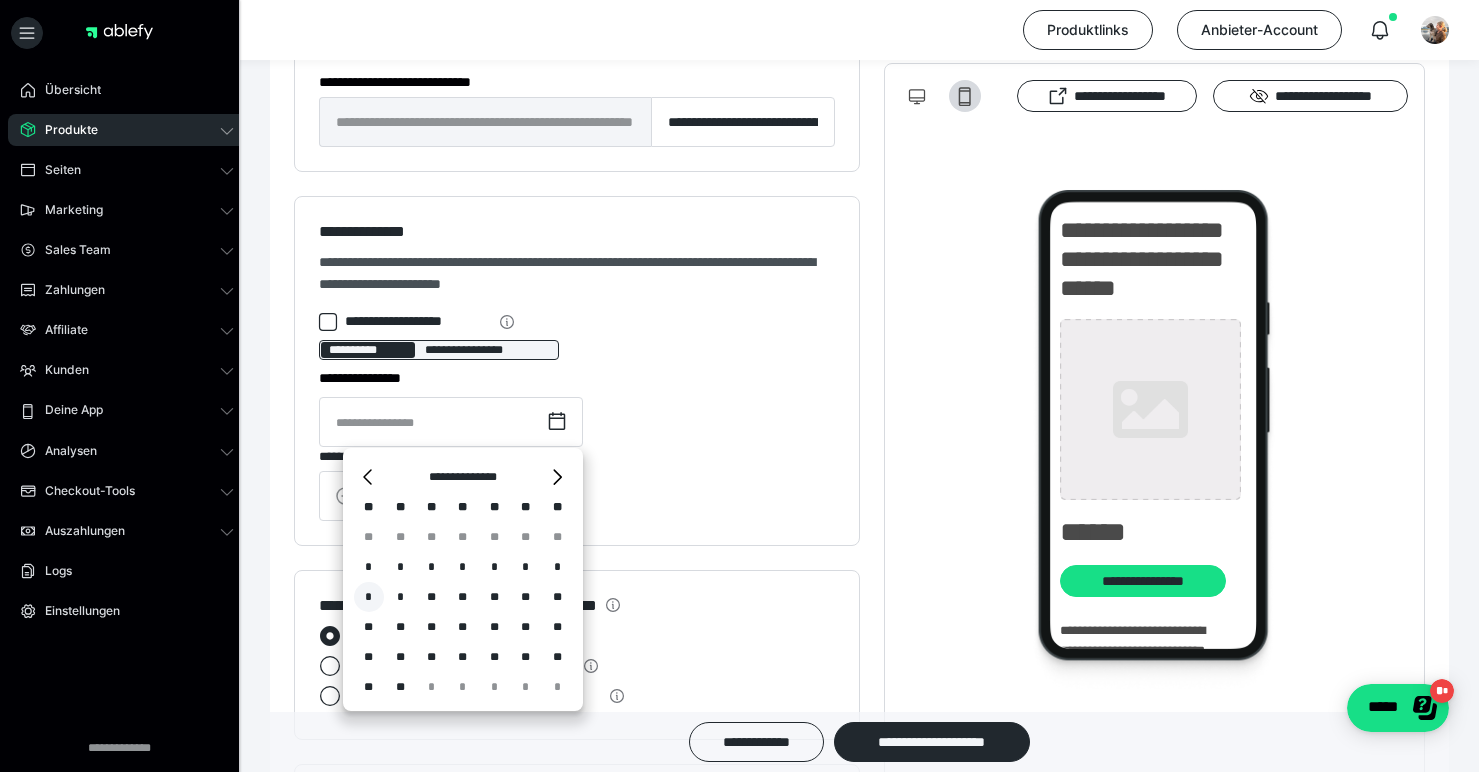 click on "*" at bounding box center (369, 597) 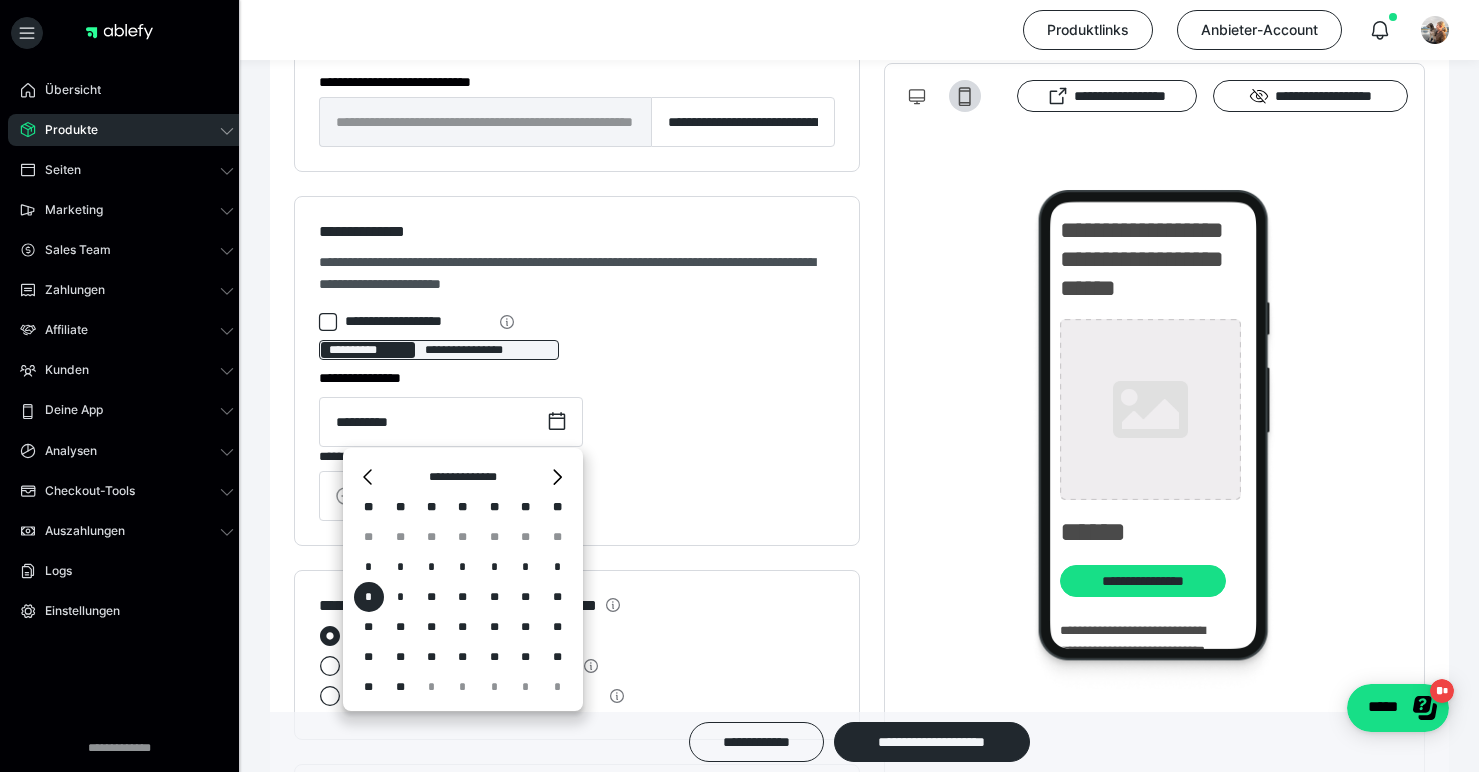click on "**********" at bounding box center [577, 371] 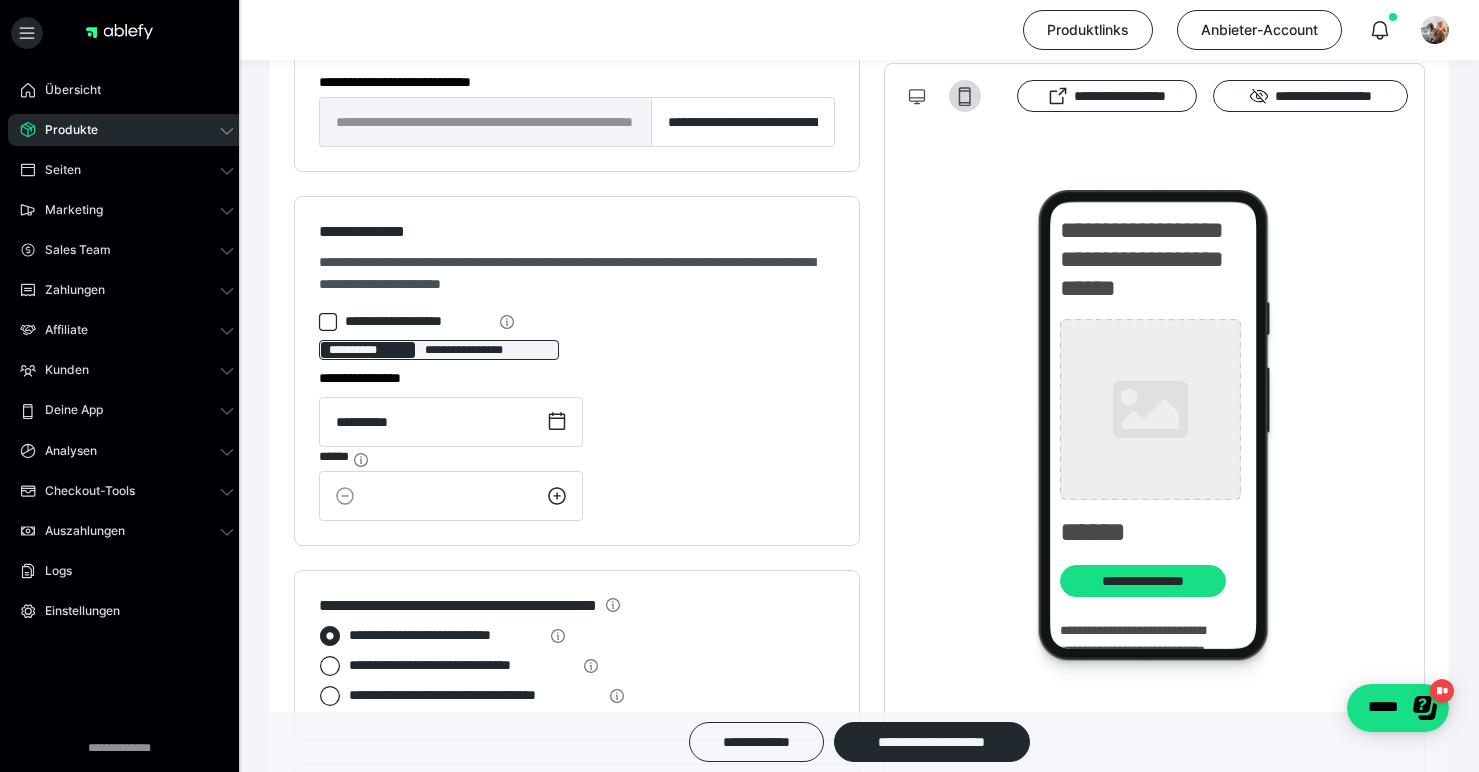 click 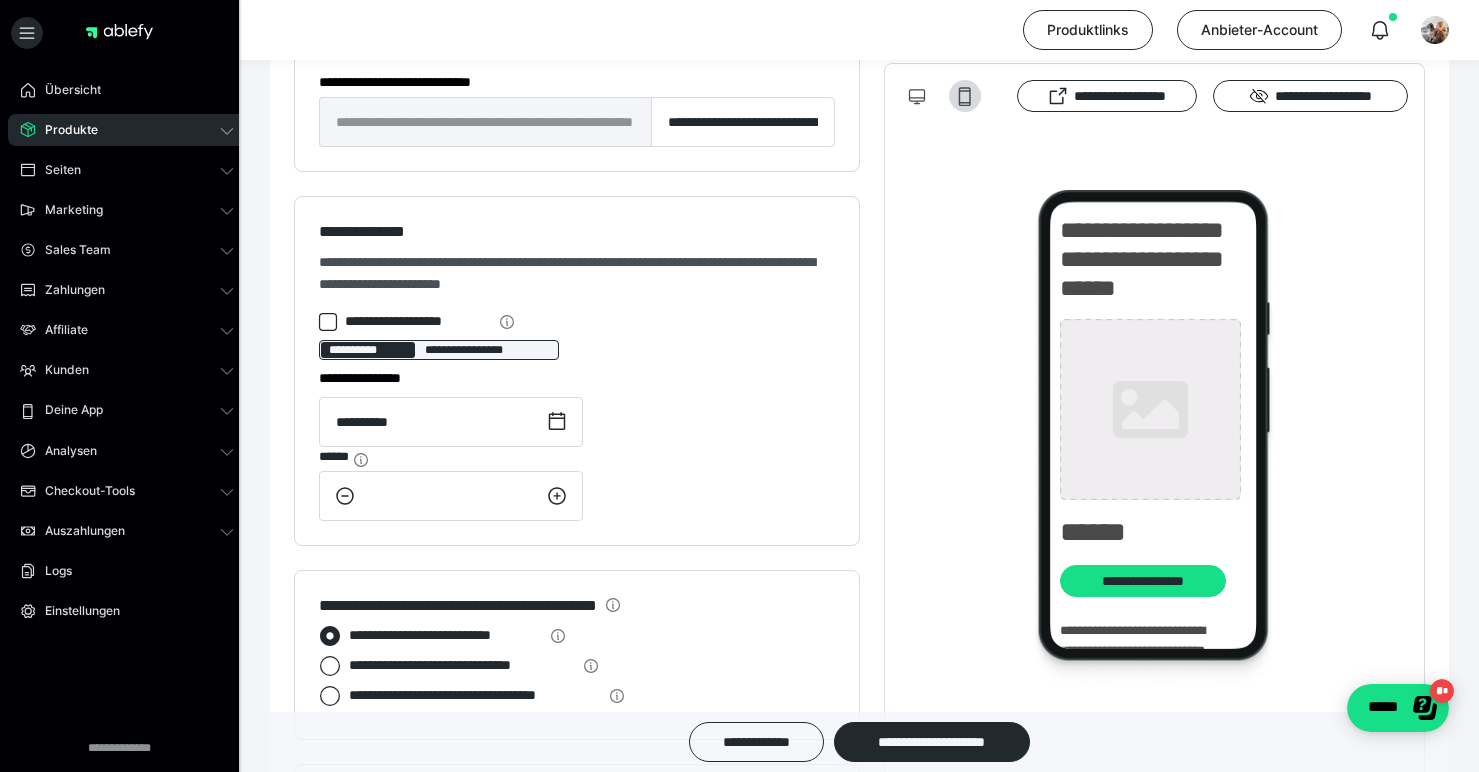 click 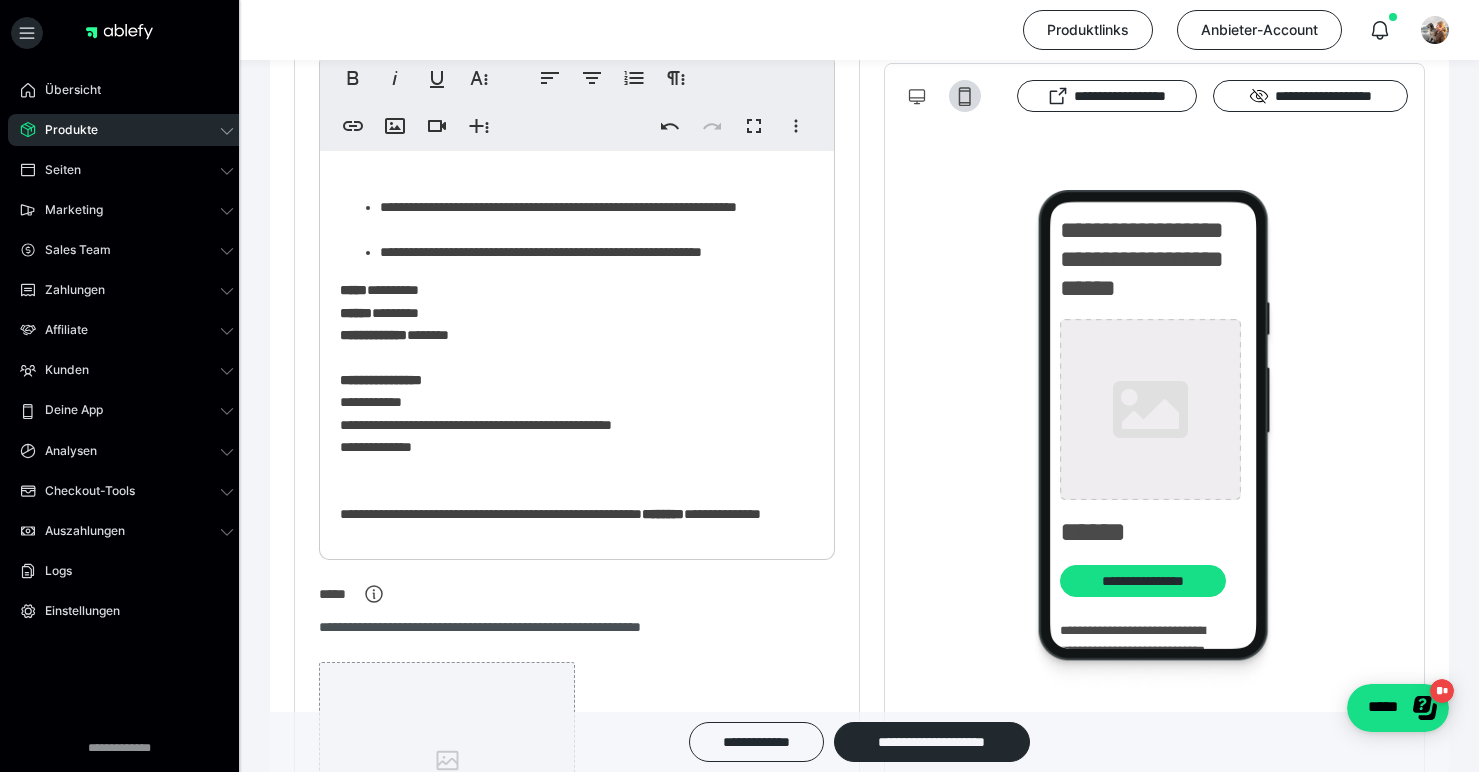 scroll, scrollTop: 735, scrollLeft: 0, axis: vertical 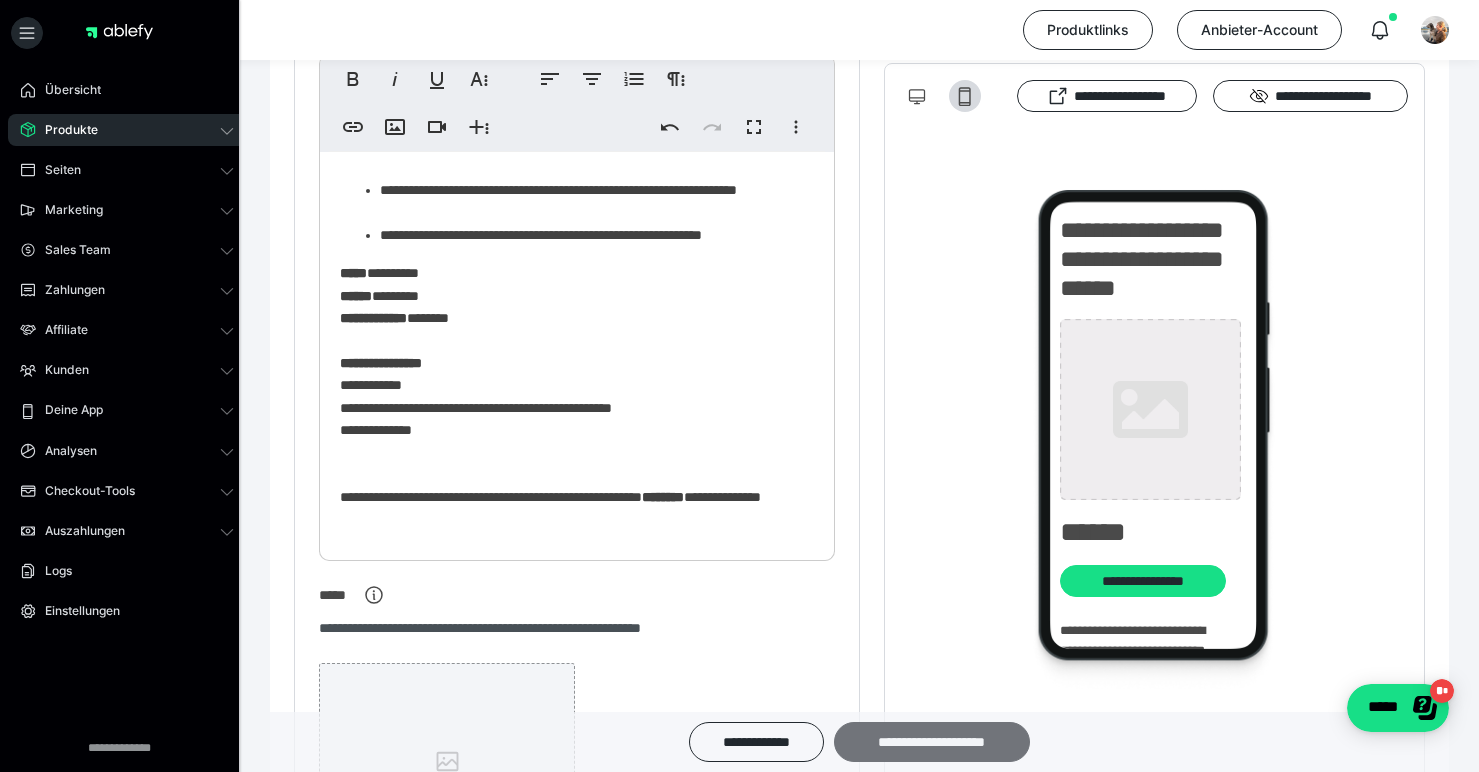 click on "**********" at bounding box center [932, 742] 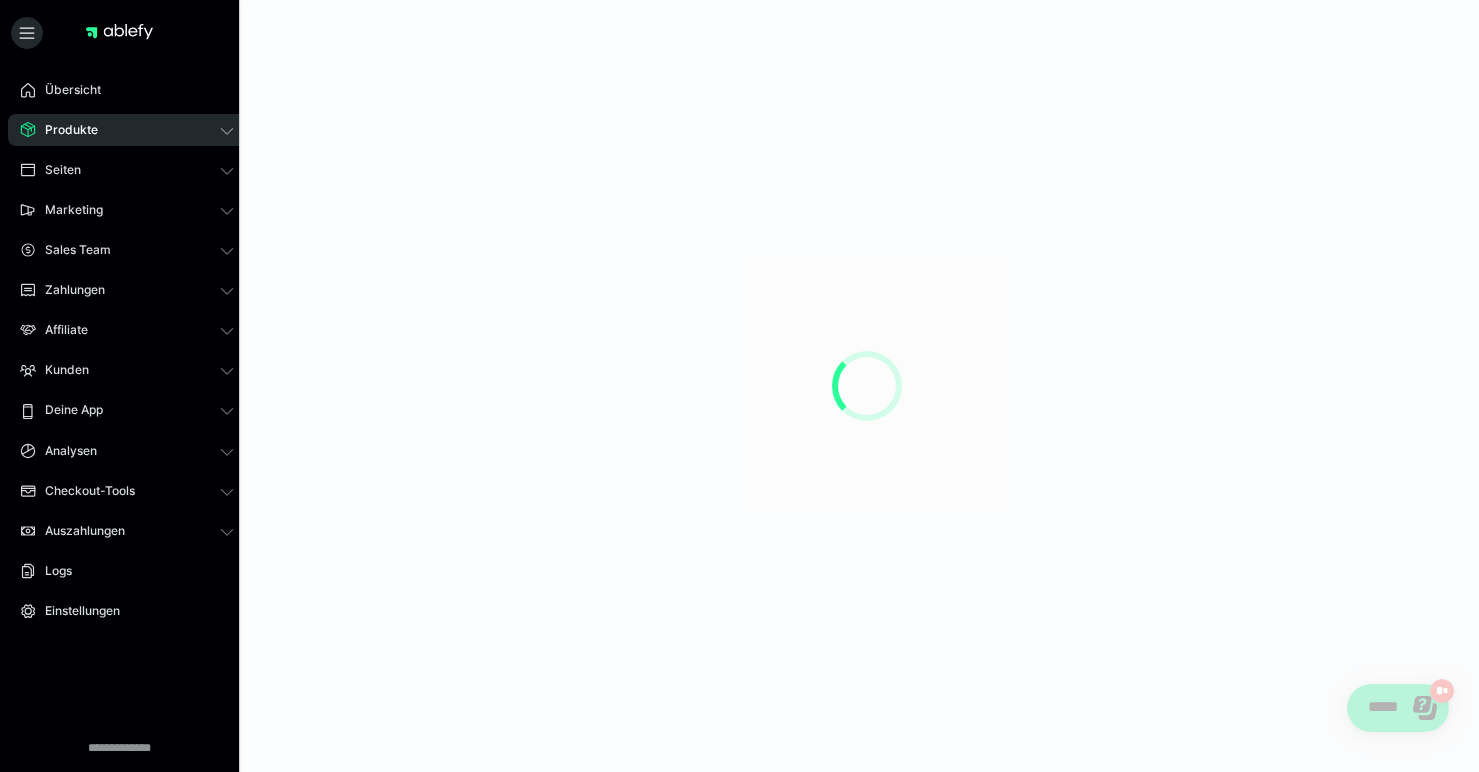scroll, scrollTop: 0, scrollLeft: 0, axis: both 